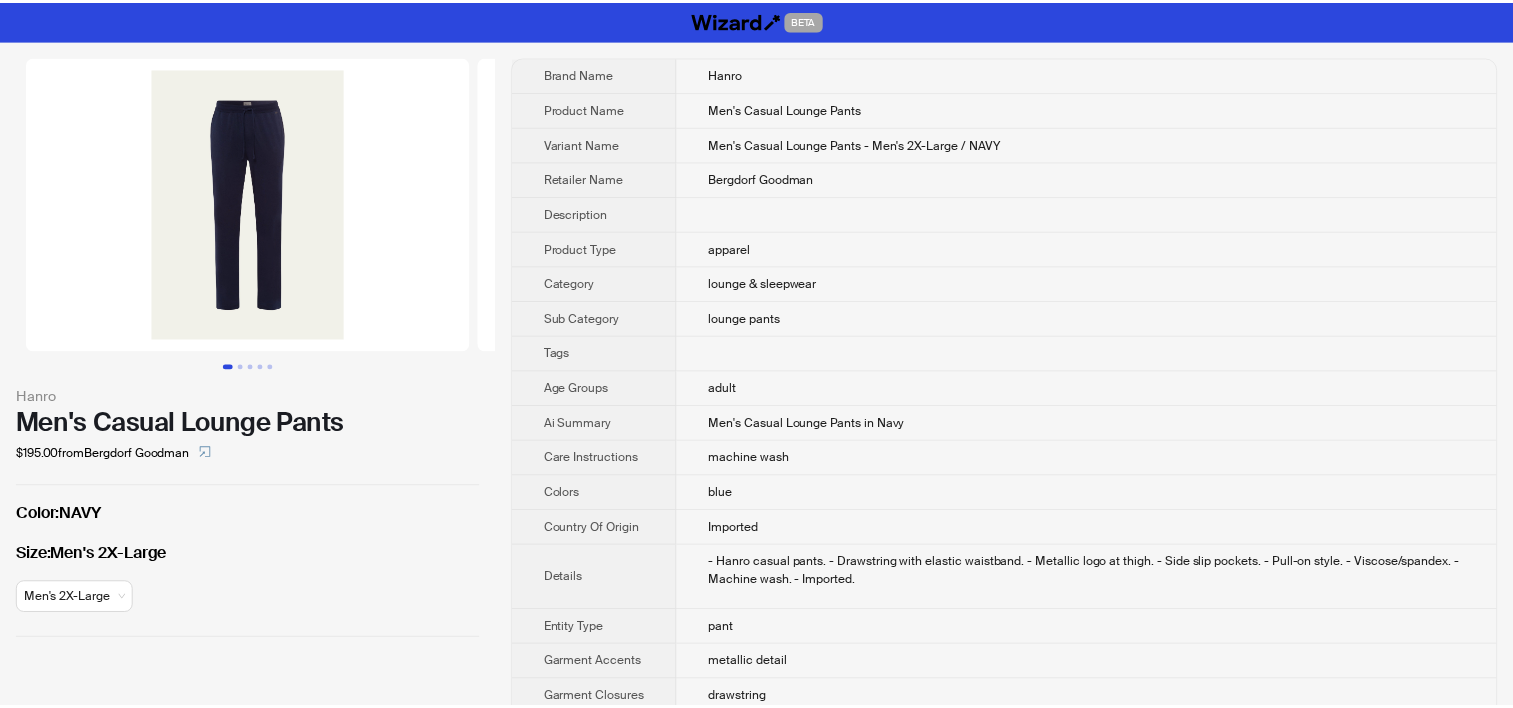 scroll, scrollTop: 0, scrollLeft: 0, axis: both 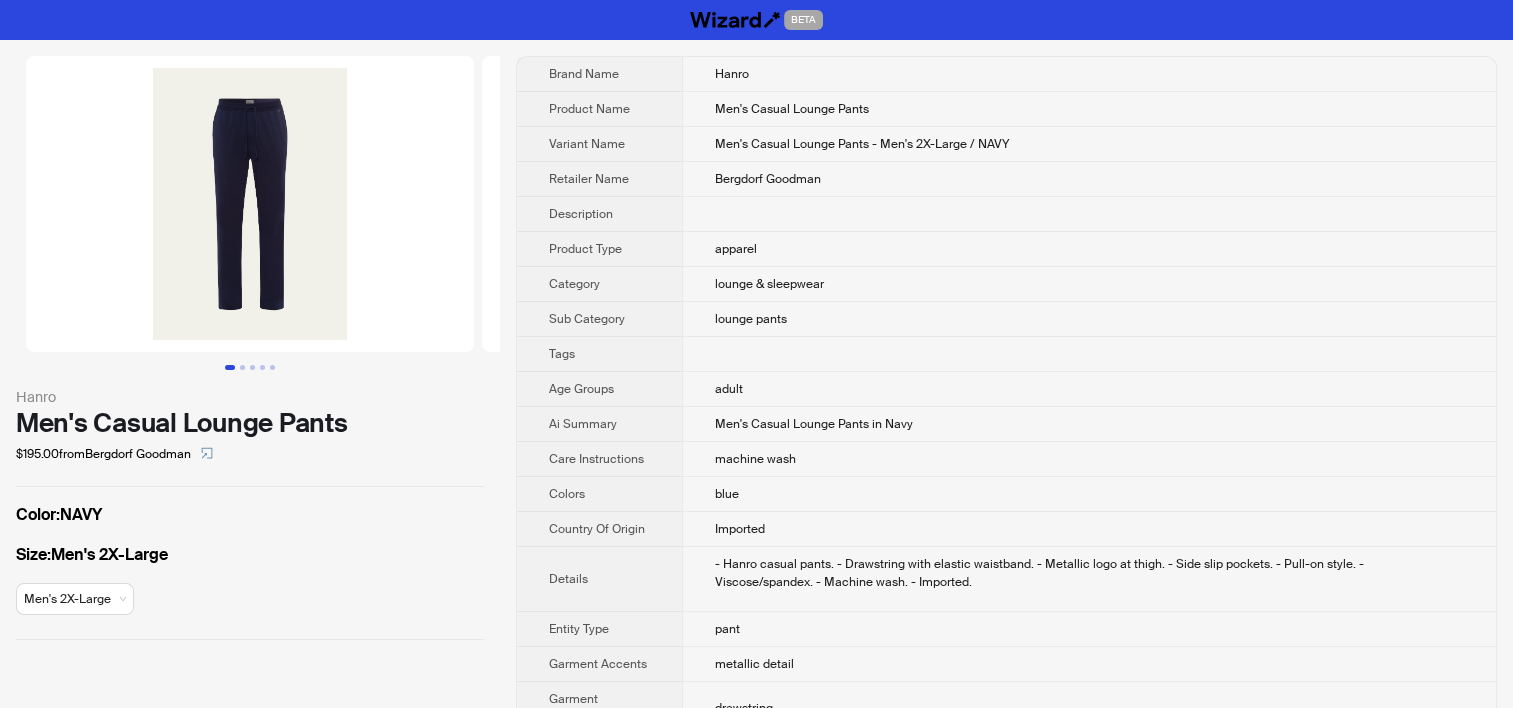 click on "Men's Casual Lounge Pants - Men's 2X-Large / NAVY" at bounding box center (862, 144) 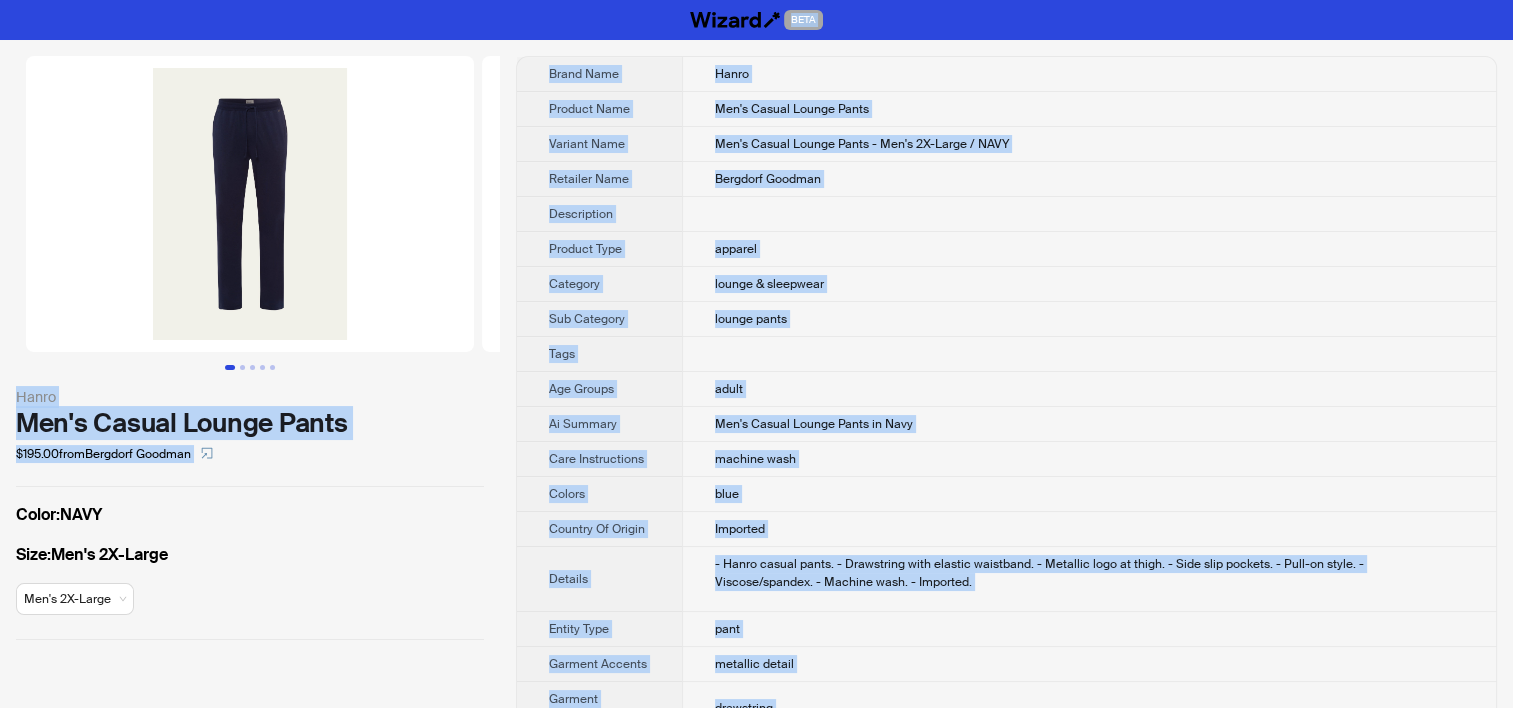 copy on "BETA Hanro Men's Casual Lounge Pants $195.00  from  Bergdorf Goodman Color :  NAVY Size :  Men's 2X-Large Men's 2X-Large Brand Name Hanro Product Name Men's Casual Lounge Pants Variant Name Men's Casual Lounge Pants - Men's 2X-Large / NAVY Retailer Name Bergdorf Goodman Description Product Type apparel Category lounge & sleepwear Sub Category lounge pants Tags Age Groups adult Ai Summary Men's Casual Lounge Pants in Navy Care Instructions machine wash Colors blue Country Of Origin Imported Details - Hanro casual pants.
- Drawstring with elastic waistband.
- Metallic logo at thigh.
- Side slip pockets.
- Pull-on style.
- Viscose/spandex.
- Machine wash.
- Imported. Entity Type pant Garment Accents metallic detail Garment Closures drawstring Garment Materials viscose, spandex Garment Occasions lounge, casual, home, relaxing Garment Stretch true Genders male Main Colors blue Norm Option Garment Colors NAVY Norm Option Garment Size Mens - XXL Retailer Option Garment Colors NAVY Retailer Option Garment S..." 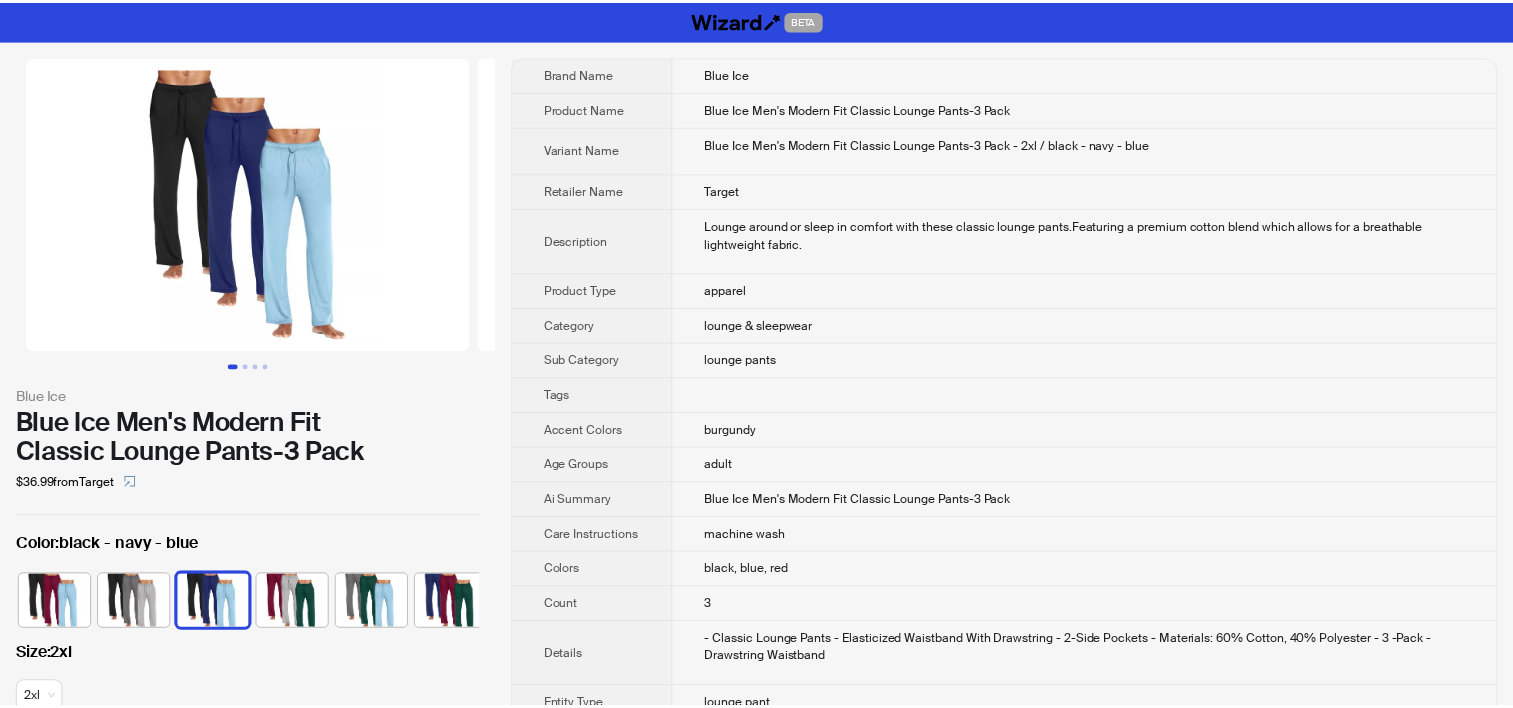 scroll, scrollTop: 0, scrollLeft: 0, axis: both 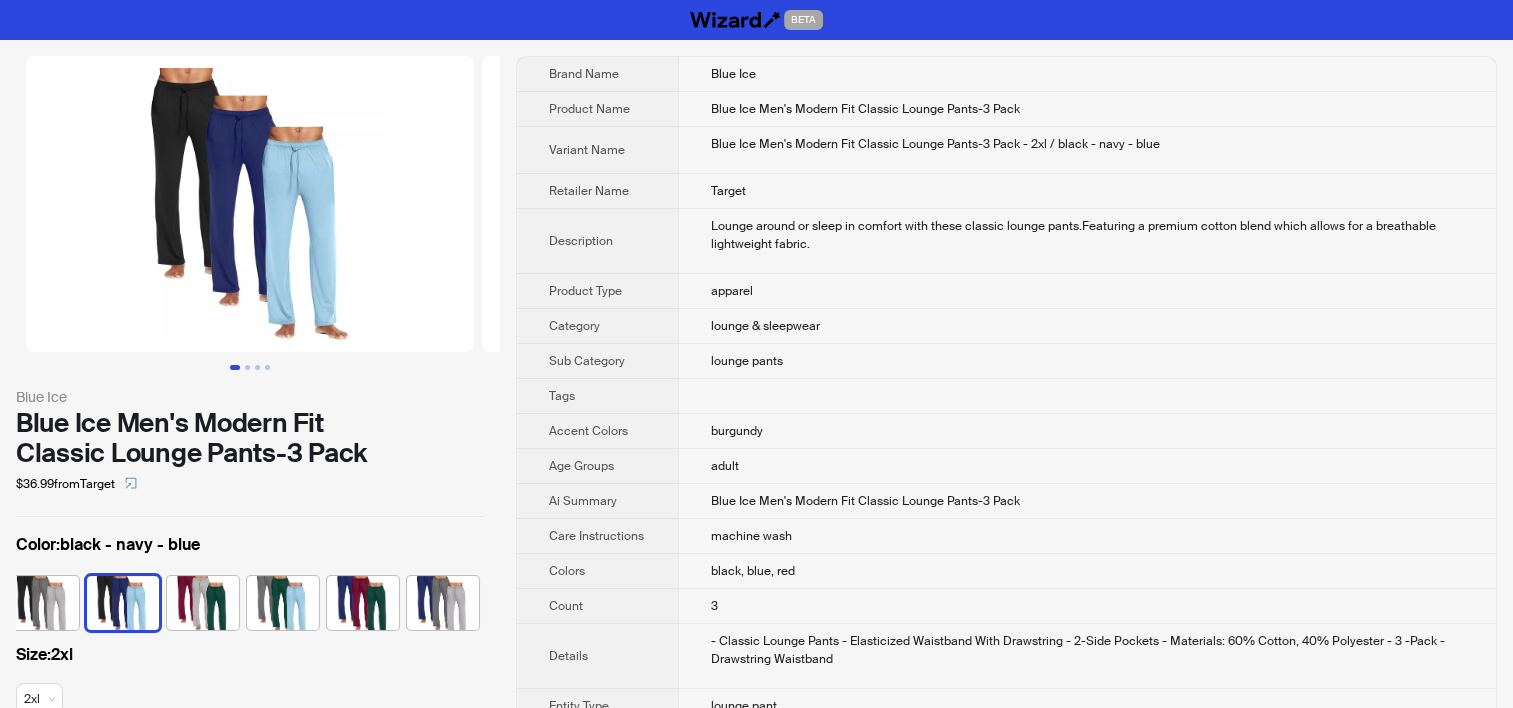 click on "Lounge around or sleep in comfort with these classic lounge pants.Featuring a premium cotton blend which allows for a breathable lightweight fabric." at bounding box center [1087, 235] 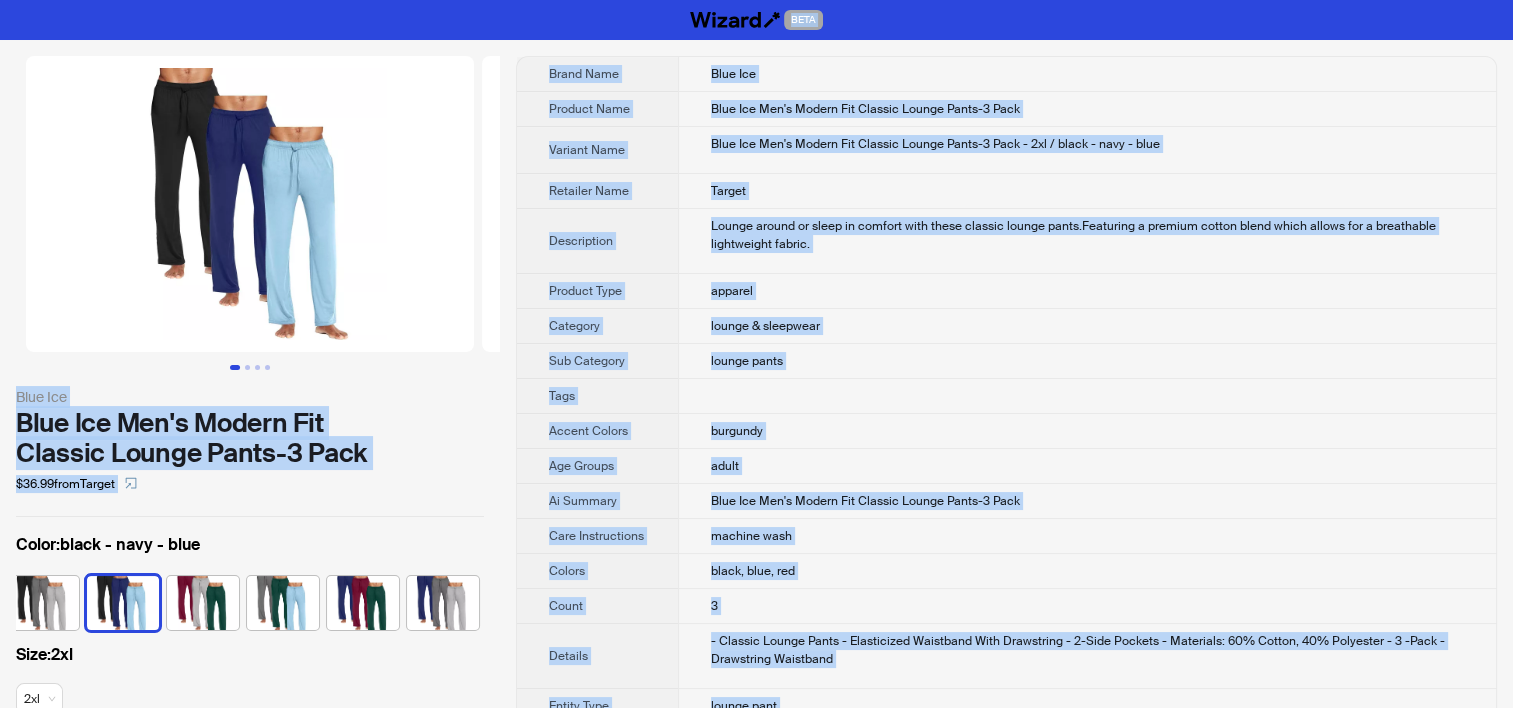 copy on "BETA Blue Ice Blue Ice Men's Modern Fit Classic Lounge Pants-3 Pack $36.99  from  Target Color :  black - navy - blue Size :  2xl 2xl Brand Name Blue Ice Product Name Blue Ice Men's Modern Fit Classic Lounge Pants-3 Pack Variant Name Blue Ice Men's Modern Fit Classic Lounge Pants-3 Pack - 2xl / black - navy - blue Retailer Name Target Description Lounge around or sleep in comfort with these classic lounge pants.Featuring a premium cotton blend which allows for a breathable lightweight fabric. Product Type apparel Category lounge & sleepwear Sub Category lounge pants Tags Accent Colors burgundy Age Groups adult Ai Summary Blue Ice Men's Modern Fit Classic Lounge Pants-3 Pack Care Instructions machine wash Colors black, blue, red Count 3 Details - Classic Lounge Pants
- Elasticized Waistband With Drawstring
- 2-Side Pockets
- Materials: 60% Cotton, 40% Polyester
- 3 -Pack
-Drawstring Waistband Entity Type lounge pant Fabric Weight Type lightweight Garment Closures drawstring Garment Fit regular Garment Leng..." 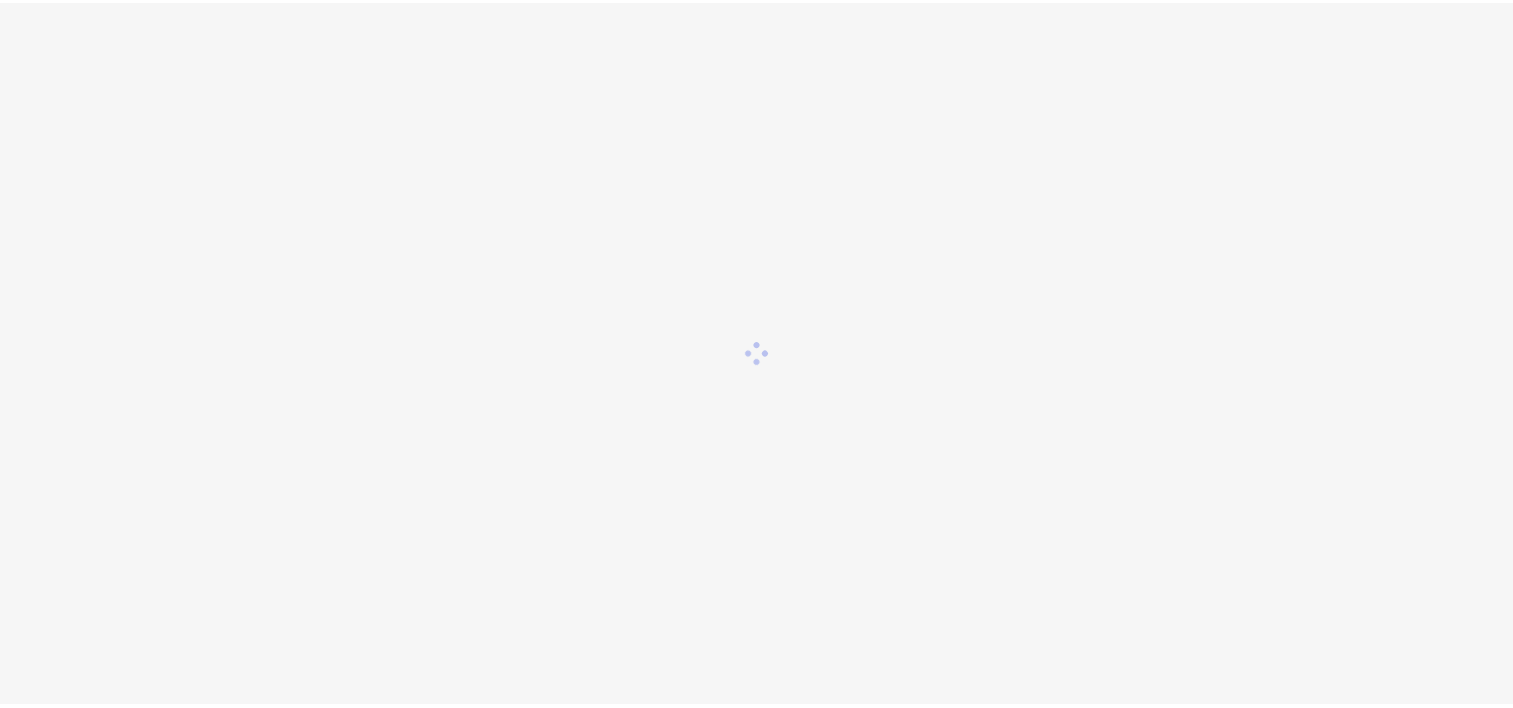 scroll, scrollTop: 0, scrollLeft: 0, axis: both 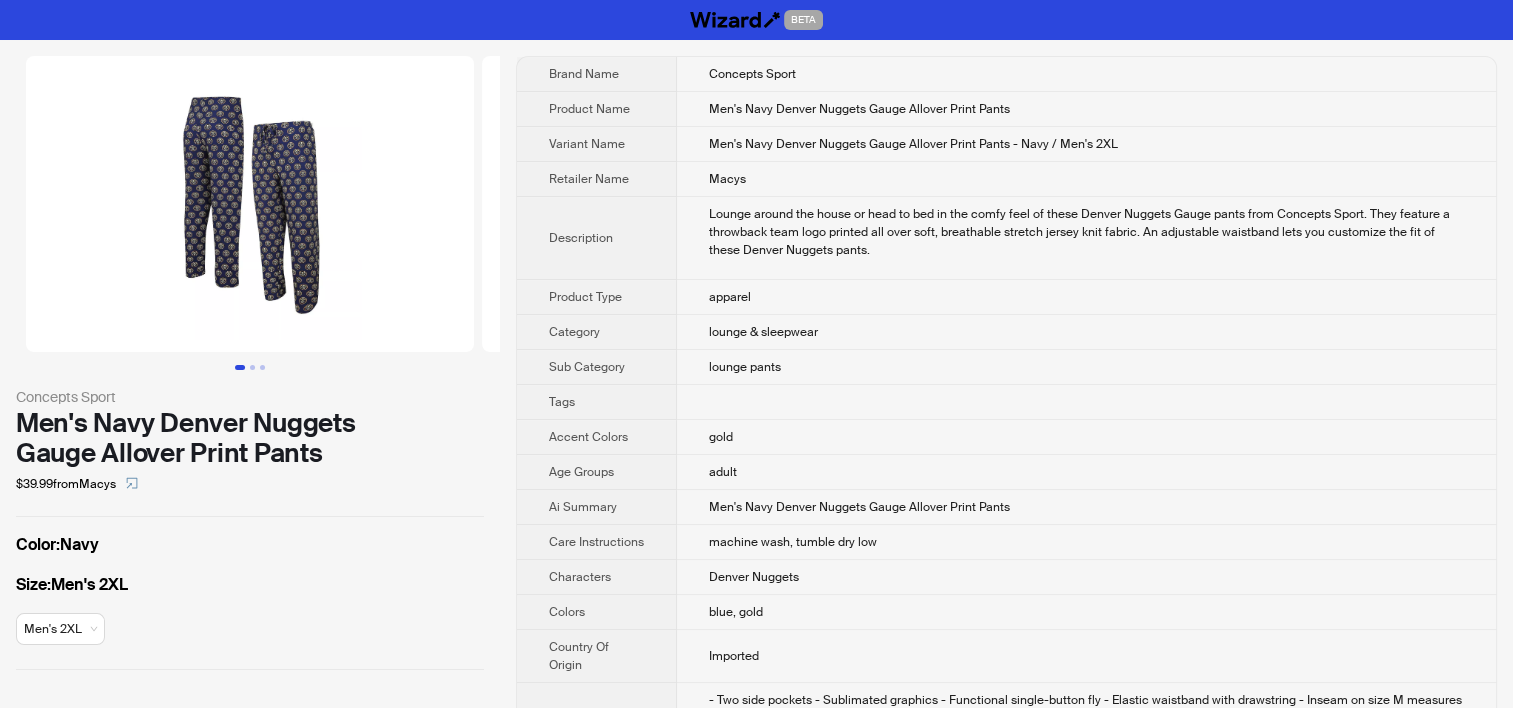 click on "Description" at bounding box center [597, 238] 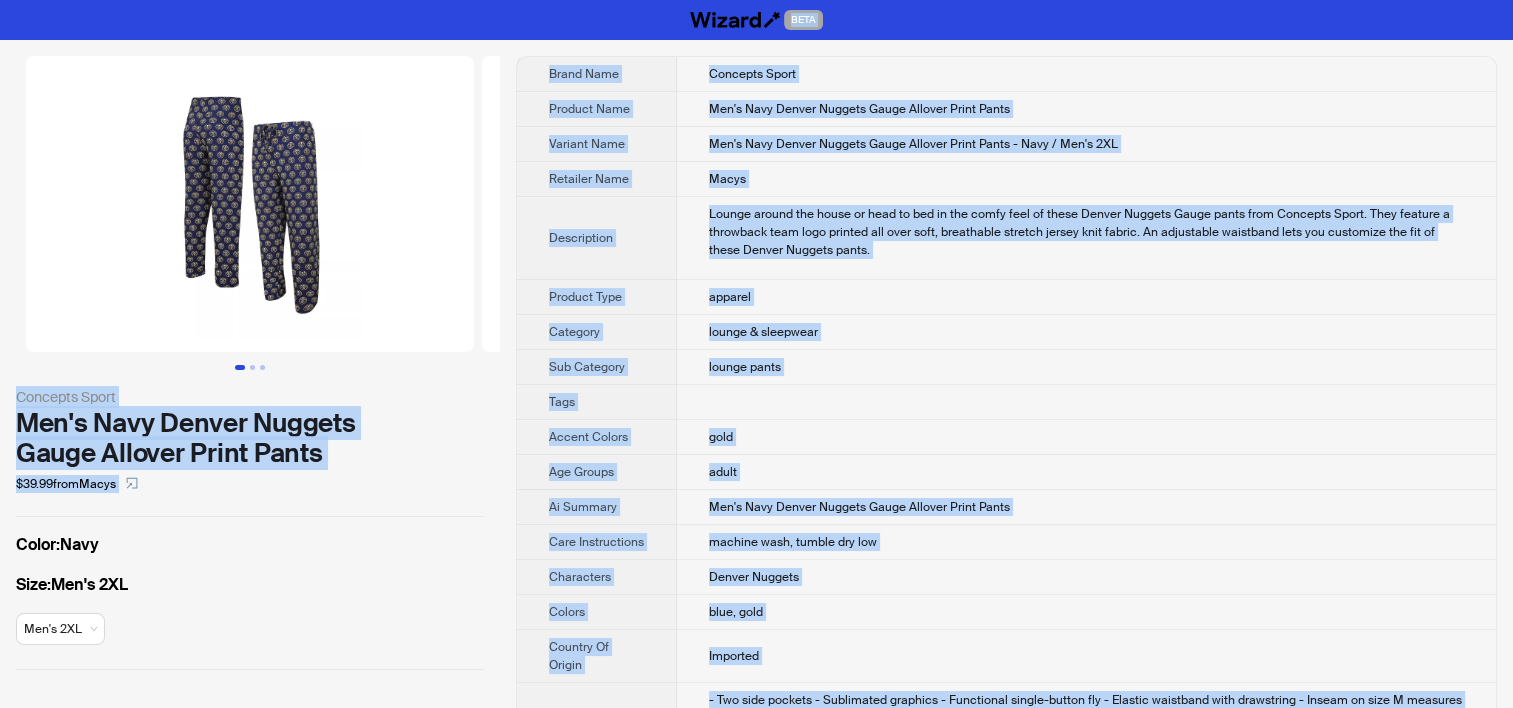 copy on "BETA Concepts Sport Men's Navy Denver Nuggets Gauge Allover Print Pants $39.99  from  Macys Color :  Navy Size :  Men's 2XL Men's 2XL Brand Name Concepts Sport Product Name Men's Navy Denver Nuggets Gauge Allover Print Pants Variant Name Men's Navy Denver Nuggets Gauge Allover Print Pants - Navy / Men's 2XL Retailer Name Macys Description Lounge around the house or head to bed in the comfy feel of these Denver Nuggets Gauge pants from Concepts Sport. They feature a throwback team logo printed all over soft, breathable stretch jersey knit fabric. An adjustable waistband lets you customize the fit of these Denver Nuggets pants. Product Type apparel Category lounge & sleepwear Sub Category lounge pants Tags Accent Colors gold Age Groups adult Ai Summary Men's Navy Denver Nuggets Gauge Allover Print Pants Care Instructions machine wash, tumble dry low Characters Denver Nuggets Colors blue, gold Country Of Origin Imported Details - Two side pockets
- Sublimated graphics
- Functional single-button fly
- Elastic ..." 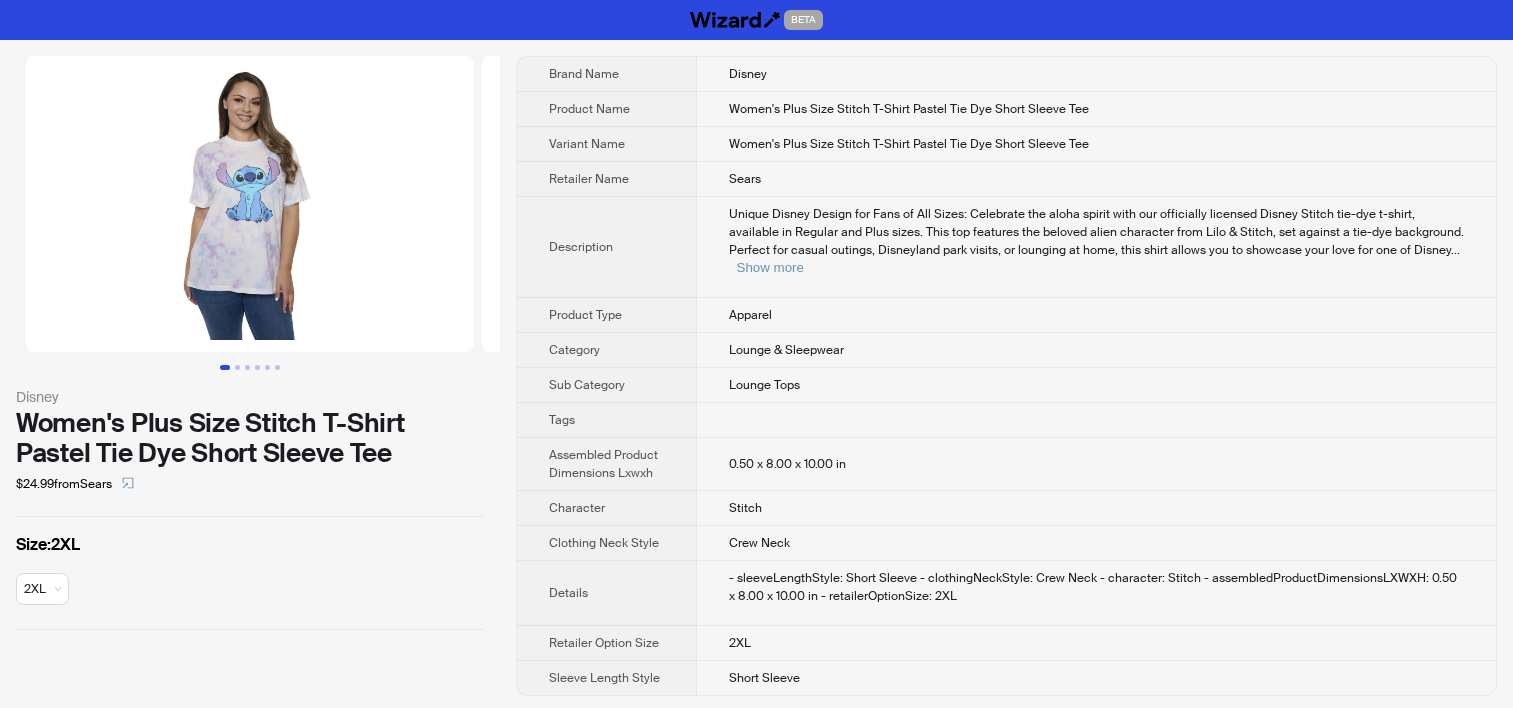 scroll, scrollTop: 0, scrollLeft: 0, axis: both 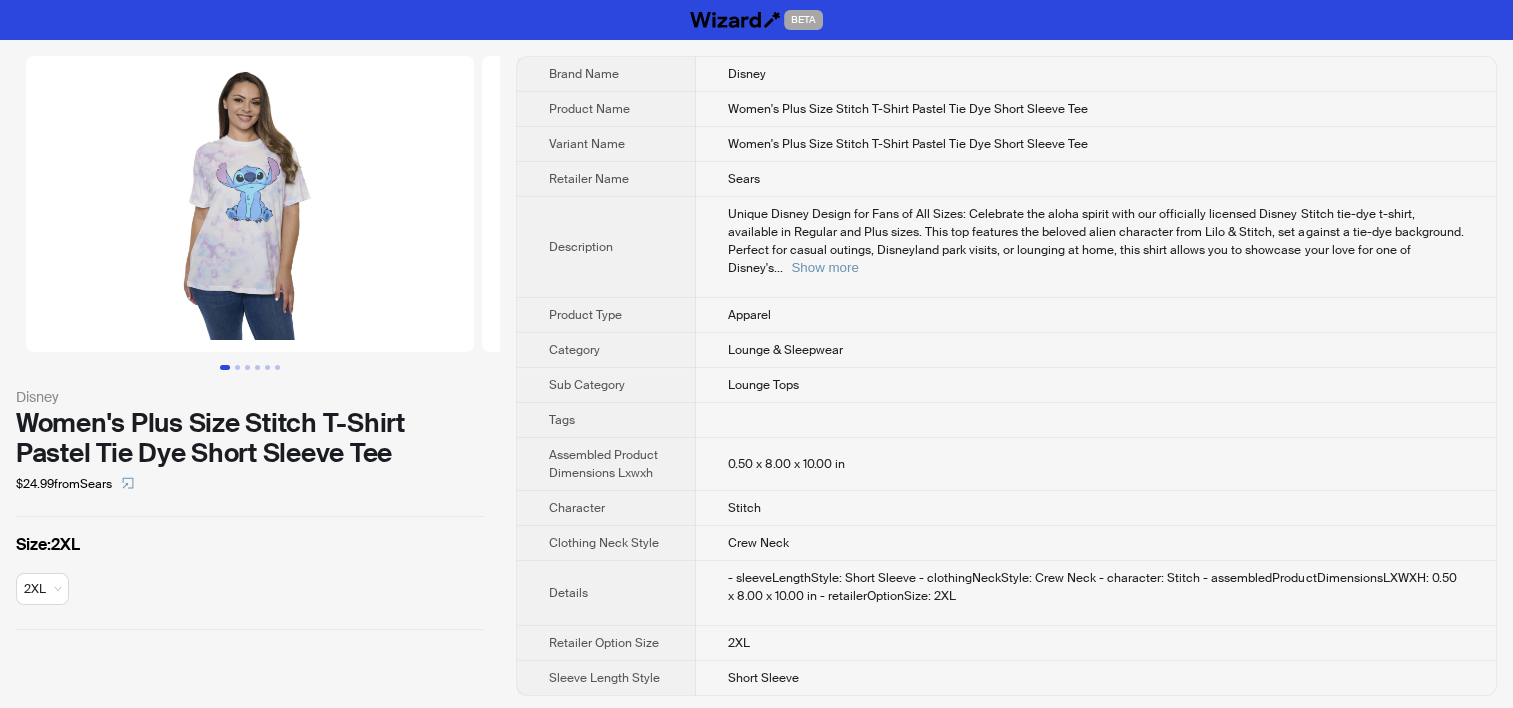 click on "Unique Disney Design for Fans of All Sizes: Celebrate the aloha spirit with our officially licensed Disney Stitch tie-dye t-shirt, available in Regular and Plus sizes. This top features the beloved alien character from Lilo & Stitch, set against a tie-dye background. Perfect for casual outings, Disneyland park visits, or lounging at home, this shirt allows you to showcase your love for one of Disney's  ... Show more" at bounding box center (1096, 241) 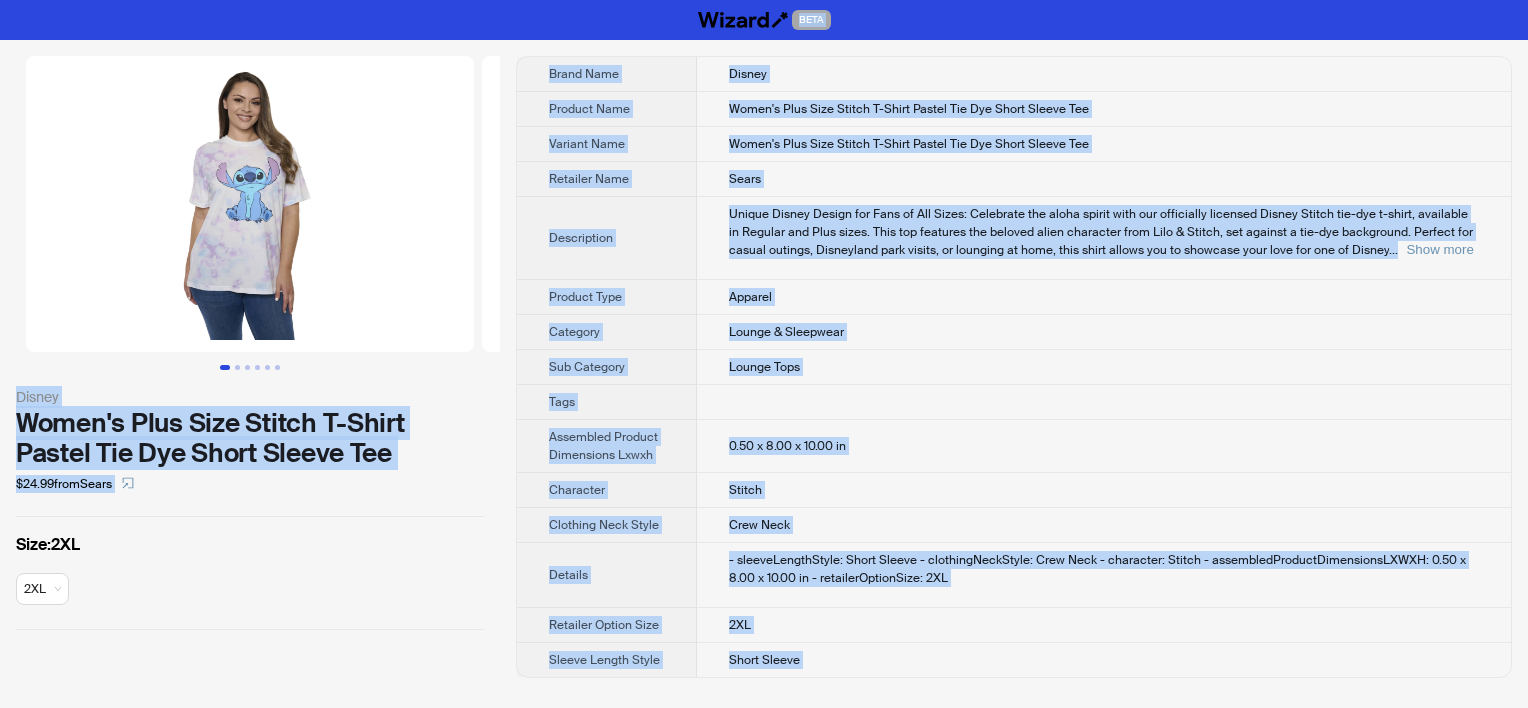click on "Disney" at bounding box center (1104, 74) 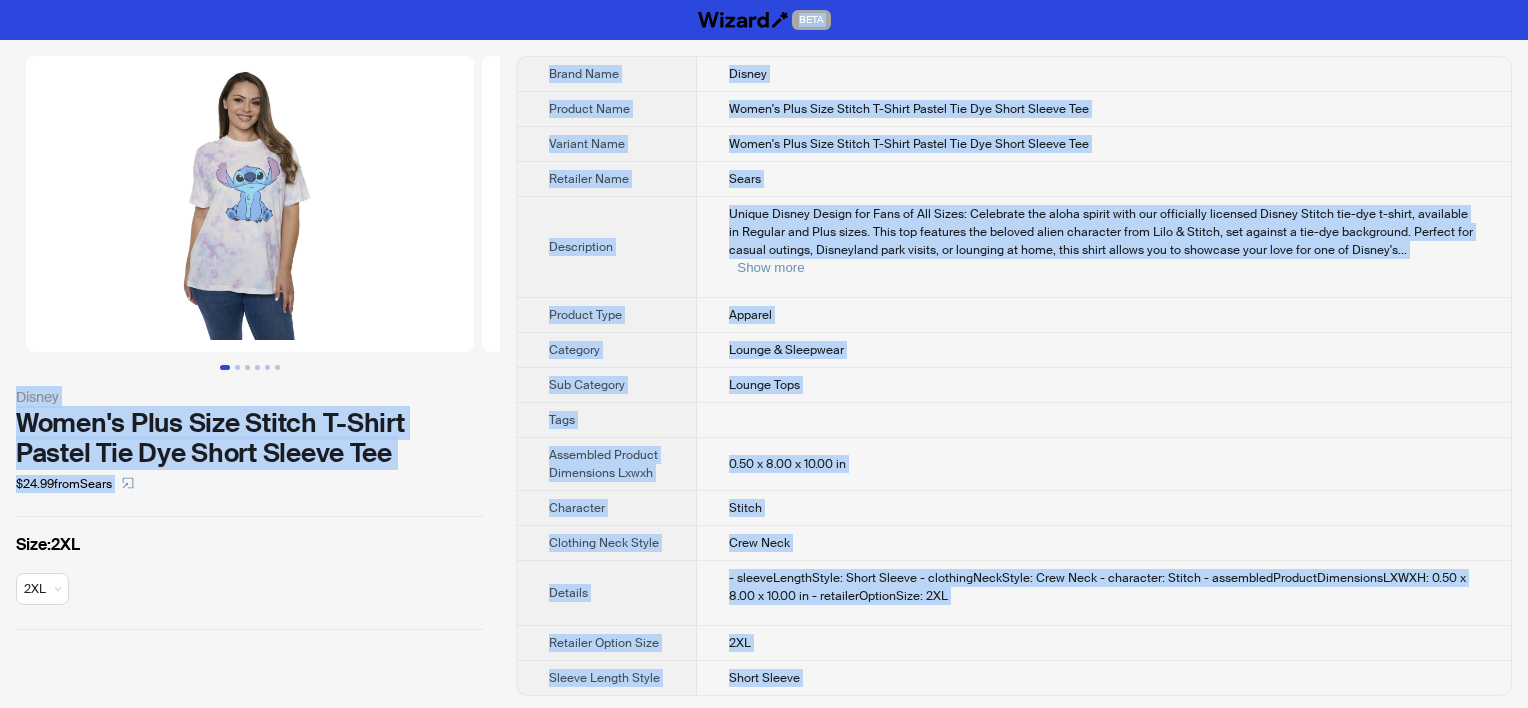 click on "Brand Name Disney Product Name Women's Plus Size Stitch T-Shirt Pastel Tie Dye Short Sleeve Tee Variant Name Women's Plus Size Stitch T-Shirt Pastel Tie Dye Short Sleeve Tee Retailer Name Sears Description Unique Disney Design for Fans of All Sizes: Celebrate the aloha spirit with our officially licensed Disney Stitch tie-dye t-shirt, available in Regular and Plus sizes. This top features the beloved alien character from Lilo & Stitch, set against a tie-dye background. Perfect for casual outings, Disneyland park visits, or lounging at home, this shirt allows you to showcase your love for one of Disney's  ... Show more Product Type Apparel Category Lounge & Sleepwear Sub Category Lounge Tops Tags Assembled Product Dimensions Lxwxh 0.50 x 8.00 x 10.00 in Character Stitch Clothing Neck Style Crew Neck Details - sleeveLengthStyle: Short Sleeve
- clothingNeckStyle: Crew Neck
- character: Stitch
- assembledProductDimensionsLXWXH: 0.50 x 8.00 x 10.00 in
- retailerOptionSize: 2XL Retailer Option Size 2XL Short Sleeve" at bounding box center [1014, 376] 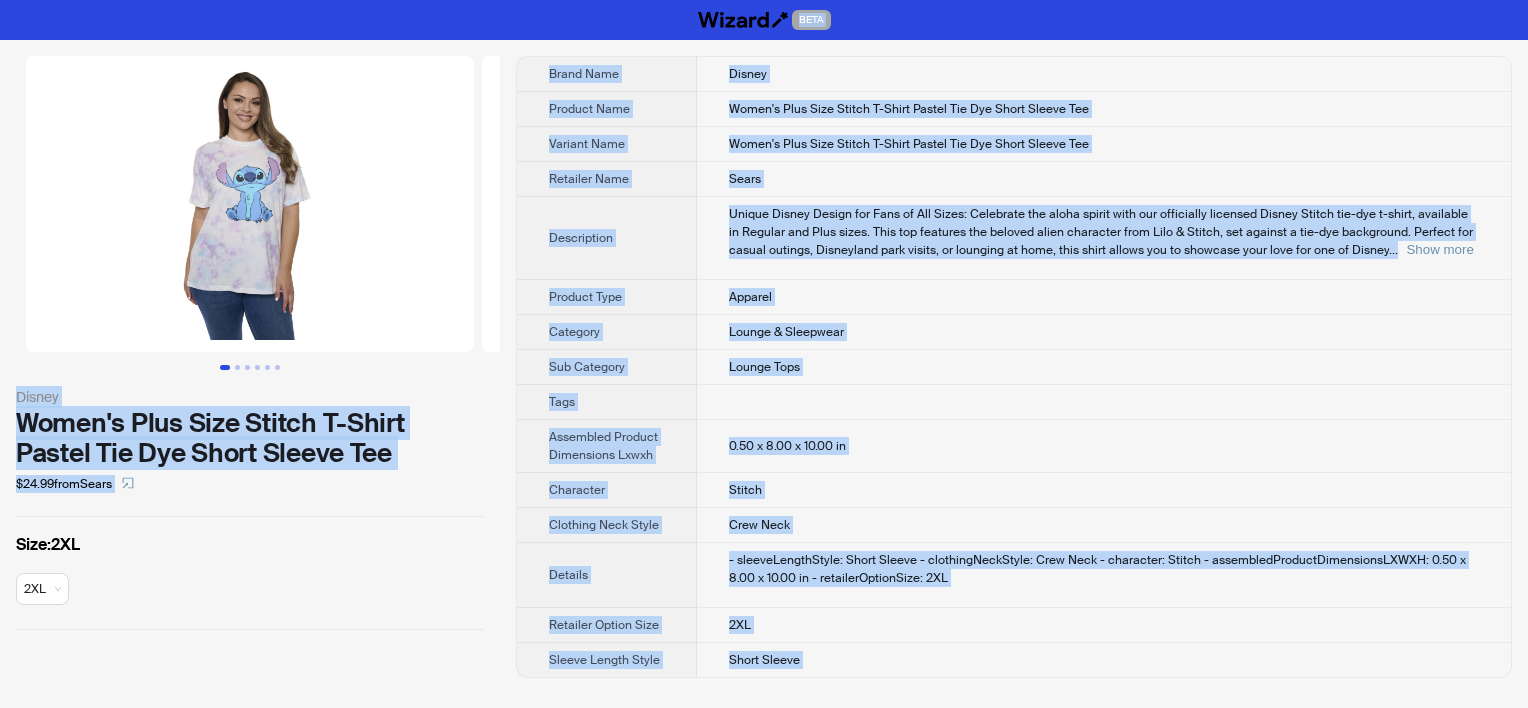 click on "Brand Name Disney Product Name Women's Plus Size Stitch T-Shirt Pastel Tie Dye Short Sleeve Tee Variant Name Women's Plus Size Stitch T-Shirt Pastel Tie Dye Short Sleeve Tee Retailer Name Sears Description Unique Disney Design for Fans of All Sizes: Celebrate the aloha spirit with our officially licensed Disney Stitch tie-dye t-shirt, available in Regular and Plus sizes. This top features the beloved alien character from Lilo & Stitch, set against a tie-dye background. Perfect for casual outings, Disneyland park visits, or lounging at home, this shirt allows you to showcase your love for one of Disney ... Show more Product Type Apparel Category Lounge & Sleepwear Sub Category Lounge Tops Tags Assembled Product Dimensions Lxwxh 0.50 x 8.00 x 10.00 in Character Stitch Clothing Neck Style Crew Neck Details - sleeveLengthStyle: Short Sleeve
- clothingNeckStyle: Crew Neck
- character: Stitch
- assembledProductDimensionsLXWXH: 0.50 x 8.00 x 10.00 in
- retailerOptionSize: 2XL Retailer Option Size 2XL Short Sleeve" at bounding box center [1014, 367] 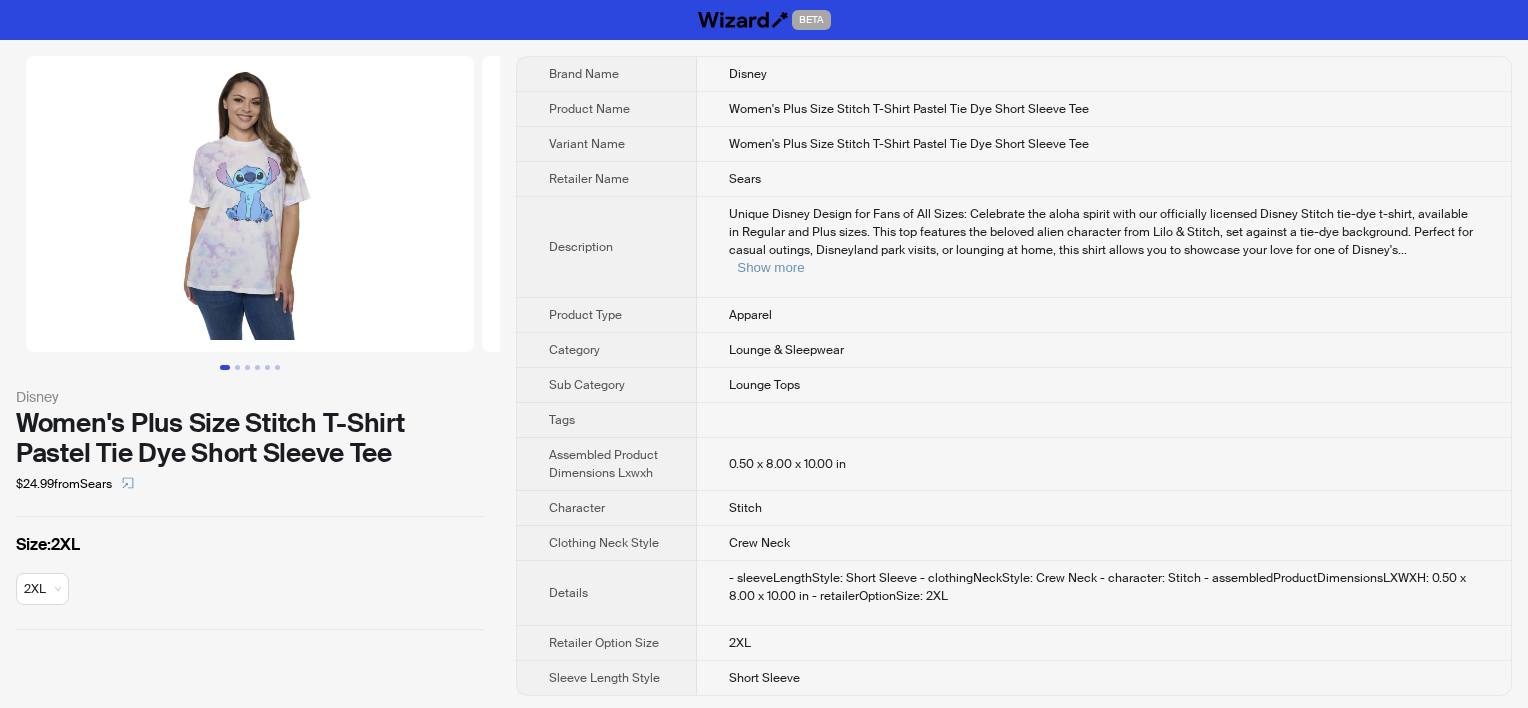 click on "Women's Plus Size Stitch T-Shirt Pastel Tie Dye Short Sleeve Tee" at bounding box center (1104, 144) 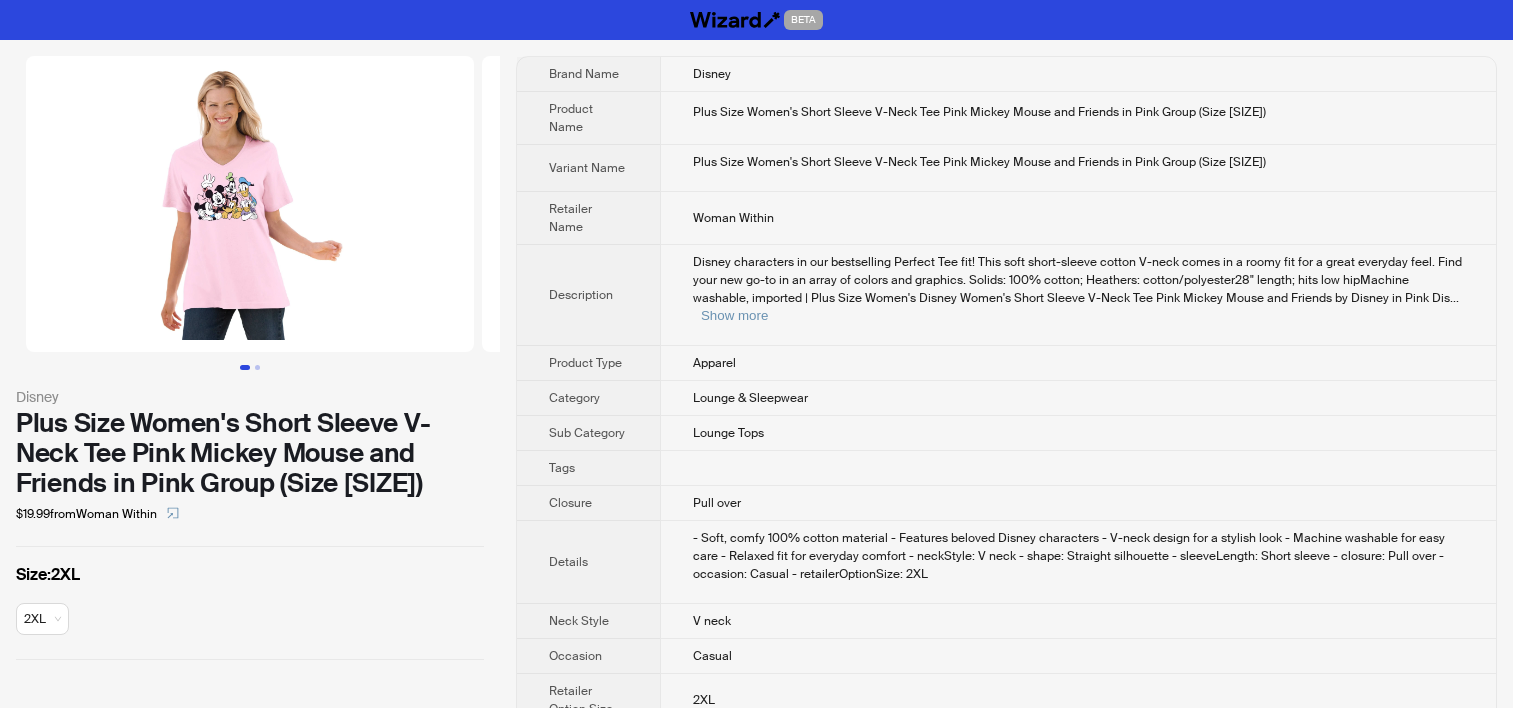 scroll, scrollTop: 0, scrollLeft: 0, axis: both 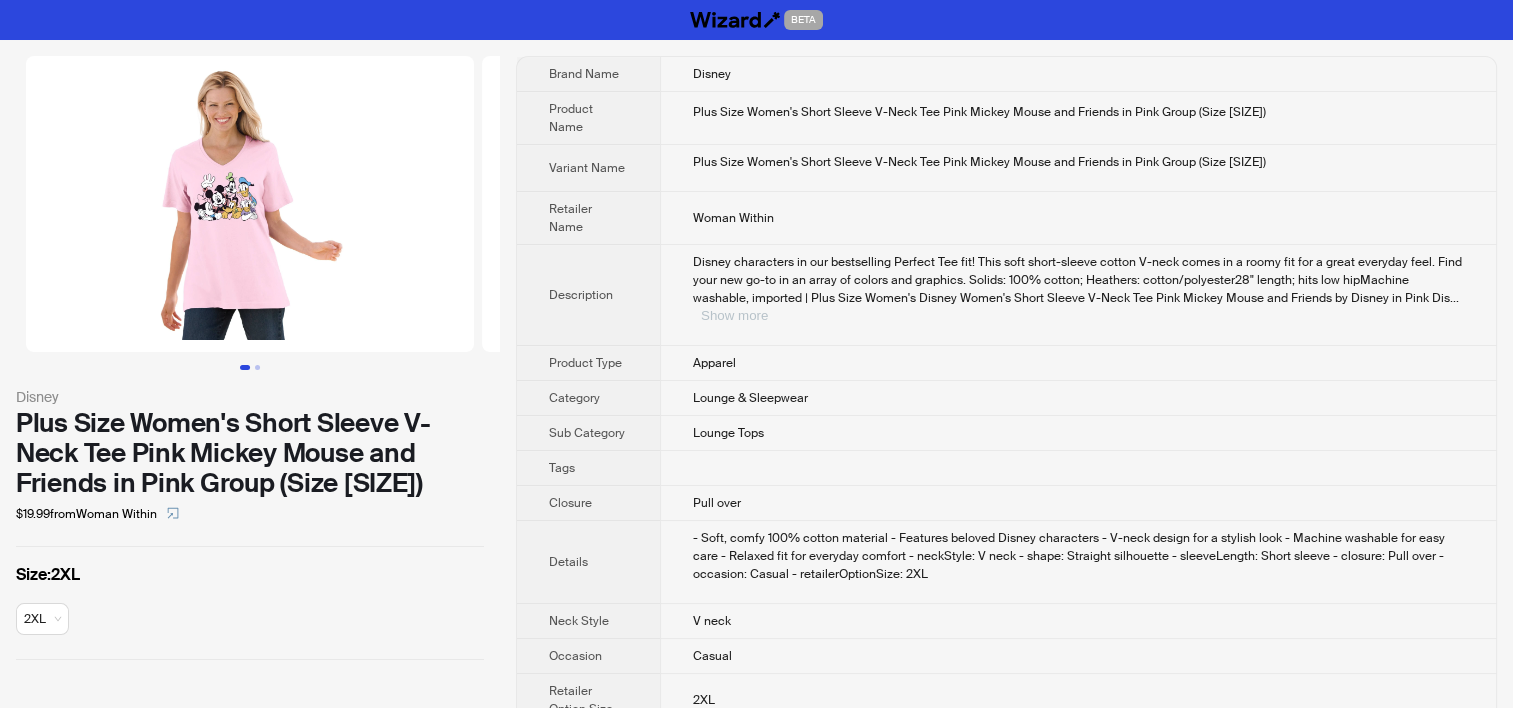 click on "Show more" at bounding box center [734, 315] 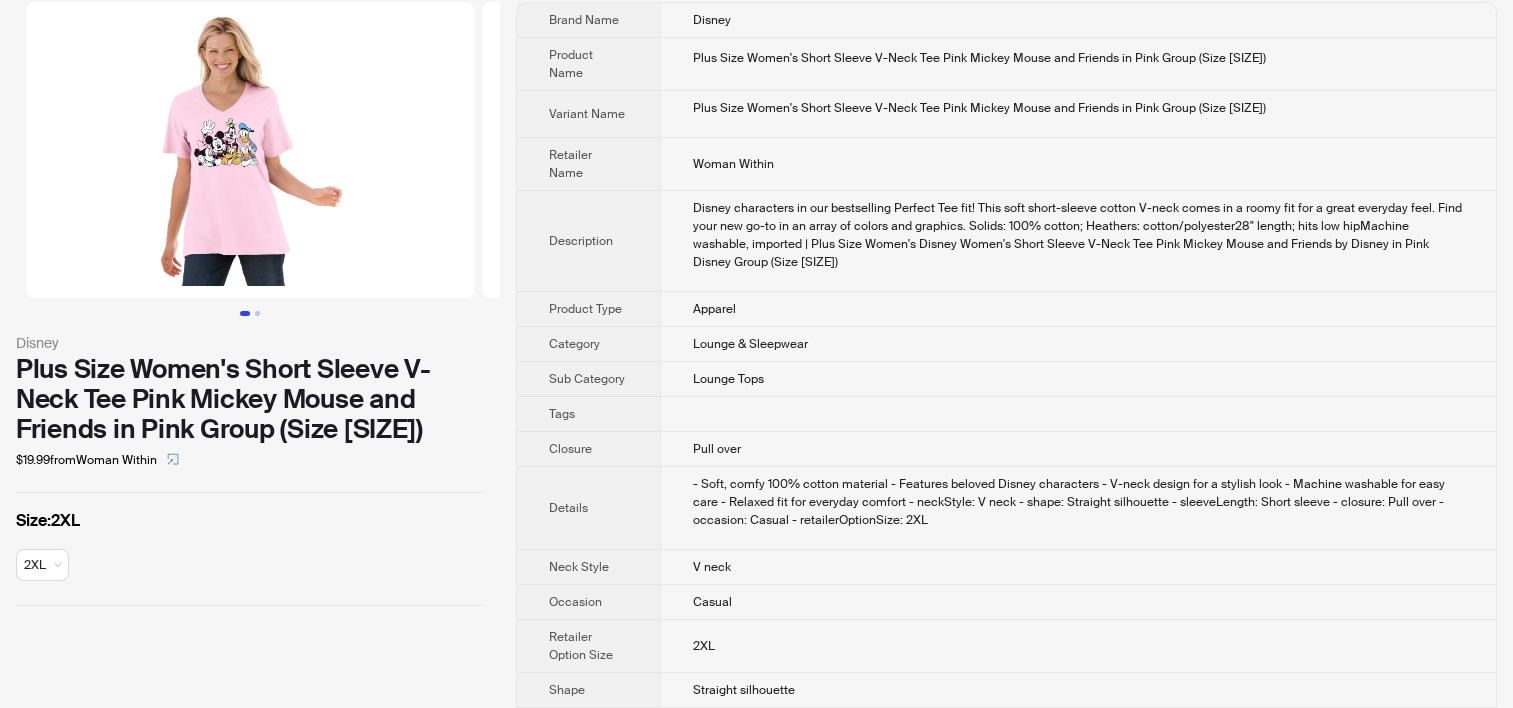 scroll, scrollTop: 0, scrollLeft: 0, axis: both 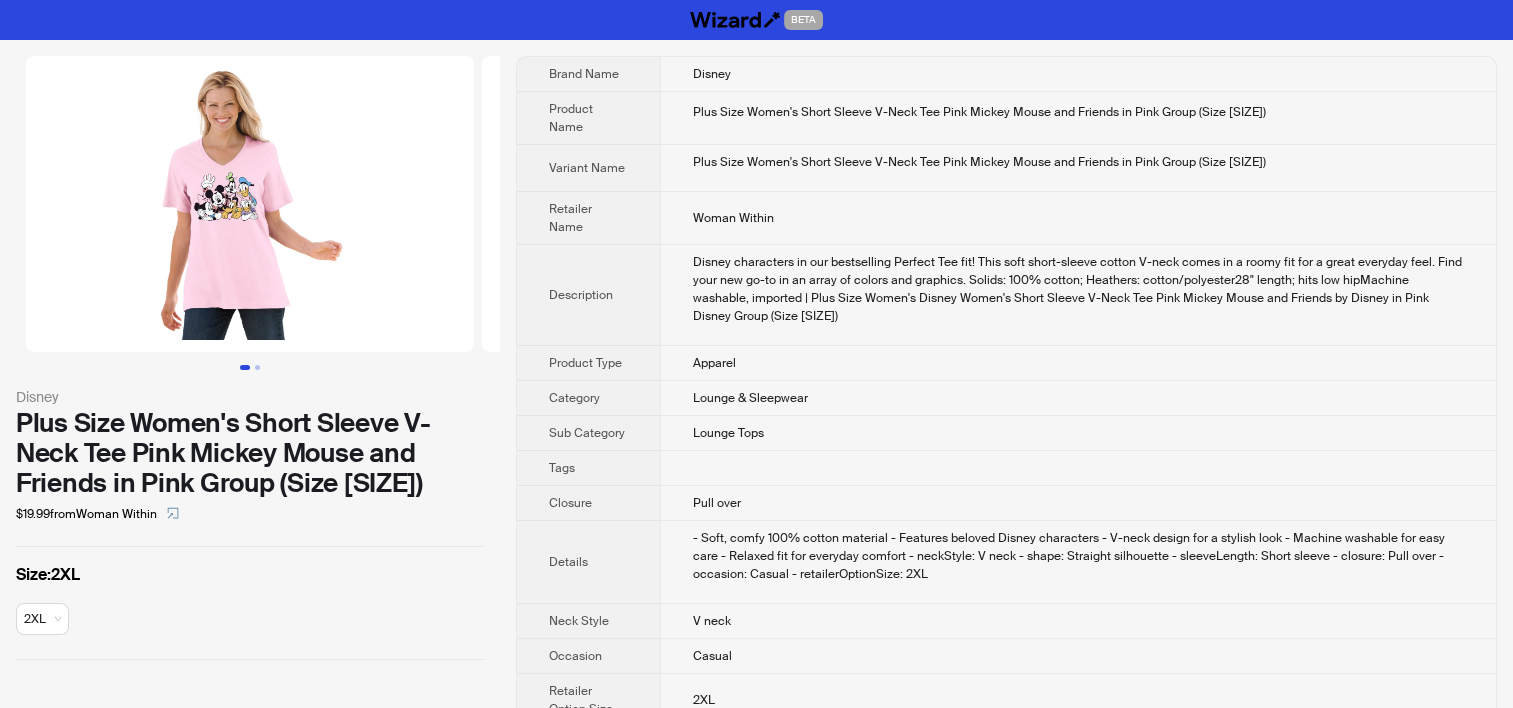 click on "Disney characters in our bestselling Perfect Tee fit! This soft short-sleeve cotton V-neck comes in a roomy fit for a great everyday feel. Find your new go-to in an array of colors and graphics. Solids: 100% cotton; Heathers: cotton/polyester28" length; hits low hipMachine washable, imported | Plus Size Women's Disney Women's Short Sleeve V-Neck Tee Pink Mickey Mouse and Friends by Disney in Pink Disney Group (Size 2X)" at bounding box center [1078, 289] 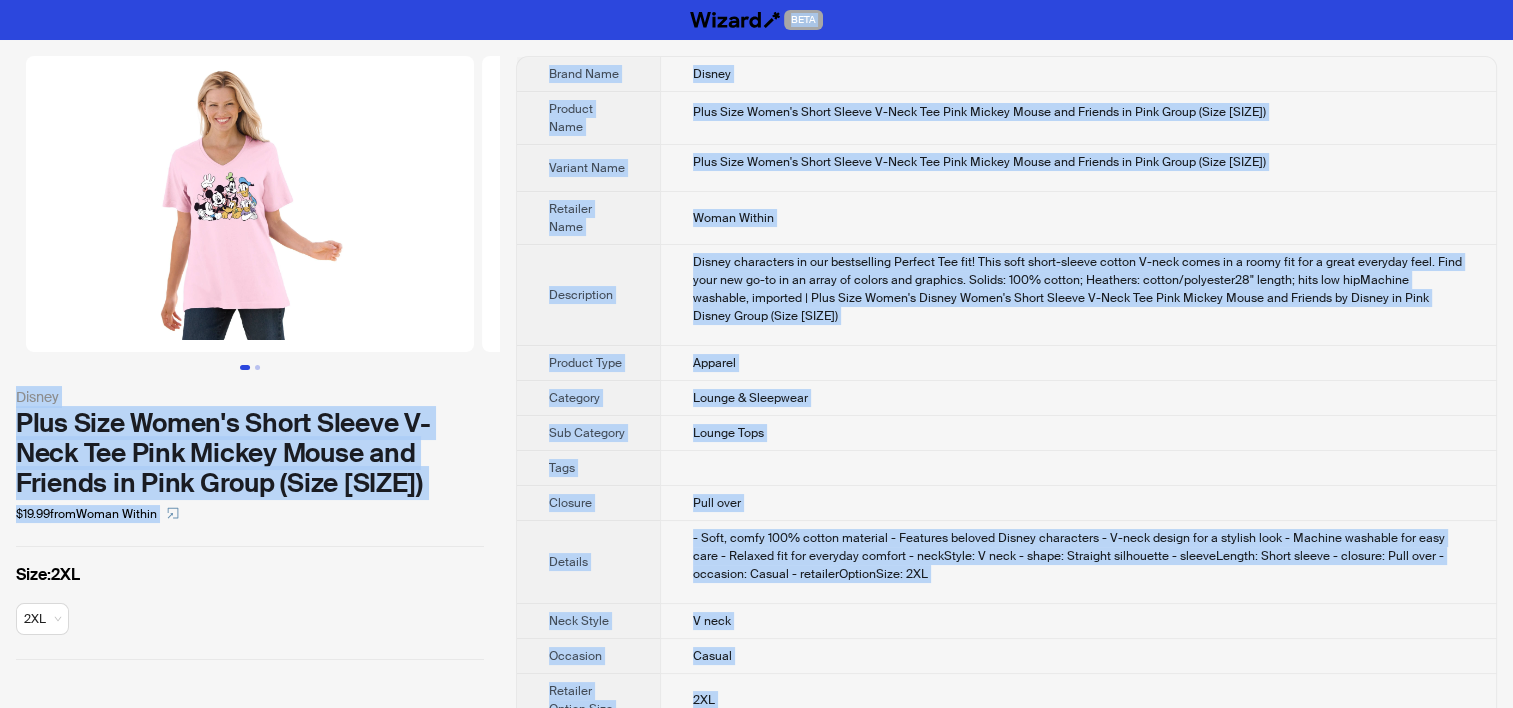copy on "BETA Disney Plus Size Women's Short Sleeve V-Neck Tee Pink Mickey Mouse and Friends in Pink Group (Size 2X) $19.99  from  Woman Within Size :  2XL 2XL Brand Name Disney Product Name Plus Size Women's Short Sleeve V-Neck Tee Pink Mickey Mouse and Friends in Pink Group (Size 2X) Variant Name Plus Size Women's Short Sleeve V-Neck Tee Pink Mickey Mouse and Friends in Pink Group (Size 2X) Retailer Name Woman Within Description Disney characters in our bestselling Perfect Tee fit! This soft short-sleeve cotton V-neck comes in a roomy fit for a great everyday feel. Find your new go-to in an array of colors and graphics. Solids: 100% cotton; Heathers: cotton/polyester28" length; hits low hipMachine washable, imported | Plus Size Women's Disney Women's Short Sleeve V-Neck Tee Pink Mickey Mouse and Friends by Disney in Pink Disney Group (Size 2X) Product Type Apparel Category Lounge & Sleepwear Sub Category Lounge Tops Tags Closure Pull over Details - Soft, comfy 100% cotton material
- Features beloved Disney charac..." 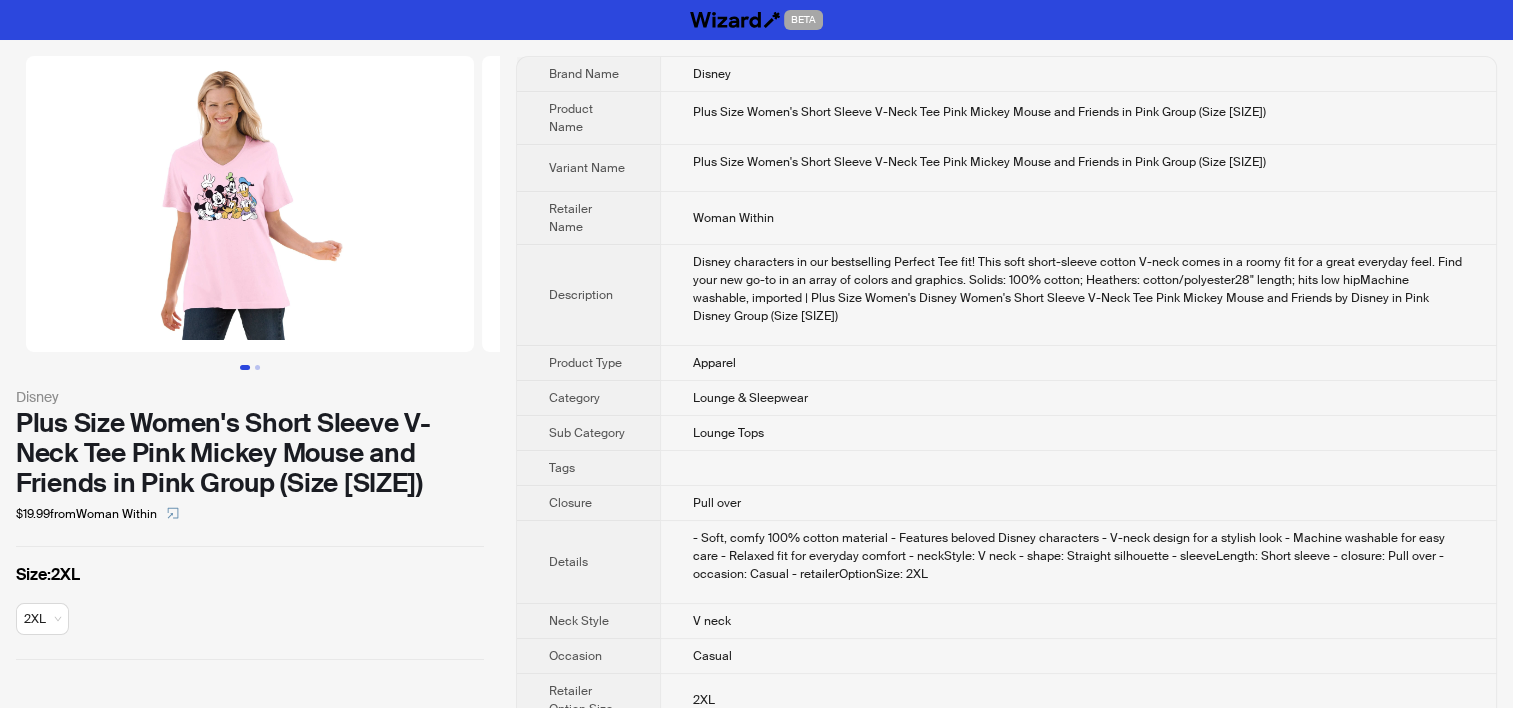 click on "Disney characters in our bestselling Perfect Tee fit! This soft short-sleeve cotton V-neck comes in a roomy fit for a great everyday feel. Find your new go-to in an array of colors and graphics. Solids: 100% cotton; Heathers: cotton/polyester28" length; hits low hipMachine washable, imported | Plus Size Women's Disney Women's Short Sleeve V-Neck Tee Pink Mickey Mouse and Friends by Disney in Pink Disney Group (Size 2X)" at bounding box center (1078, 289) 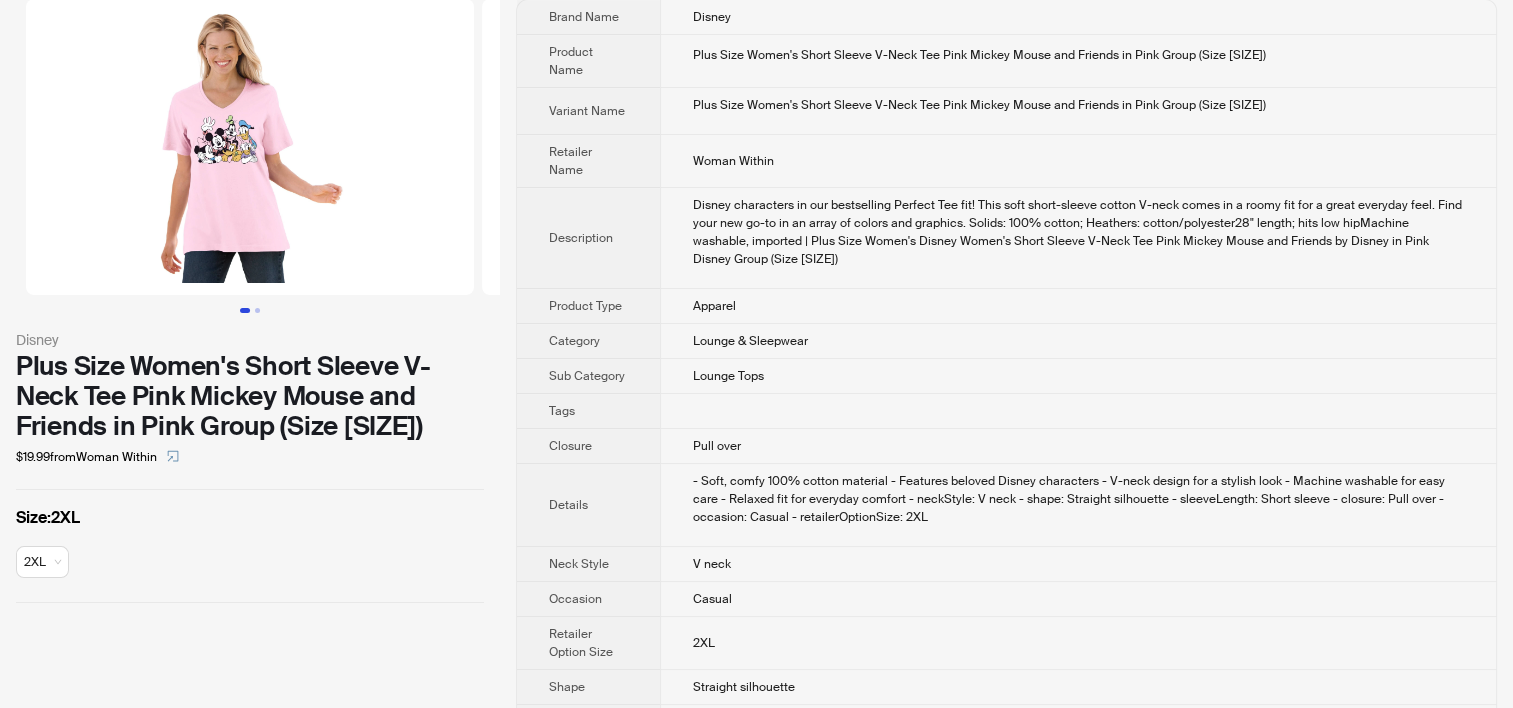 scroll, scrollTop: 0, scrollLeft: 0, axis: both 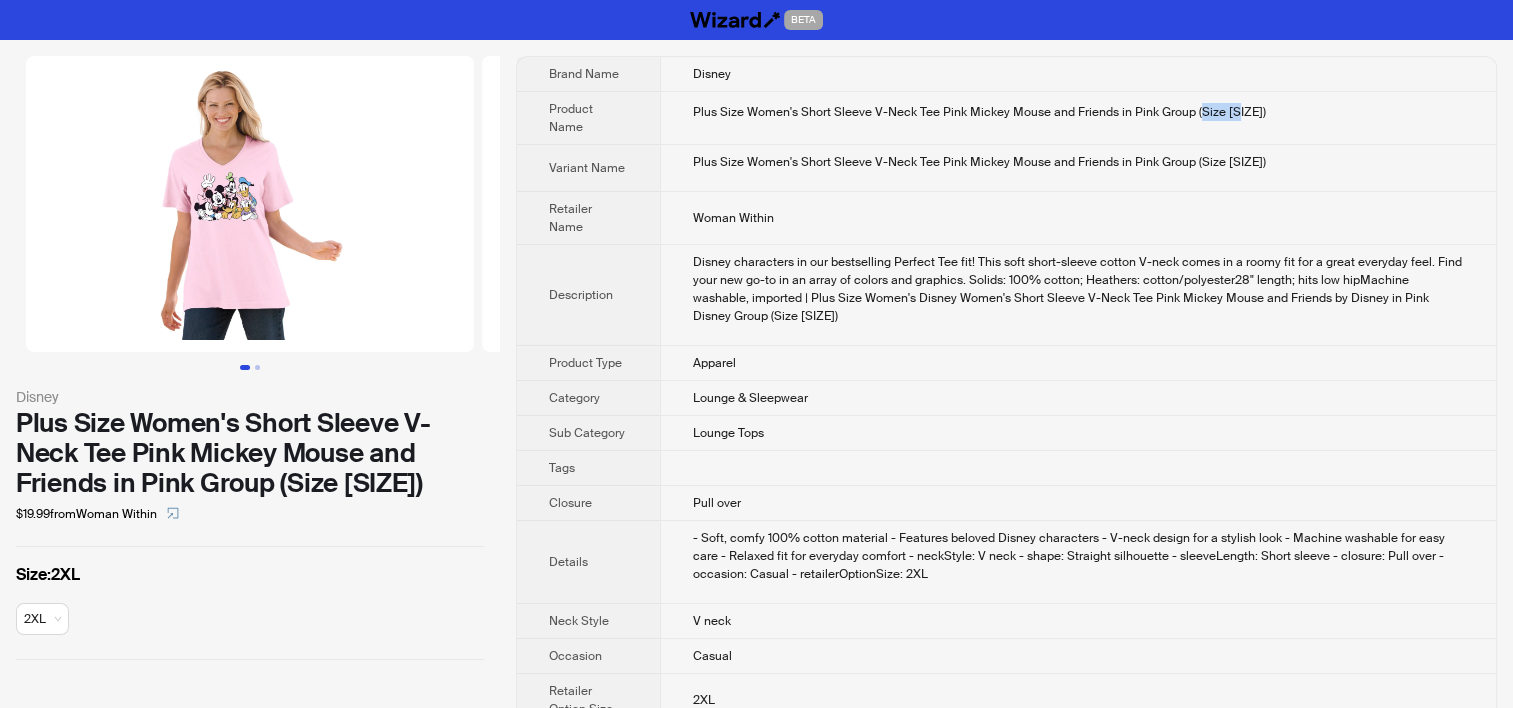 drag, startPoint x: 1192, startPoint y: 109, endPoint x: 1234, endPoint y: 110, distance: 42.0119 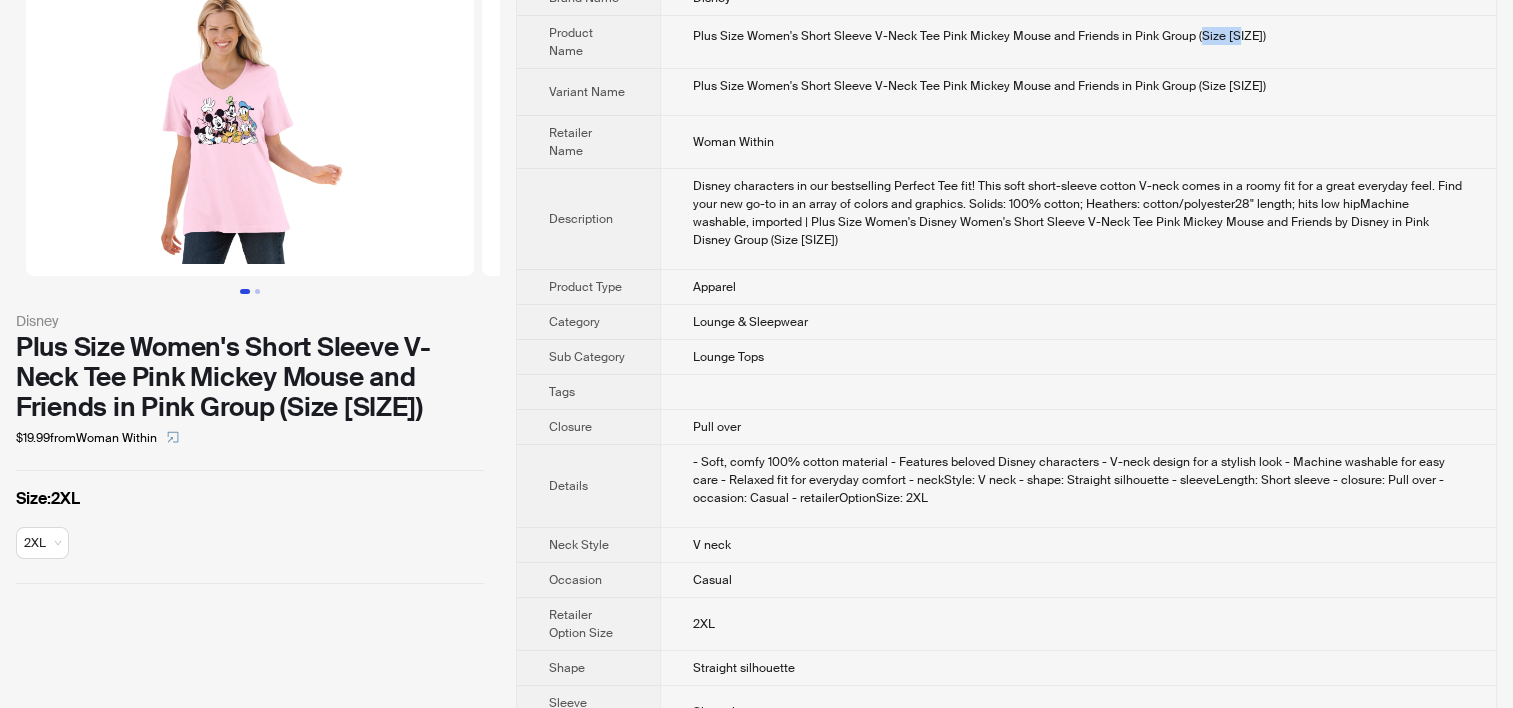 scroll, scrollTop: 120, scrollLeft: 0, axis: vertical 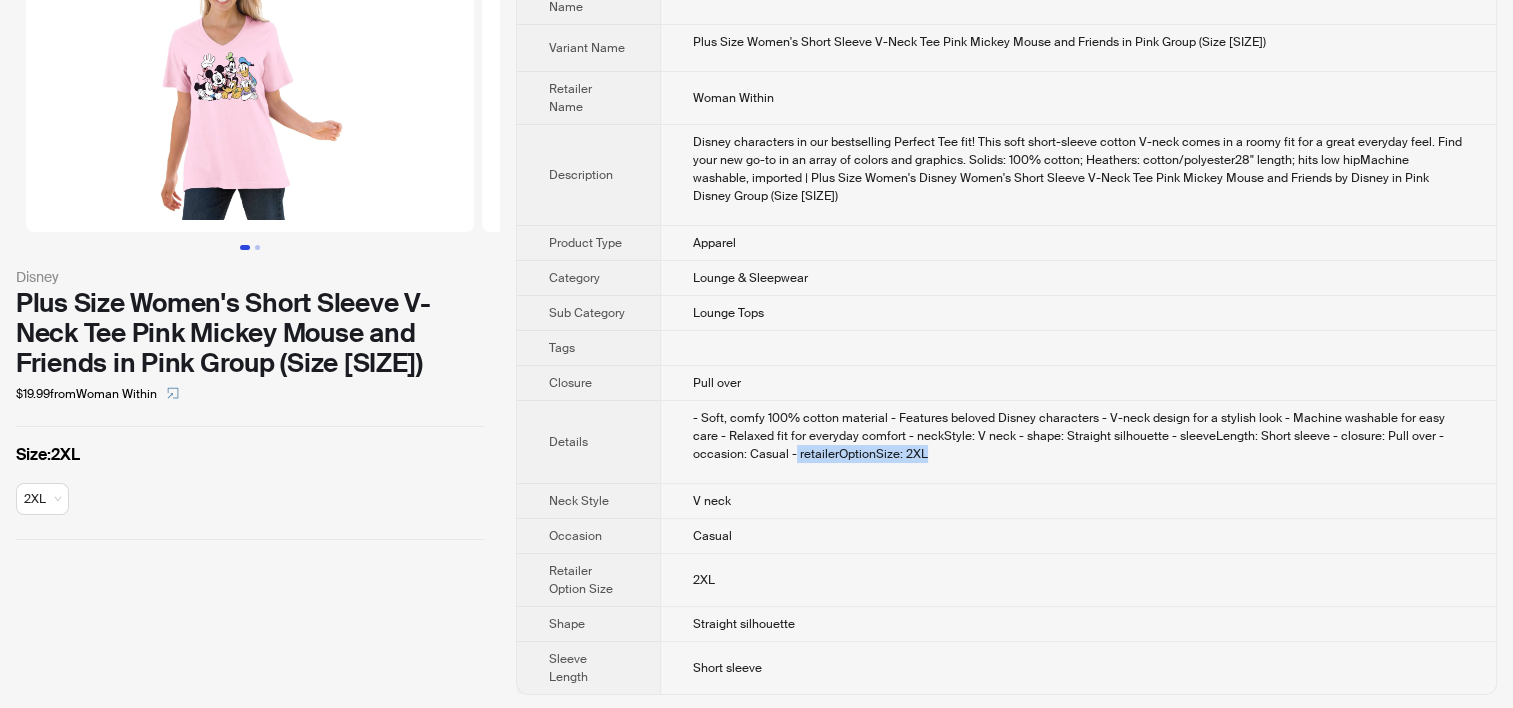 drag, startPoint x: 736, startPoint y: 453, endPoint x: 884, endPoint y: 450, distance: 148.0304 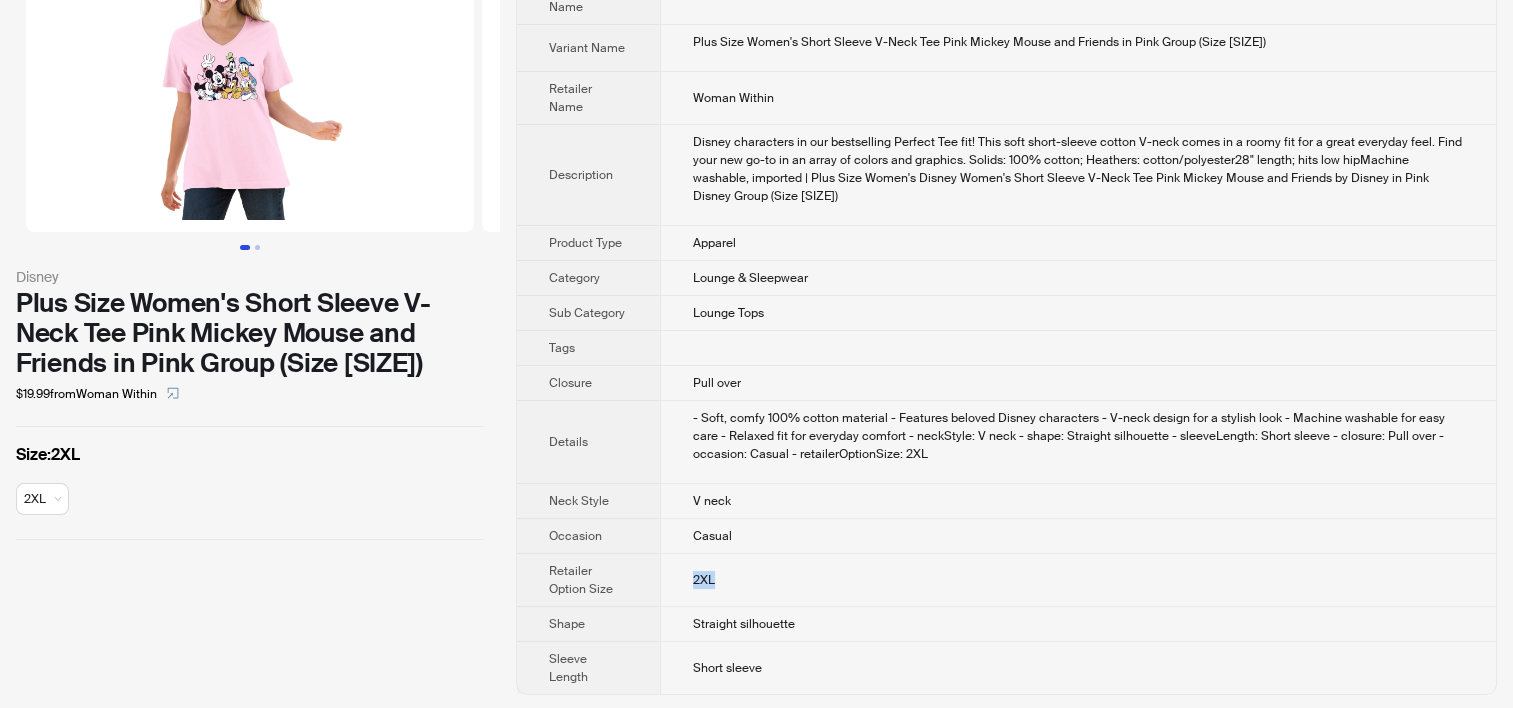 drag, startPoint x: 674, startPoint y: 574, endPoint x: 732, endPoint y: 573, distance: 58.00862 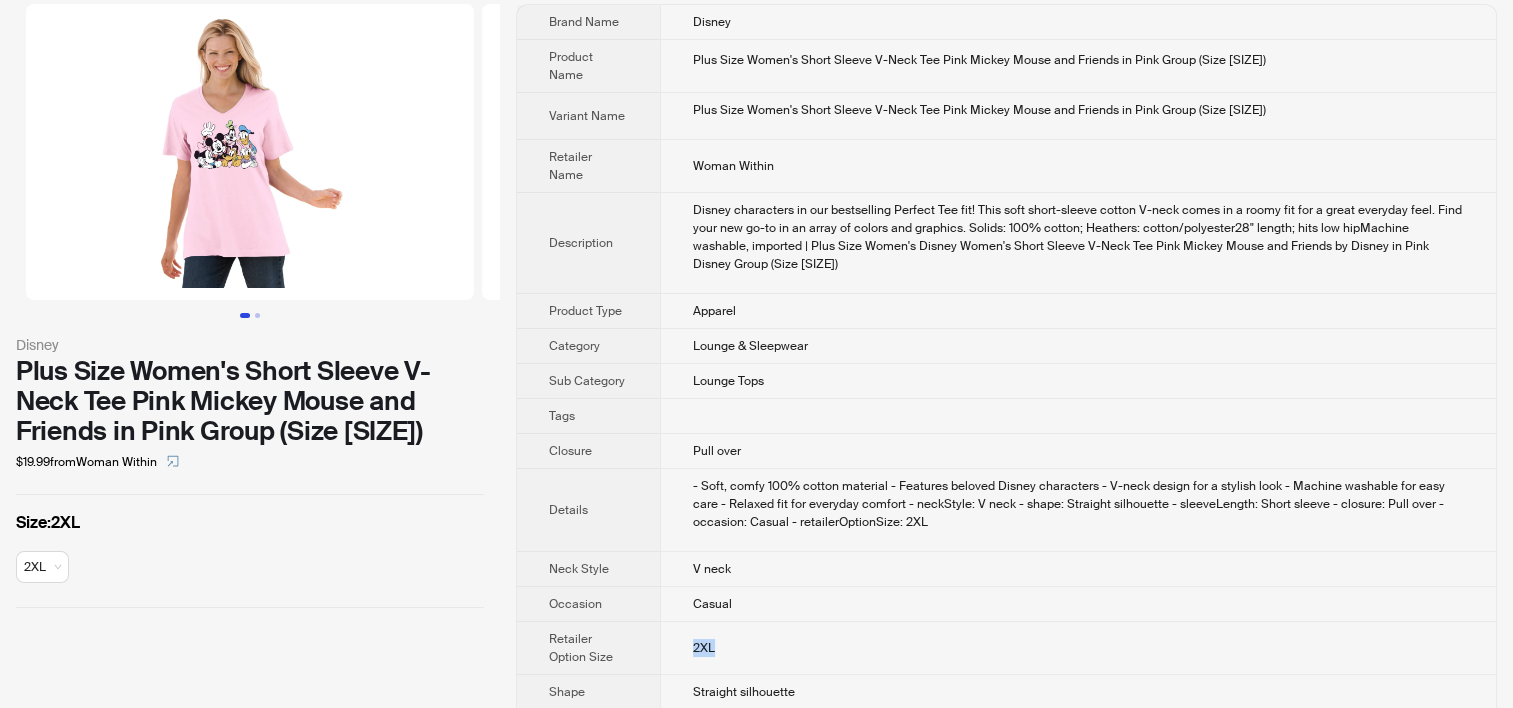 scroll, scrollTop: 0, scrollLeft: 0, axis: both 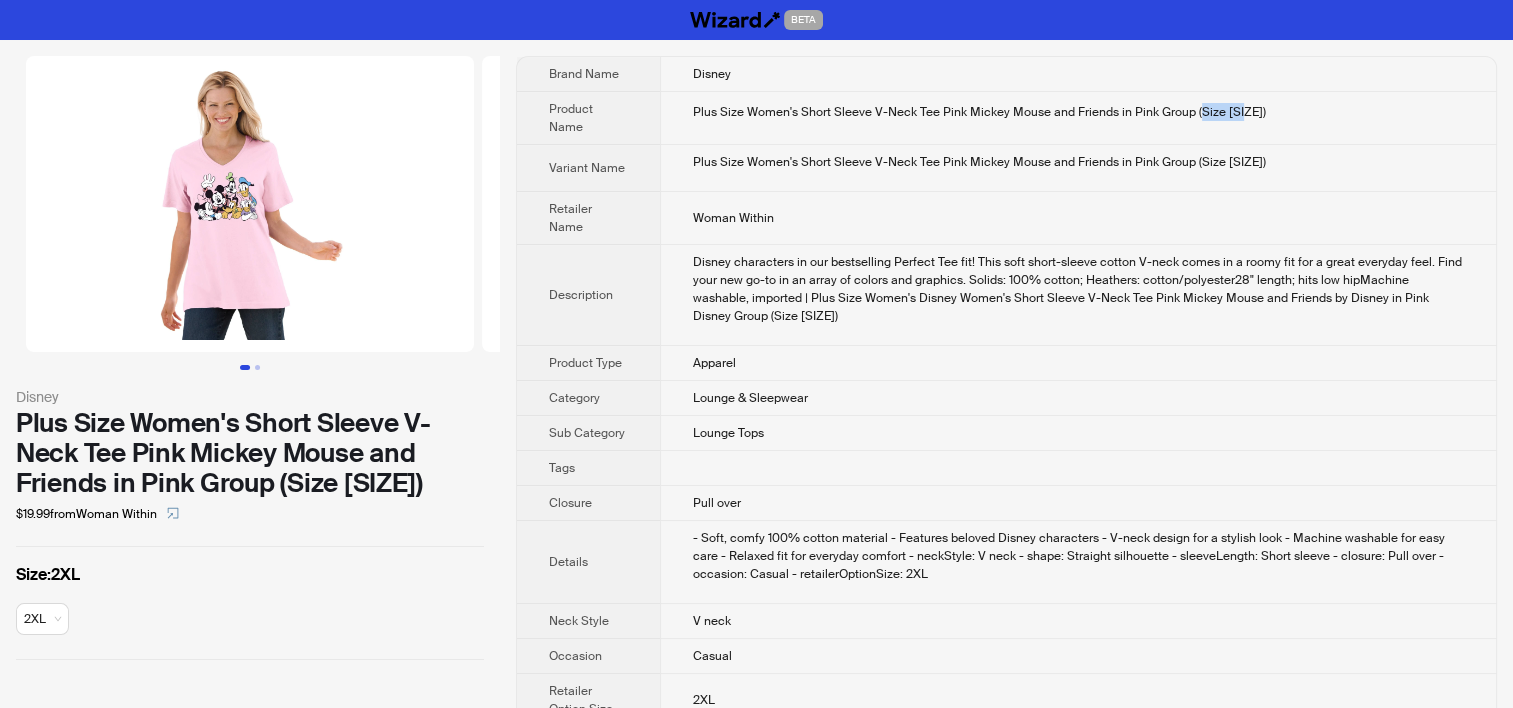 drag, startPoint x: 1192, startPoint y: 108, endPoint x: 1243, endPoint y: 108, distance: 51 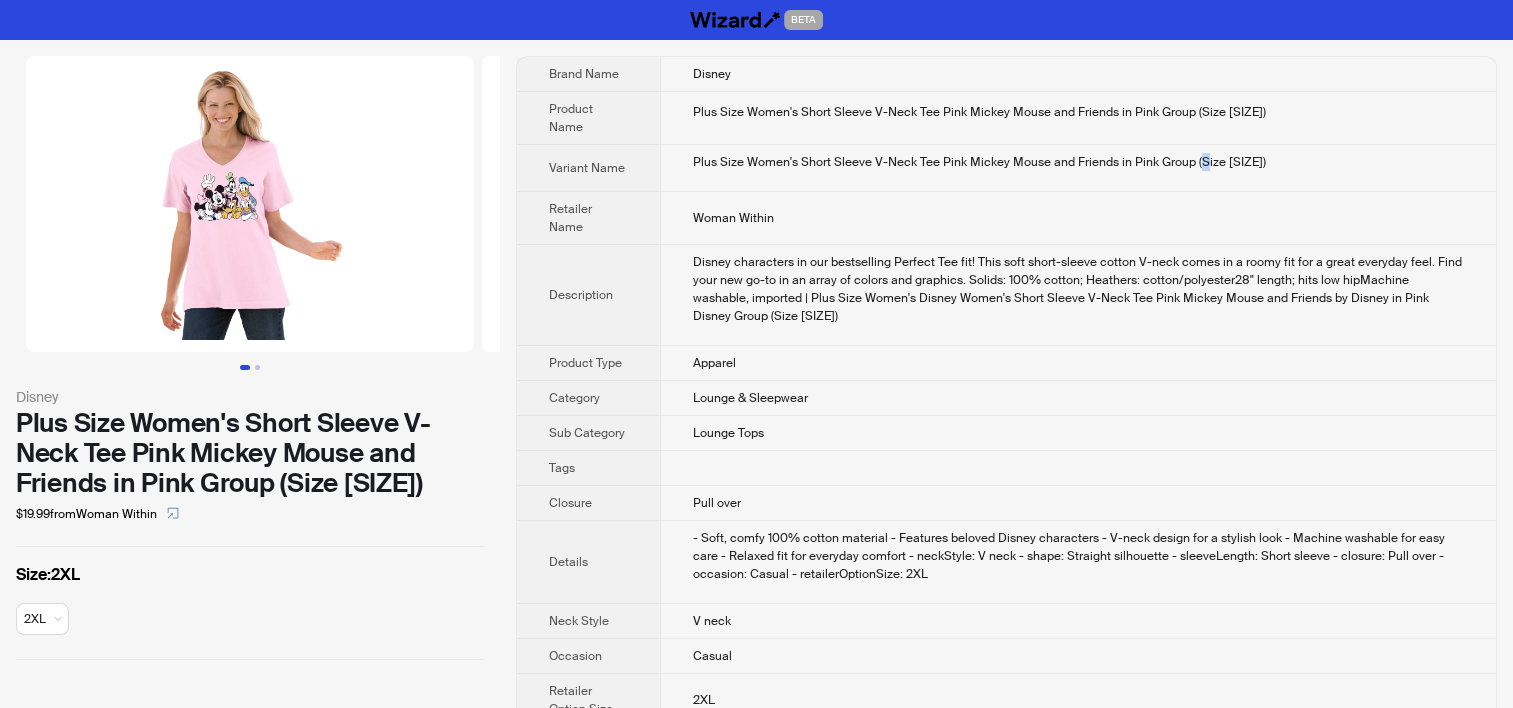drag, startPoint x: 1243, startPoint y: 108, endPoint x: 1198, endPoint y: 160, distance: 68.76772 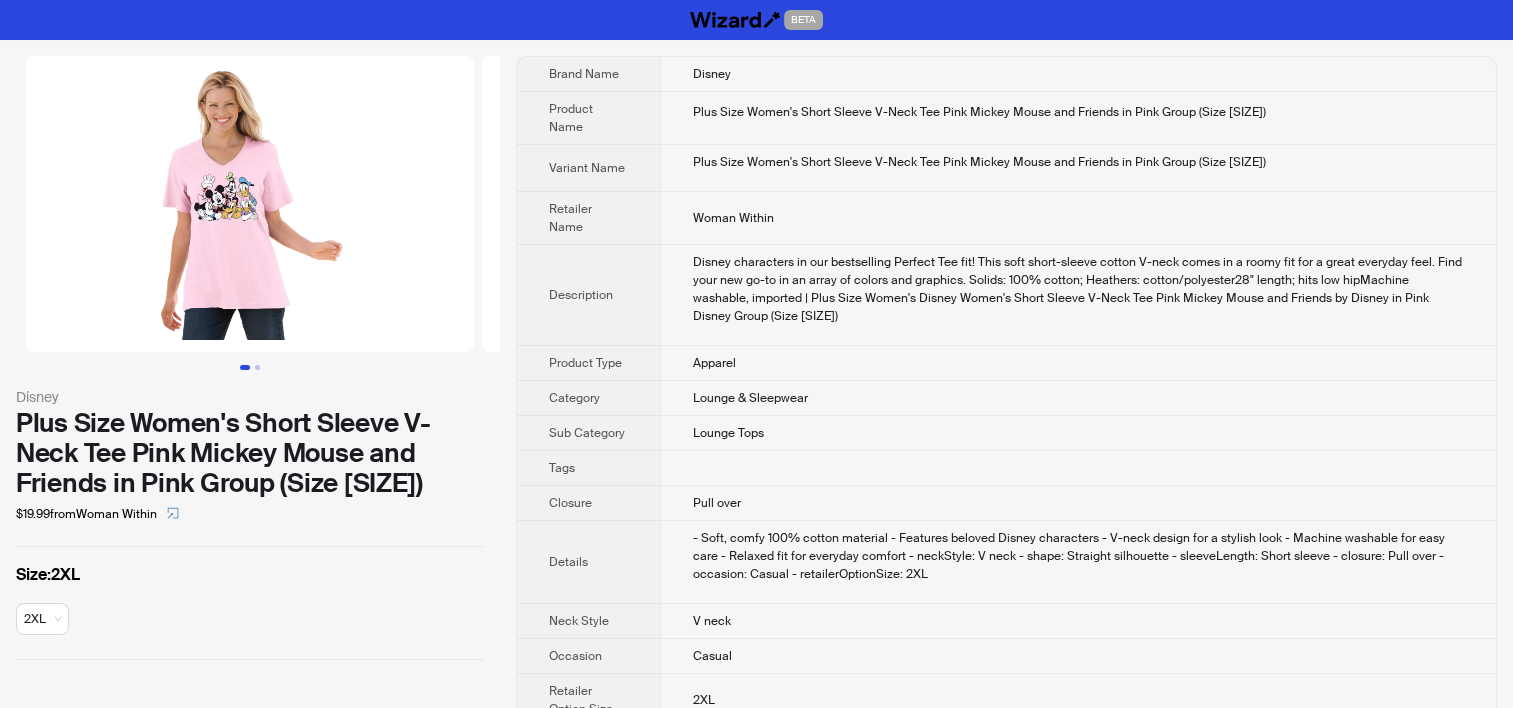 click on "Disney characters in our bestselling Perfect Tee fit! This soft short-sleeve cotton V-neck comes in a roomy fit for a great everyday feel. Find your new go-to in an array of colors and graphics. Solids: 100% cotton; Heathers: cotton/polyester28" length; hits low hipMachine washable, imported | Plus Size Women's Disney Women's Short Sleeve V-Neck Tee Pink Mickey Mouse and Friends by Disney in Pink Disney Group (Size 2X)" at bounding box center (1078, 295) 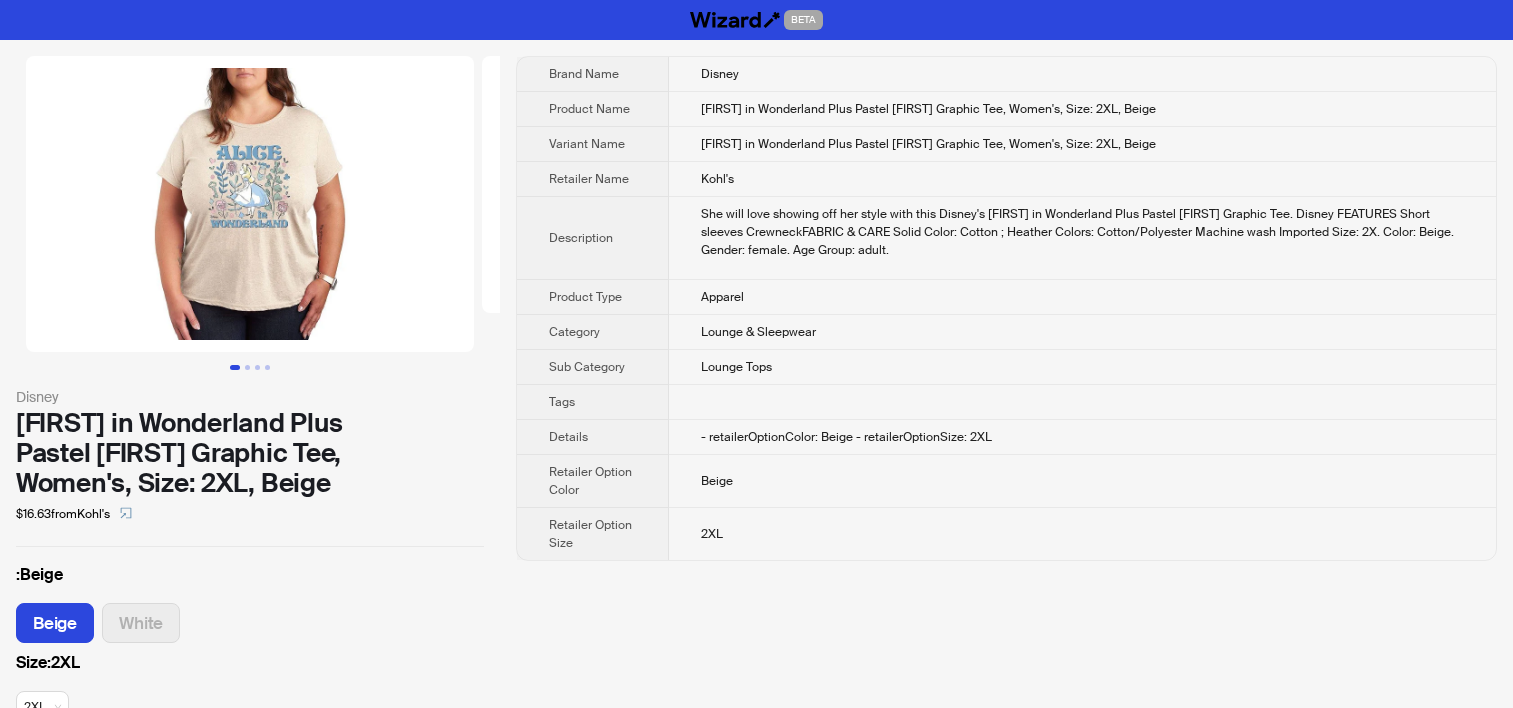 scroll, scrollTop: 0, scrollLeft: 0, axis: both 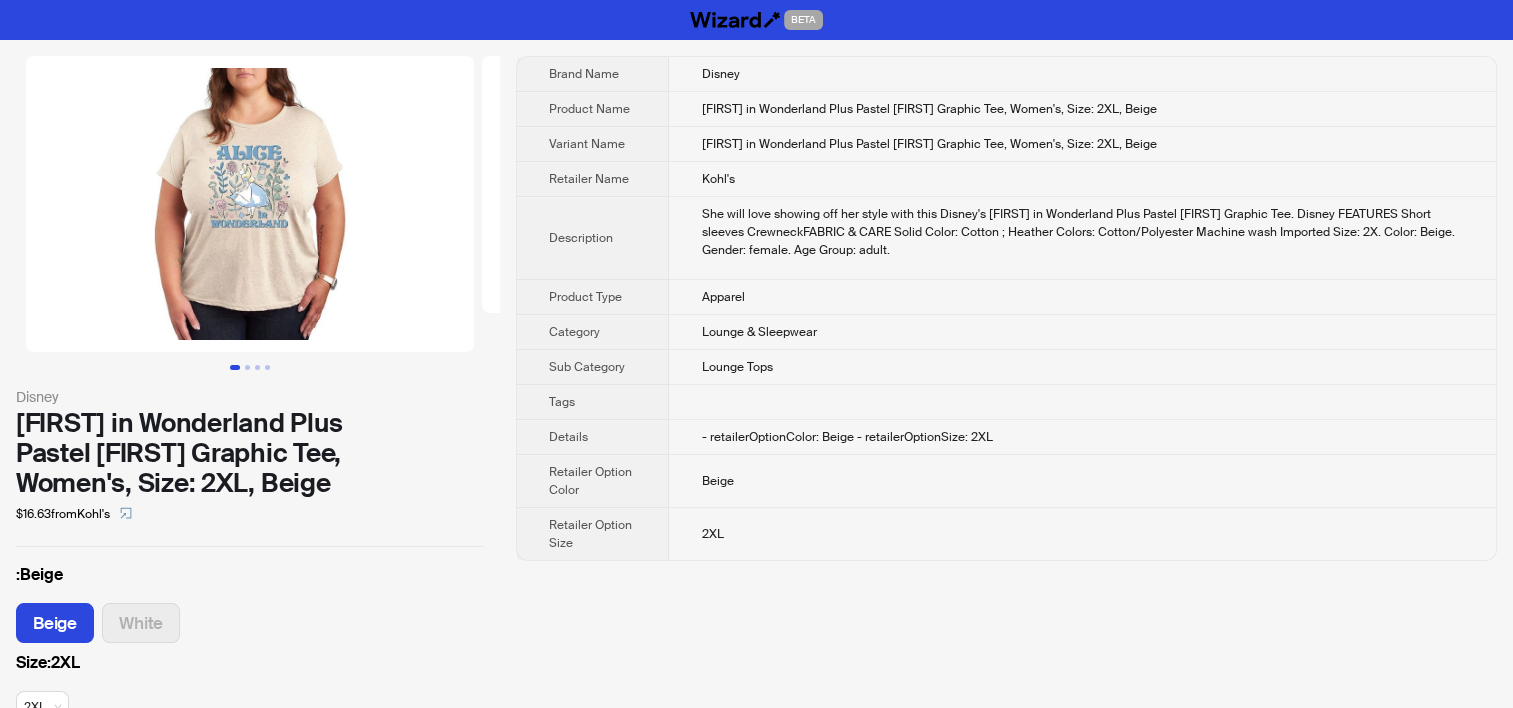 click on "Description" at bounding box center [593, 238] 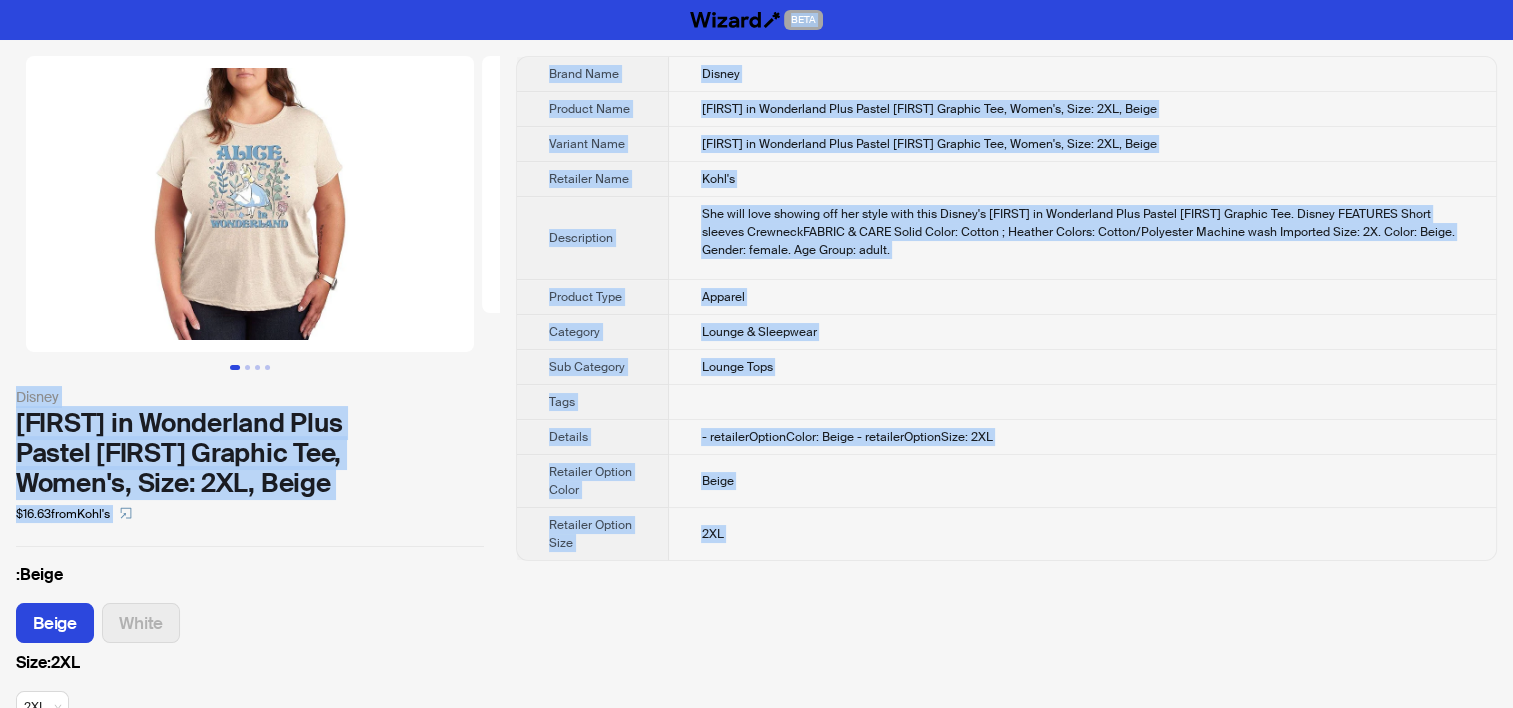 copy on "BETA Disney [FIRST] in Wonderland Plus Pastel [FIRST] Graphic Tee, Women's, Size: 2XL, Beige $16.63  from  [RETAILER] :  Beige Beige White Size :  2XL 2XL Brand Name Disney Product Name [FIRST] in Wonderland Plus Pastel [FIRST] Graphic Tee, Women's, Size: 2XL, Beige Variant Name [FIRST] in Wonderland Plus Pastel [FIRST] Graphic Tee, Women's, Size: 2XL, Beige Retailer Name [RETAILER] Description She will love showing off her style with this Disney's [FIRST] in Wonderland Plus Pastel [FIRST] Graphic Tee. Disney FEATURES Short sleeves CrewneckFABRIC & CARE Solid Color: Cotton ; Heather Colors: Cotton/Polyester Machine wash Imported Size: 2X. Color: Beige. Gender: female. Age Group: adult. Product Type Apparel Category Lounge & Sleepwear Sub Category Lounge Tops Tags Details - retailerOptionColor: Beige
- retailerOptionSize: 2XL Retailer Option Color Beige Retailer Option Size 2XL BETA 0 items in your cart Welcome to Wizard!
What can we help you shop today... gifts, toys, or games? What can I show you next?" 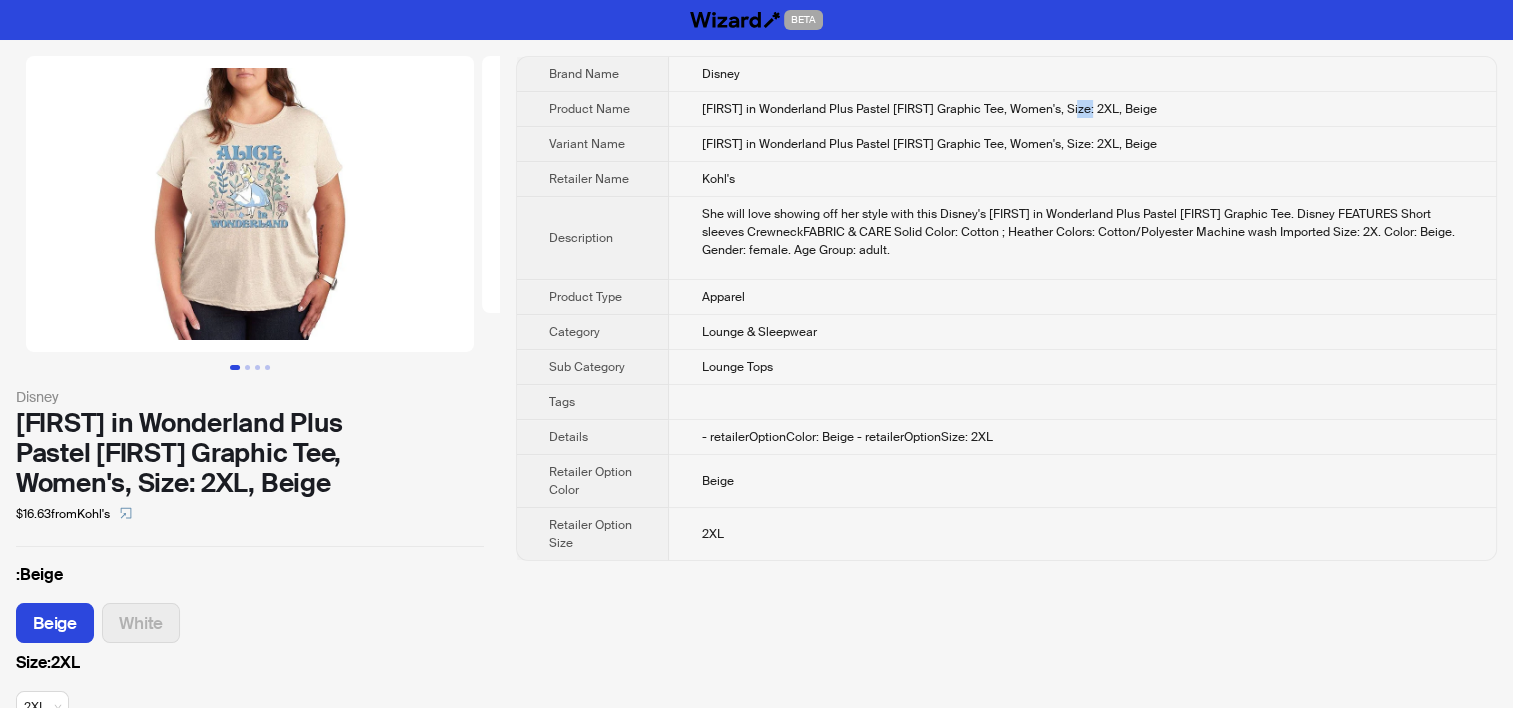 drag, startPoint x: 1069, startPoint y: 104, endPoint x: 1084, endPoint y: 105, distance: 15.033297 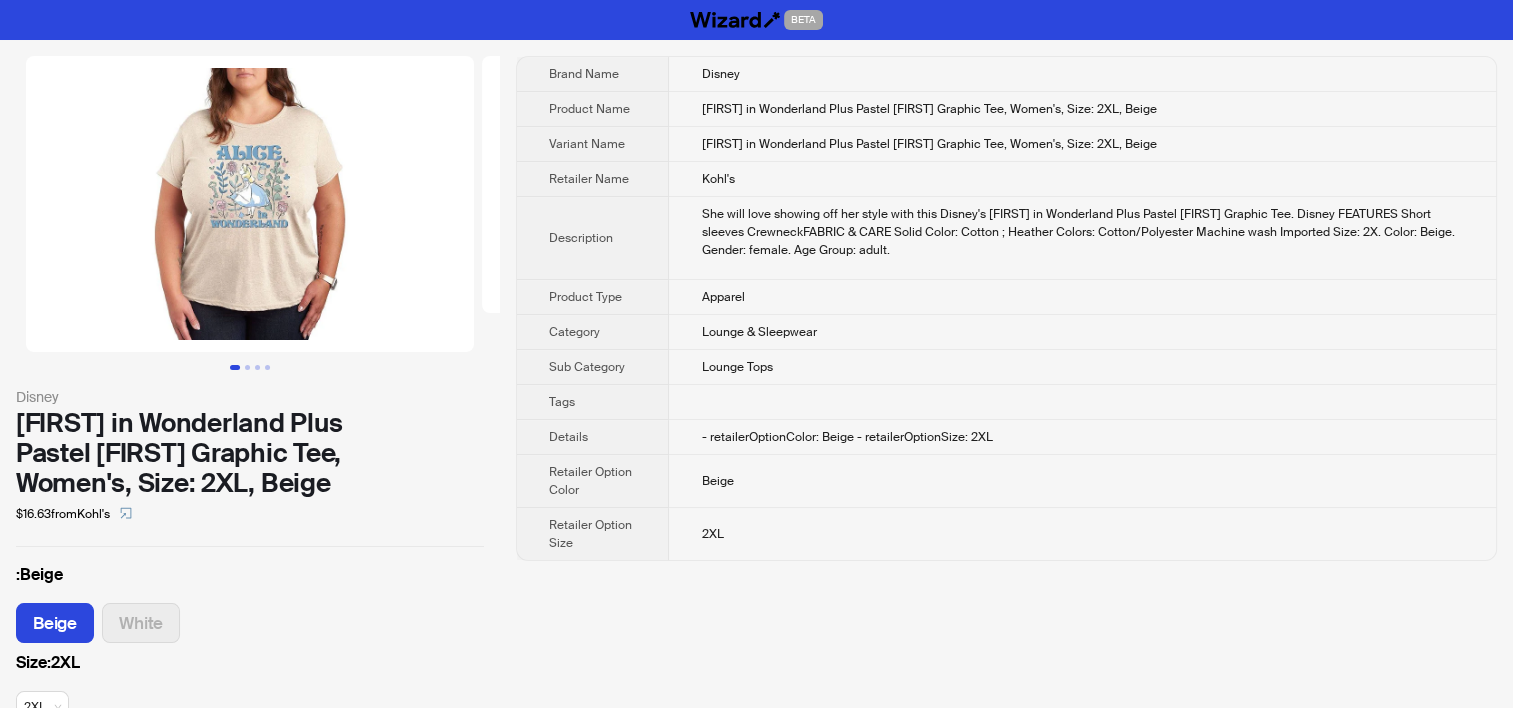 drag, startPoint x: 1084, startPoint y: 105, endPoint x: 1036, endPoint y: 148, distance: 64.44377 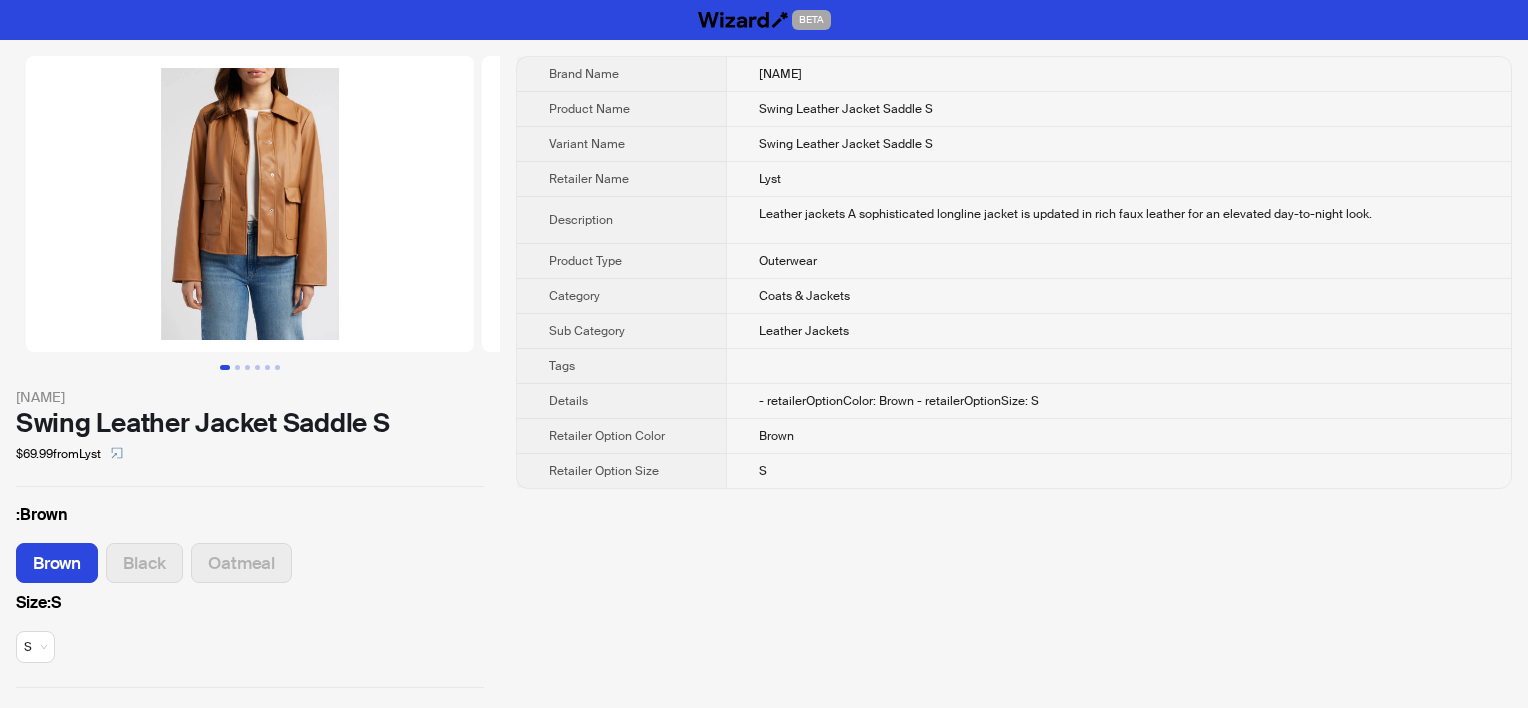 scroll, scrollTop: 0, scrollLeft: 0, axis: both 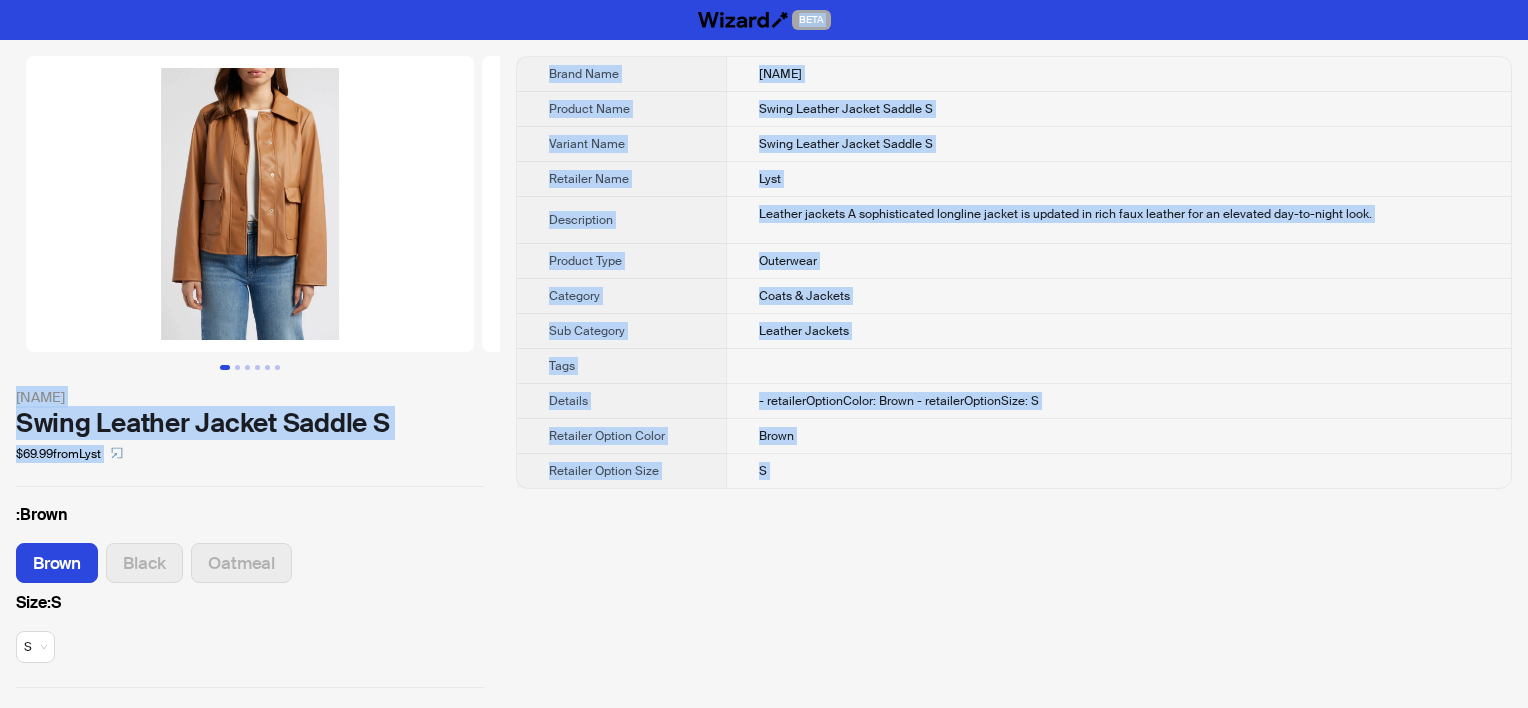 copy on "BETA [NAME] Swing Leather Jacket Saddle S $69.99  from  Lyst :  Brown Brown Black Oatmeal Size :  S S Brand Name [NAME] Product Name Swing Leather Jacket Saddle S Variant Name Swing Leather Jacket Saddle S Retailer Name Lyst Description Leather jackets A sophisticated longline jacket is updated in rich faux leather for an elevated day-to-night look. Product Type Outerwear Category Coats & Jackets Sub Category Leather Jackets Tags Details - retailerOptionColor: Brown
- retailerOptionSize: S Retailer Option Color Brown Retailer Option Size S BETA 0 items in your cart Welcome to Wizard!
What can we help you shop today... gifts, toys, or games? What can I show you next?" 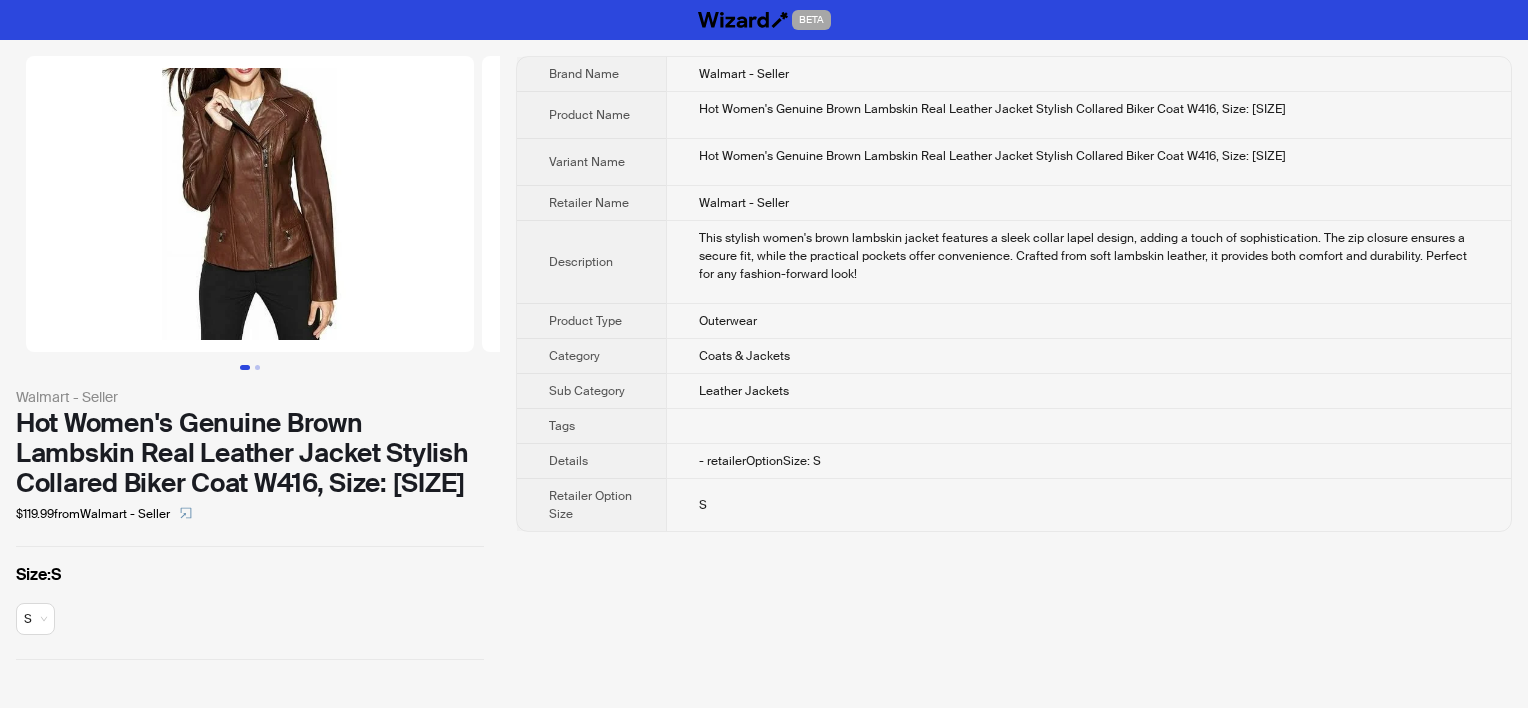 scroll, scrollTop: 0, scrollLeft: 0, axis: both 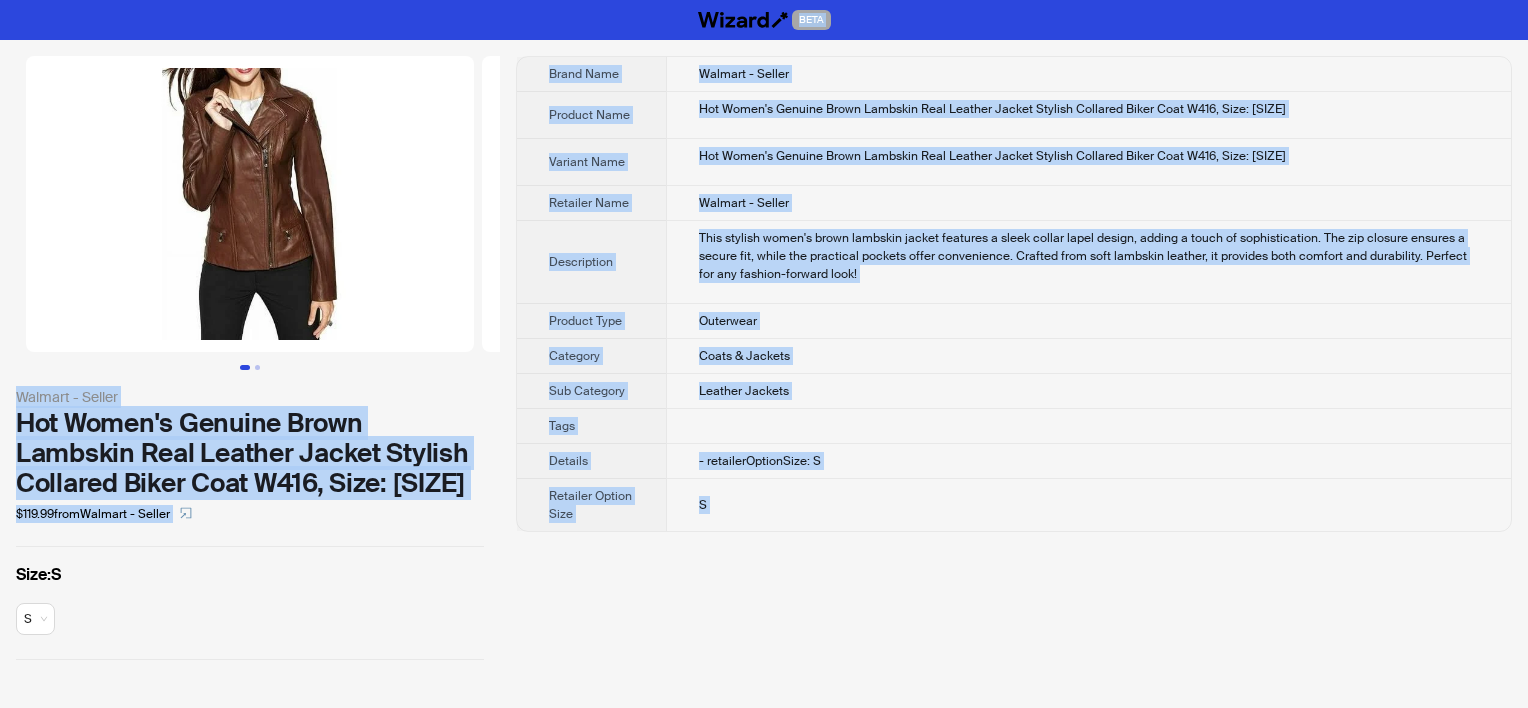 copy on "BETA Walmart - Seller Hot Women's Genuine Brown Lambskin Real Leather Jacket Stylish Collared Biker Coat W416, Size: [SIZE] $[PRICE]  from  Walmart - Seller Size :  S S Brand Name Walmart - Seller Product Name Hot Women's Genuine Brown Lambskin Real Leather Jacket Stylish Collared Biker Coat W416, Size: [SIZE] Variant Name Hot Women's Genuine Brown Lambskin Real Leather Jacket Stylish Collared Biker Coat W416, Size: [SIZE] Retailer Name Walmart - Seller Description This stylish women's brown lambskin jacket features a sleek collar lapel design, adding a touch of sophistication. The zip closure ensures a secure fit, while the practical pockets offer convenience. Crafted from soft lambskin leather, it provides both comfort and durability. Perfect for any fashion-forward look! Product Type Outerwear Category Coats & Jackets Sub Category Leather Jackets Tags Details - retailerOptionSize: S Retailer Option Size S BETA 0 items in your cart Welcome to Wizard!
What can we help you shop today... gifts, toys, or games? ..." 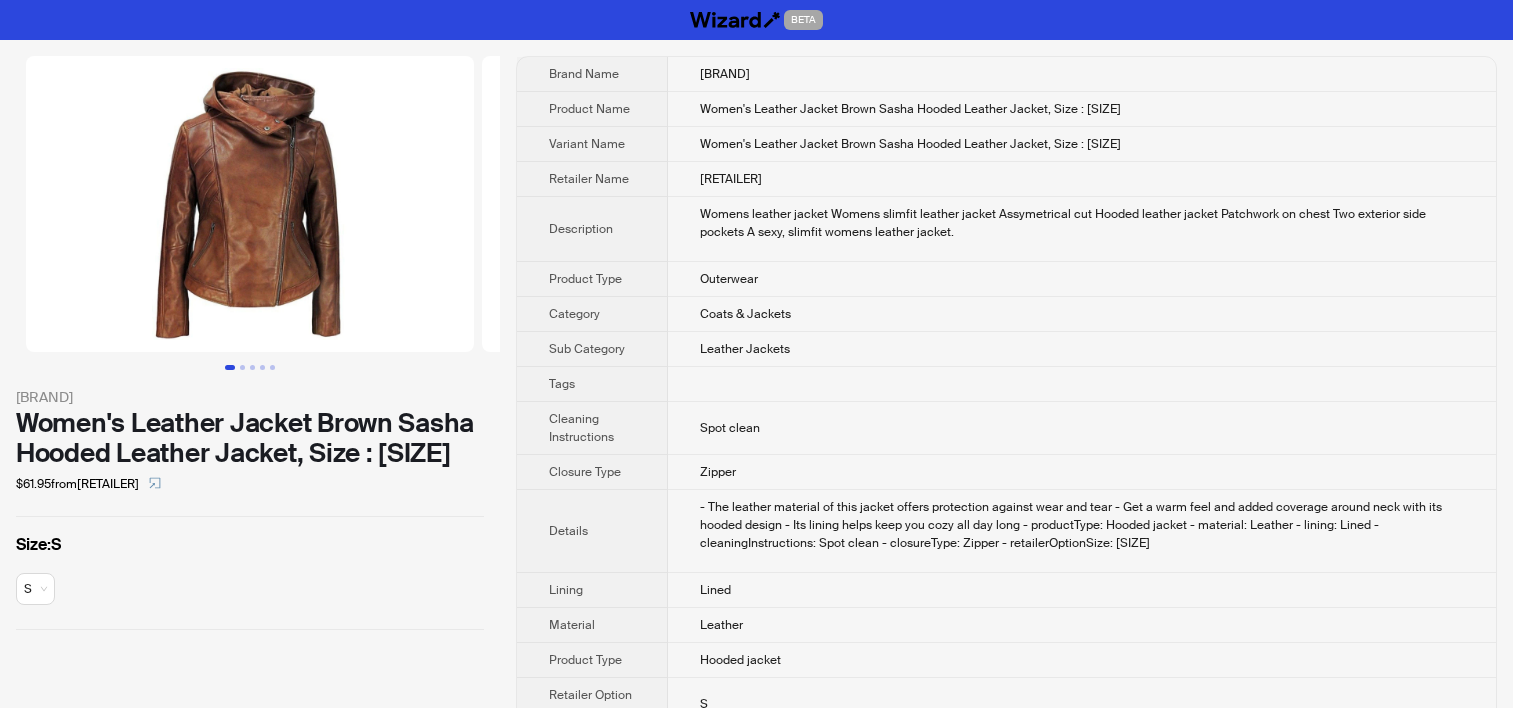 scroll, scrollTop: 0, scrollLeft: 0, axis: both 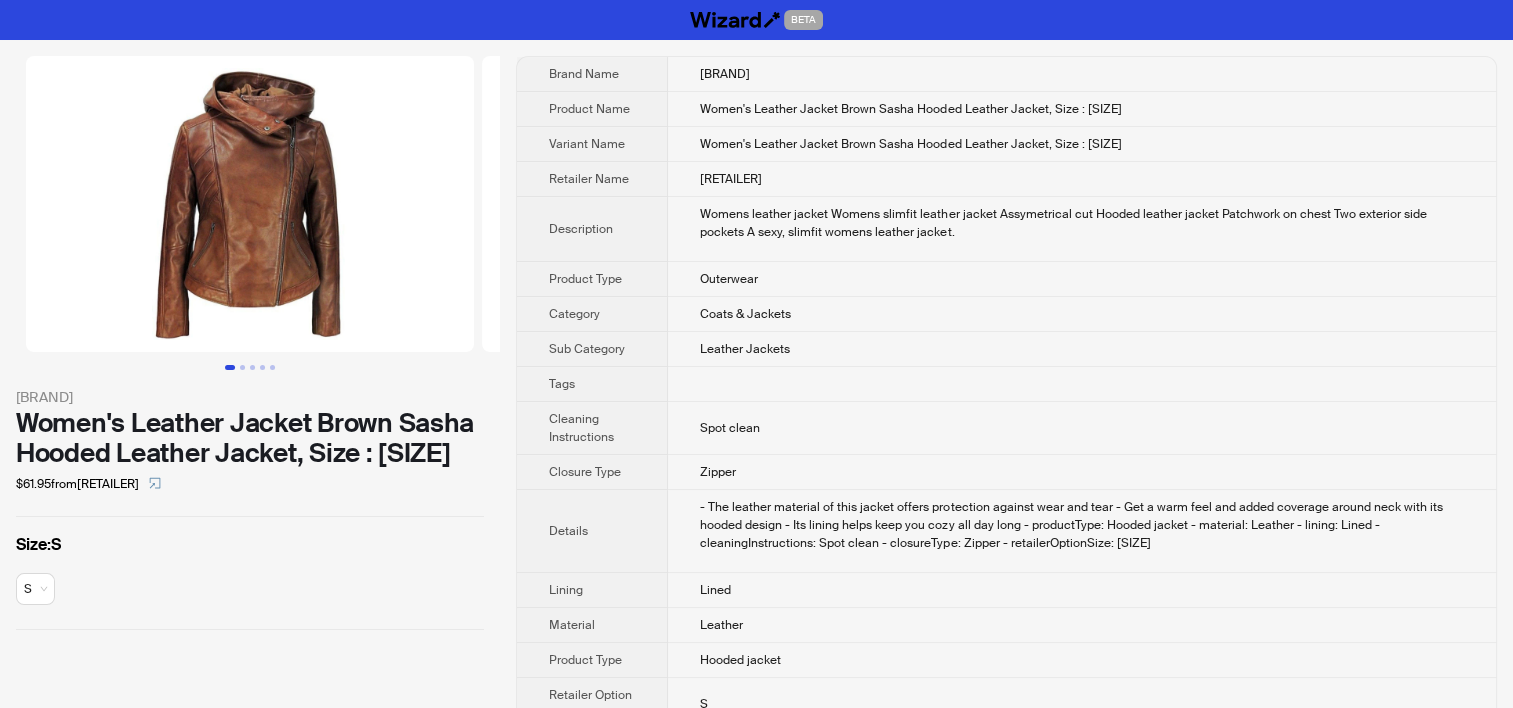 click at bounding box center (1082, 384) 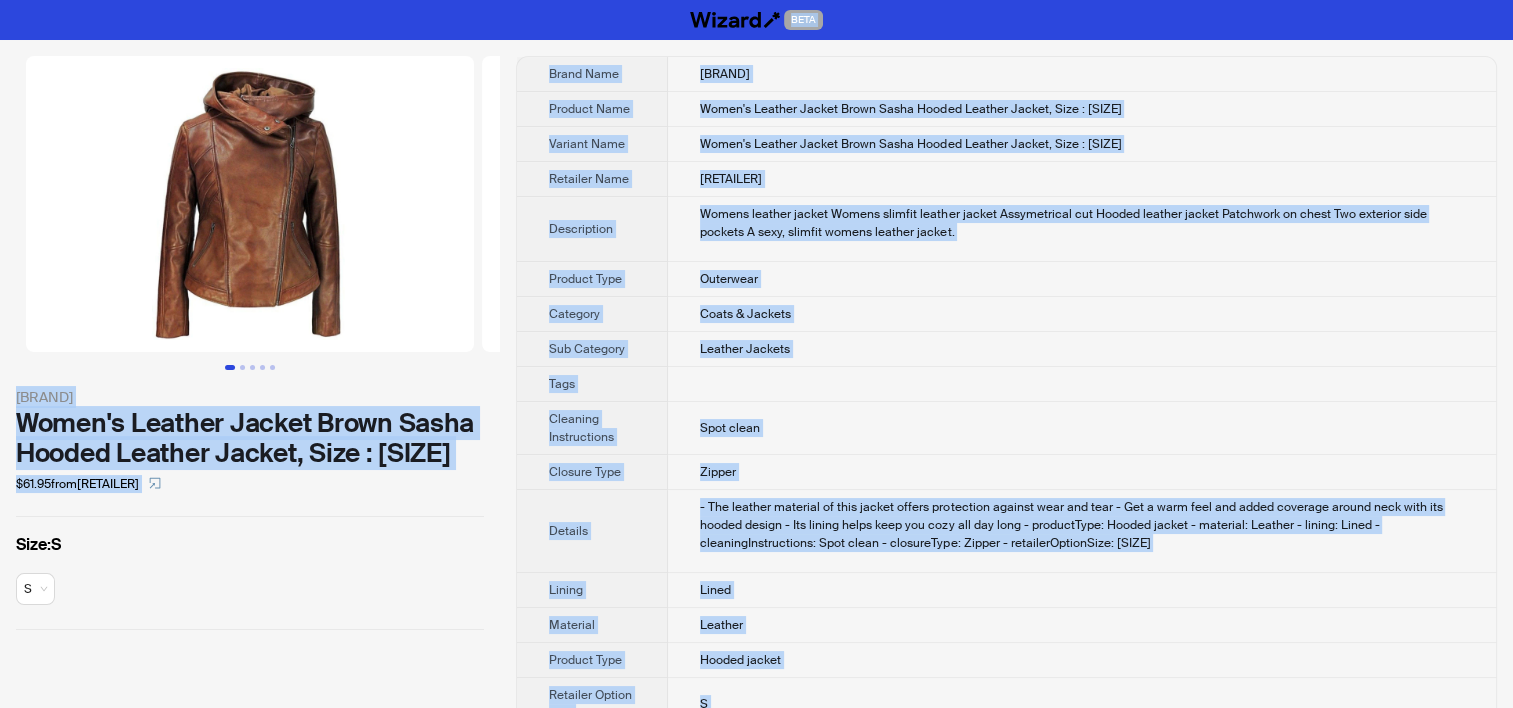 copy on "BETA Fadcloset Women's Leather Jacket Brown Sasha Hooded Leather Jacket, Size : Small $61.95  from  Reed Wholesale Size :  S S Brand Name Fadcloset Product Name Women's Leather Jacket Brown Sasha Hooded Leather Jacket, Size : Small Variant Name Women's Leather Jacket Brown Sasha Hooded Leather Jacket, Size : Small Retailer Name Reed Wholesale Description Womens leather jacket Womens slimfit leather jacket Assymetrical cut Hooded leather jacket Patchwork on chest Two exterior side pockets A sexy, slimfit womens leather jacket. Product Type Outerwear Category Coats & Jackets Sub Category Leather Jackets Tags Cleaning Instructions Spot clean Closure Type Zipper Details - The leather material of this jacket offers protection against wear and tear
- Get a warm feel and added coverage around neck with its hooded design
- Its lining helps keep you cozy all day long
- productType: Hooded jacket
- material: Leather
- lining: Lined
- cleaningInstructions: Spot clean
- closureType: Zipper
- retailerOptionSize: S Lini..." 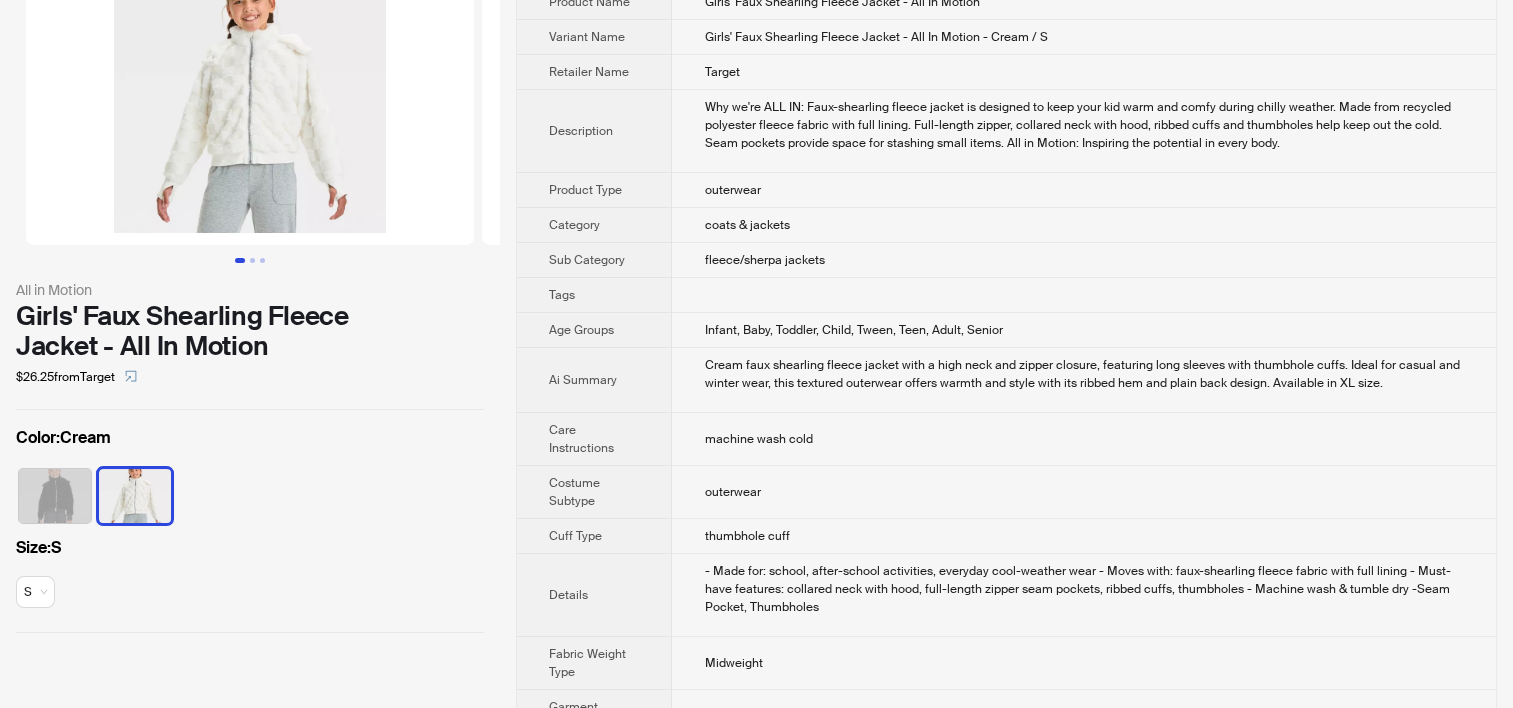 scroll, scrollTop: 0, scrollLeft: 0, axis: both 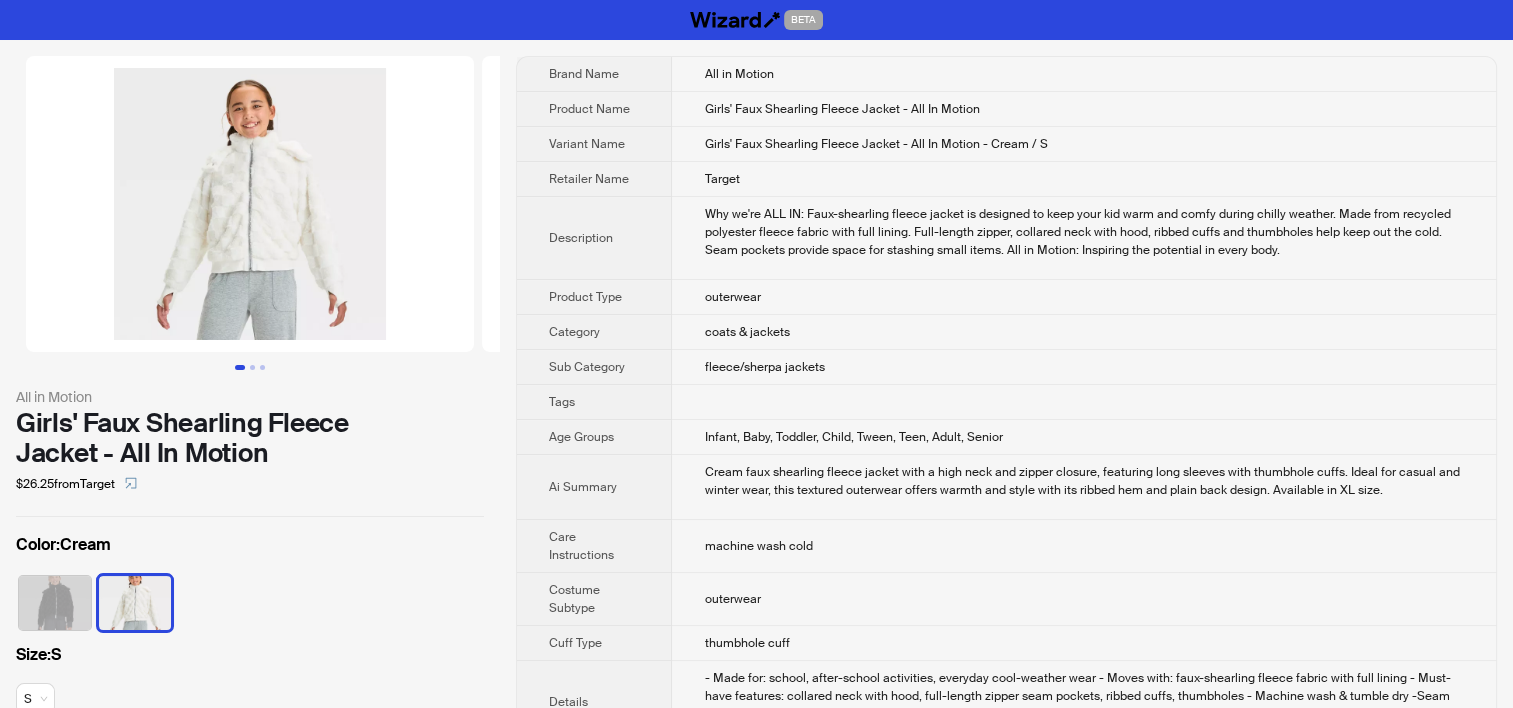 click on "Product Type" at bounding box center [585, 297] 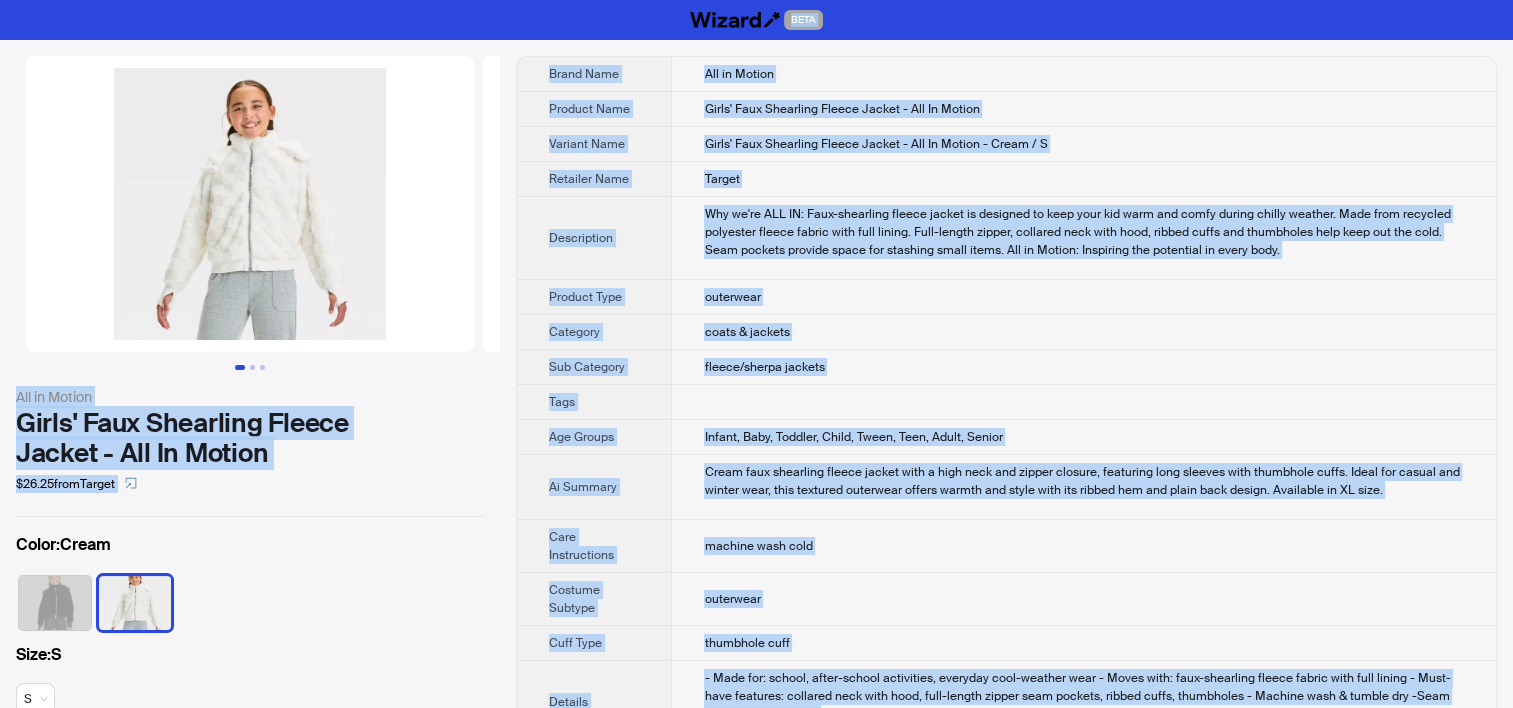 copy on "BETA All in Motion Girls' Faux Shearling Fleece Jacket - All In Motion $26.25  from  Target Color :  Cream Size :  S S Brand Name All in Motion Product Name Girls' Faux Shearling Fleece Jacket - All In Motion Variant Name Girls' Faux Shearling Fleece Jacket - All In Motion - Cream / S Retailer Name Target Description Why we're ALL IN: Faux-shearling fleece jacket is designed to keep your kid warm and comfy during chilly weather. Made from recycled polyester fleece fabric with full lining. Full-length zipper, collared neck with hood, ribbed cuffs and thumbholes help keep out the cold. Seam pockets provide space for stashing small items. All in Motion: Inspiring the potential in every body. Product Type outerwear Category coats & jackets Sub Category fleece/sherpa jackets Tags Age Groups Infant, Baby, Toddler, Child, Tween, Teen, Adult, Senior Ai Summary Cream faux shearling fleece jacket with a high neck and zipper closure, featuring long sleeves with thumbhole cuffs. Ideal for casual and winter wear, this ..." 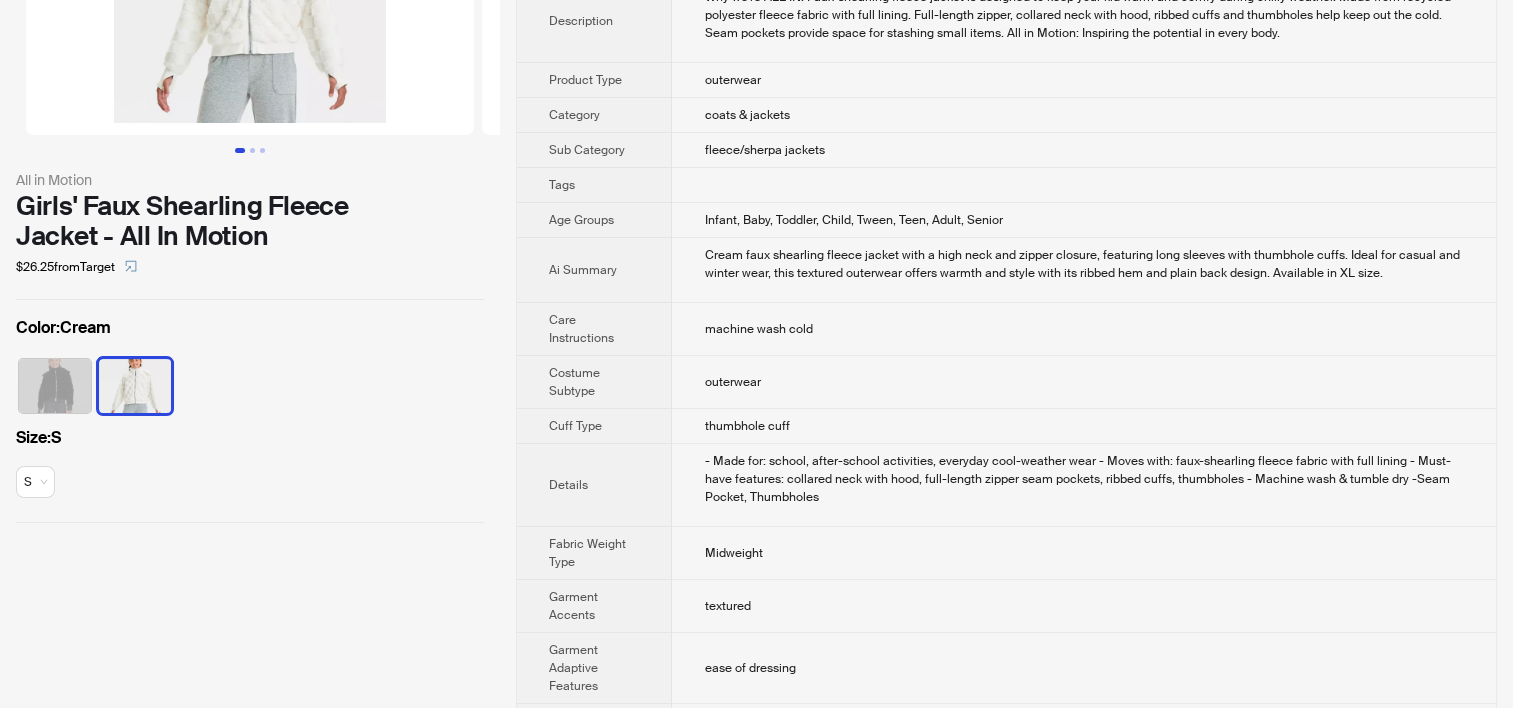 scroll, scrollTop: 0, scrollLeft: 0, axis: both 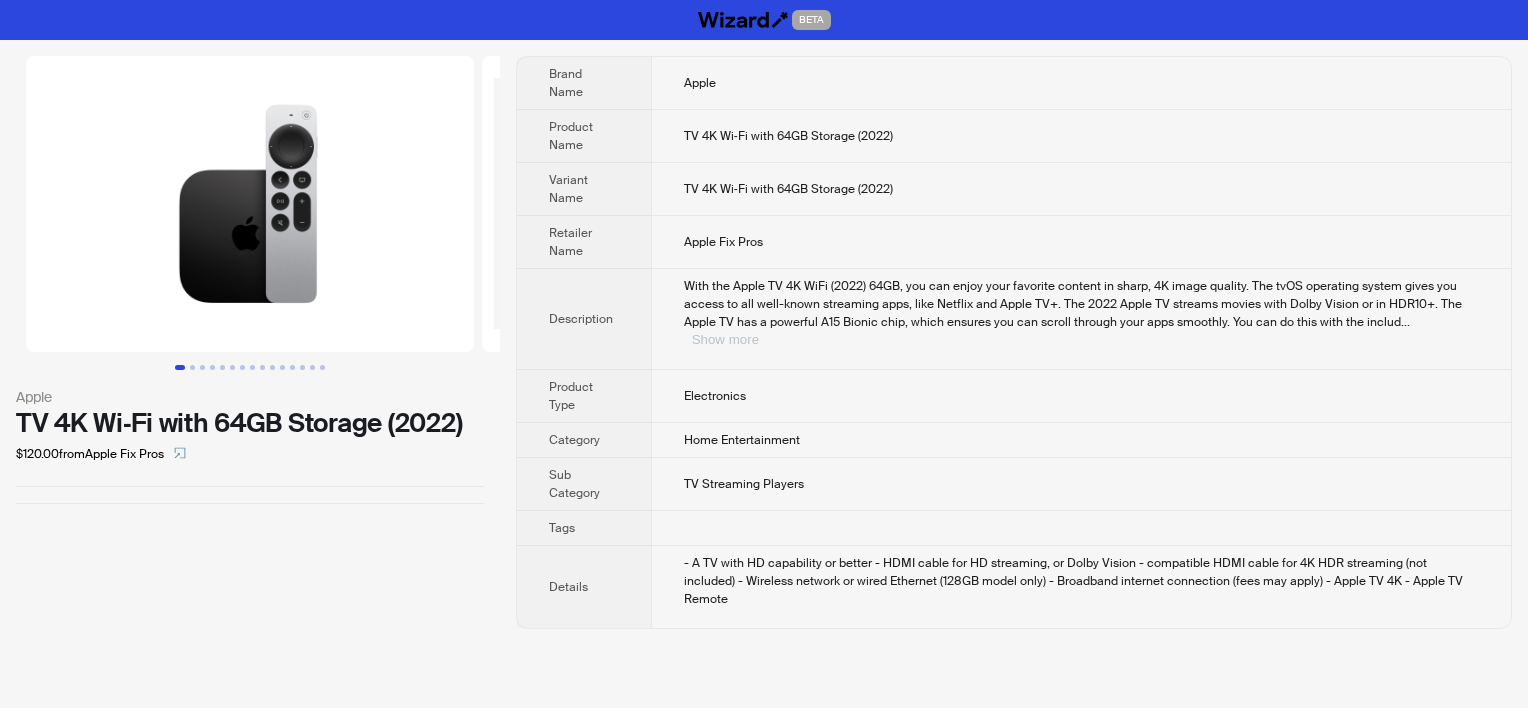 click on "Show more" at bounding box center (725, 339) 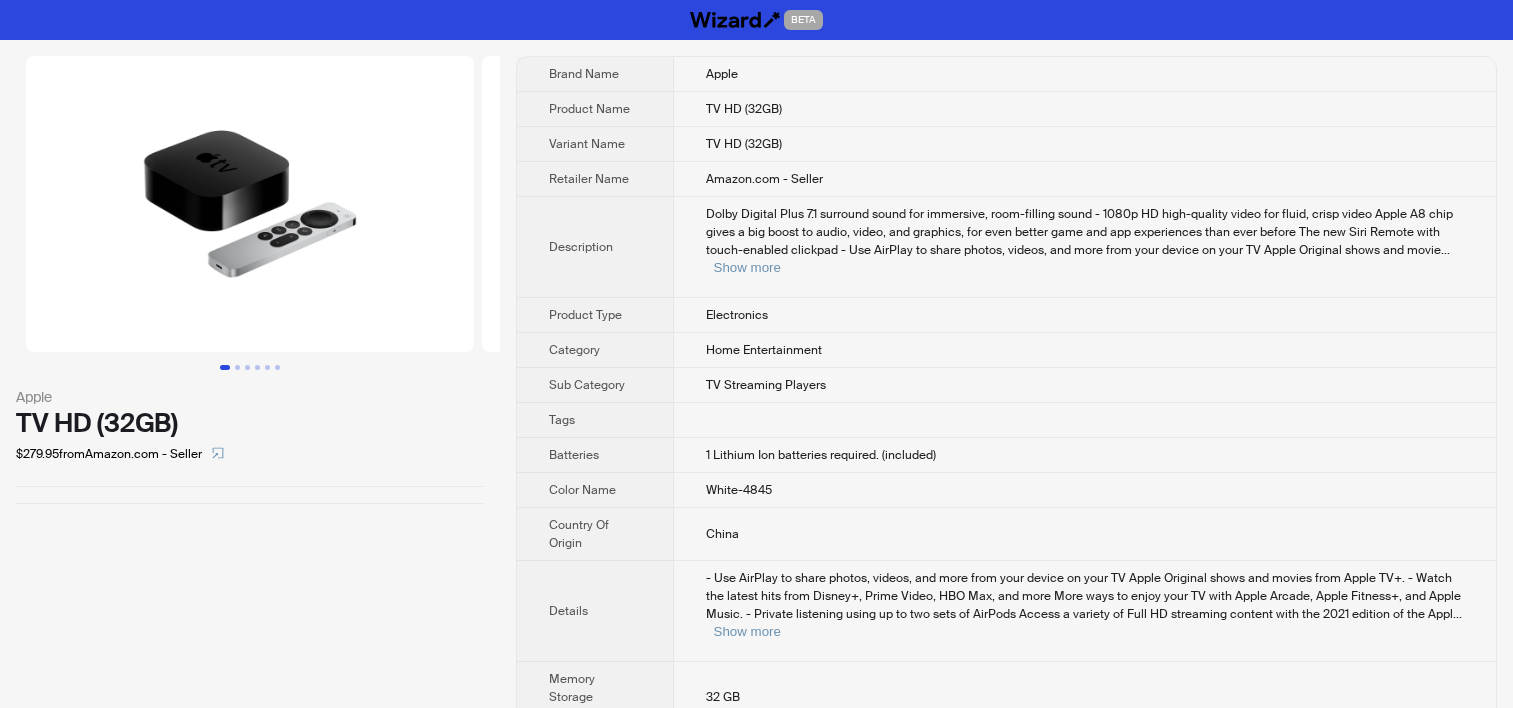 scroll, scrollTop: 0, scrollLeft: 0, axis: both 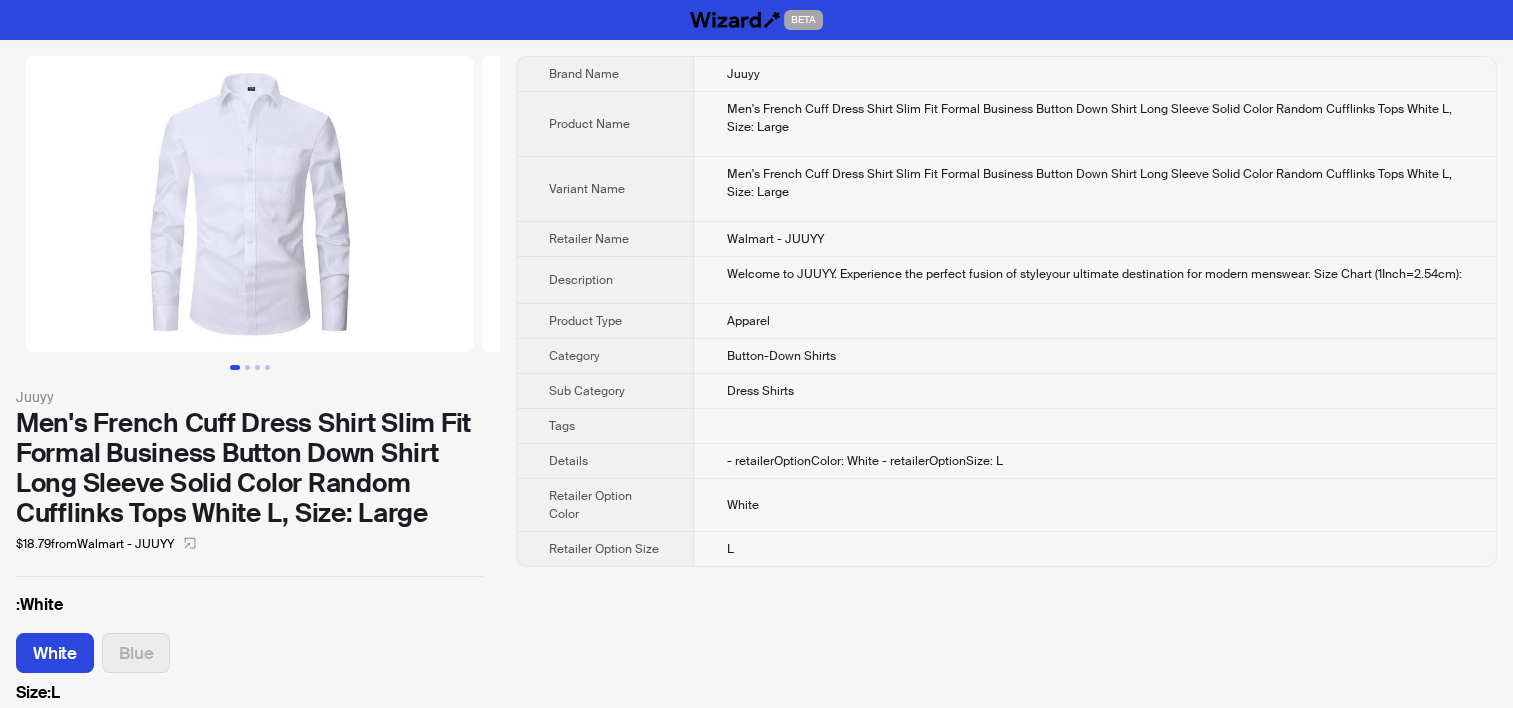 click on "Men's French Cuff Dress Shirt Slim Fit Formal Business Button Down Shirt Long Sleeve Solid Color Random Cufflinks Tops White L, Size: Large" at bounding box center (1095, 183) 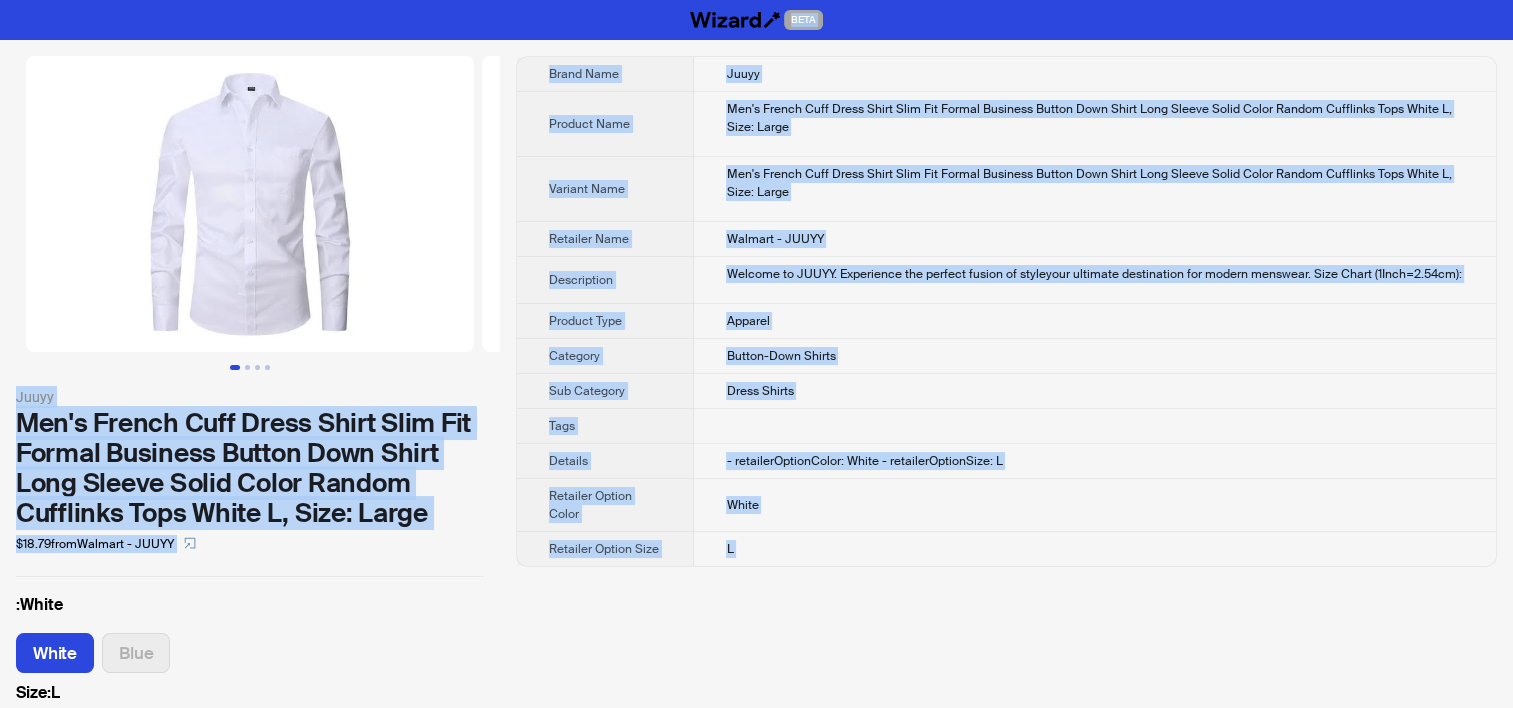 copy on "BETA Juuyy Men's French Cuff Dress Shirt Slim Fit Formal Business Button Down Shirt Long Sleeve Solid Color Random Cufflinks Tops White L, Size: Large $18.79  from  Walmart - JUUYY :  White White Blue Size :  L L Brand Name Juuyy Product Name Men's French Cuff Dress Shirt Slim Fit Formal Business Button Down Shirt Long Sleeve Solid Color Random Cufflinks Tops White L, Size: Large Variant Name Men's French Cuff Dress Shirt Slim Fit Formal Business Button Down Shirt Long Sleeve Solid Color Random Cufflinks Tops White L, Size: Large Retailer Name Walmart - JUUYY Description Welcome to JUUYY. Experience the perfect fusion of styleyour ultimate destination for modern menswear. Size Chart (1Inch=2.54cm): Product Type Apparel Category Button-Down Shirts Sub Category Dress Shirts Tags Details - retailerOptionColor: White
- retailerOptionSize: L Retailer Option Color White Retailer Option Size L BETA 0 items in your cart Welcome to Wizard!
What can we help you shop today... gifts, toys, or games? What can I show yo..." 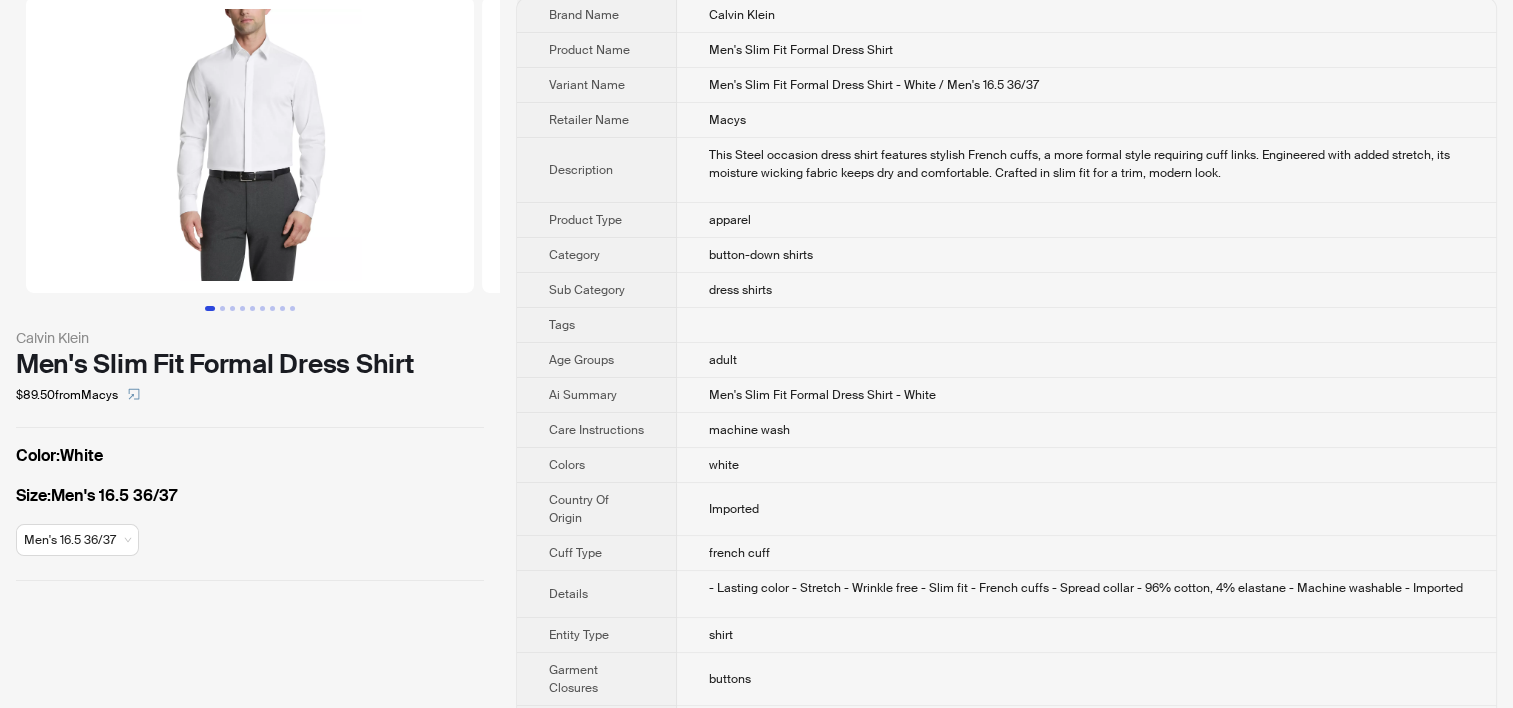scroll, scrollTop: 0, scrollLeft: 0, axis: both 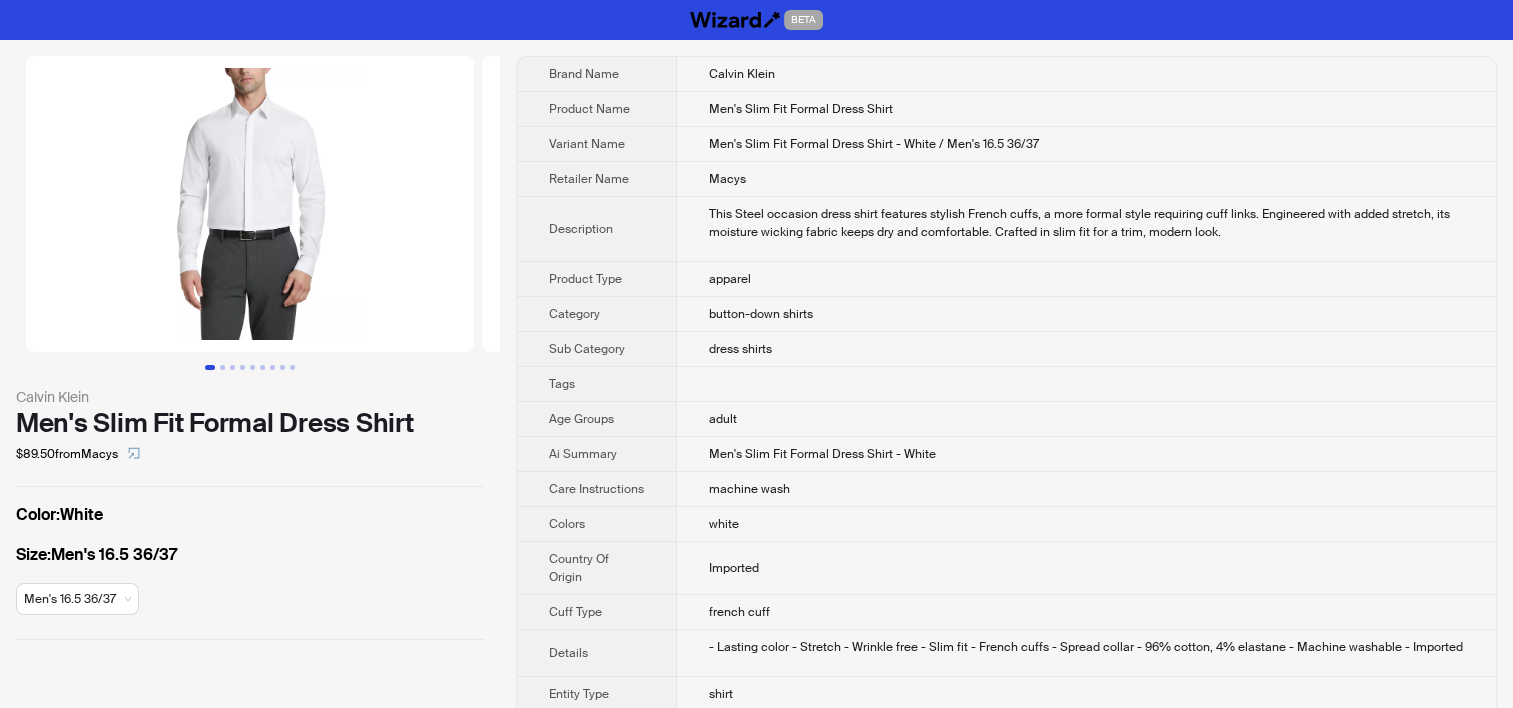 click on "Macys" at bounding box center (1086, 179) 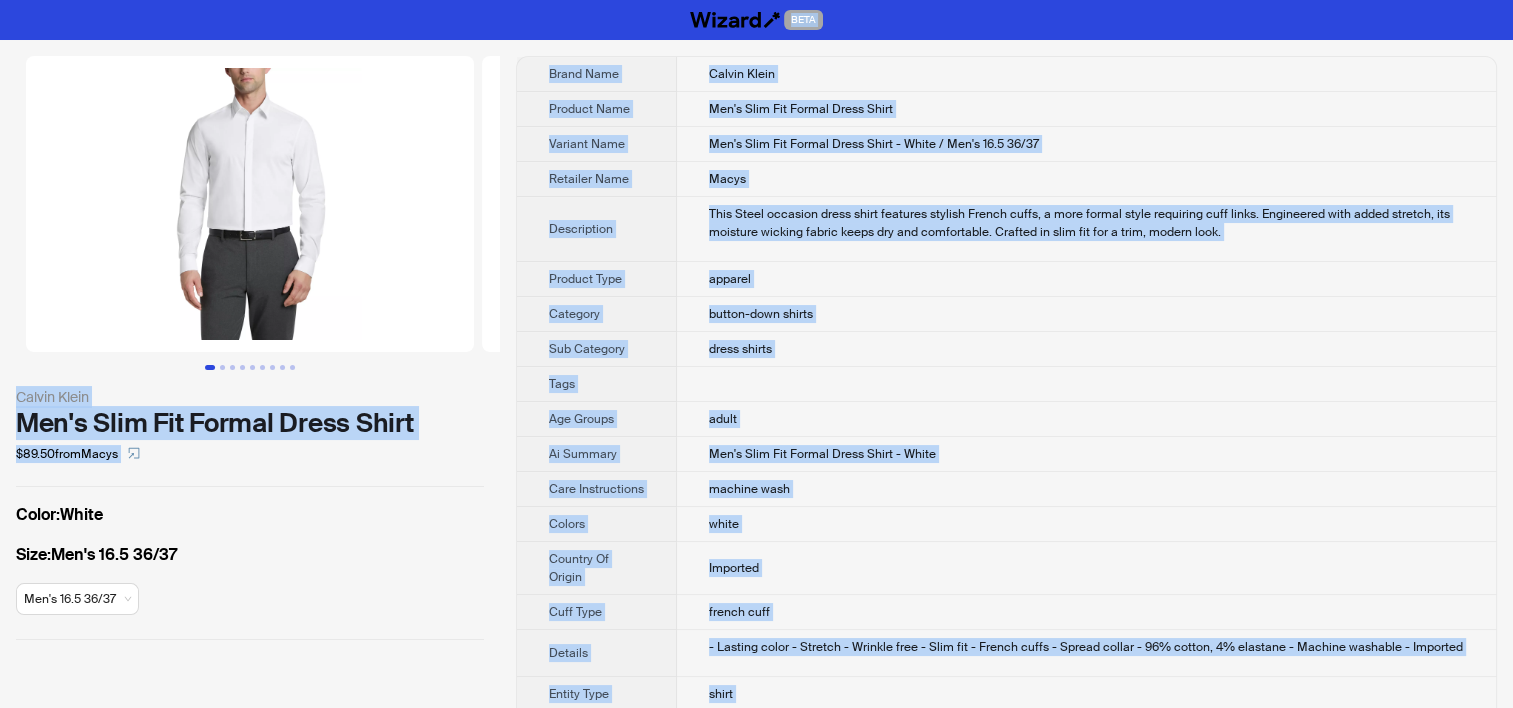 copy on "BETA Calvin Klein Men's Slim Fit Formal Dress Shirt $89.50  from  Macys Color :  White Size :  Men's 16.5 36/37 Men's 16.5 36/37 Brand Name Calvin Klein Product Name Men's Slim Fit Formal Dress Shirt Variant Name Men's Slim Fit Formal Dress Shirt - White / Men's 16.5 36/37 Retailer Name Macys Description This Steel occasion dress shirt features stylish French cuffs, a more formal style requiring cuff links. Engineered with added stretch, its moisture wicking fabric keeps dry and comfortable. Crafted in slim fit for a trim, modern look. Product Type apparel Category button-down shirts Sub Category dress shirts Tags Age Groups adult Ai Summary Men's Slim Fit Formal Dress Shirt - White Care Instructions machine wash Colors white Country Of Origin Imported Cuff Type french cuff Details - Lasting color
- Stretch
- Wrinkle free
- Slim fit
- French cuffs
- Spread collar
- 96% cotton, 4% elastane
- Machine washable
- Imported Entity Type shirt Garment Closures buttons Garment Collar Type point collar Garment Fit s..." 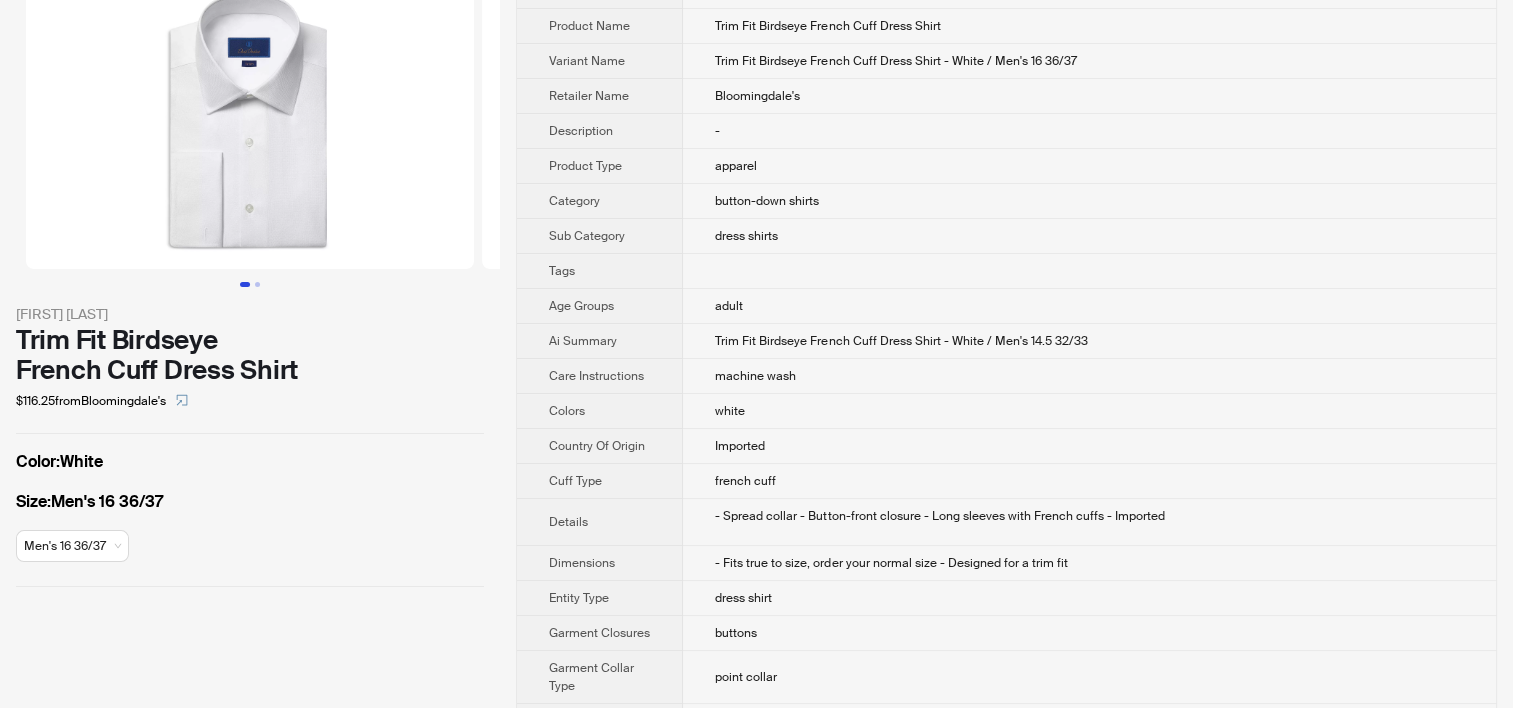 scroll, scrollTop: 0, scrollLeft: 0, axis: both 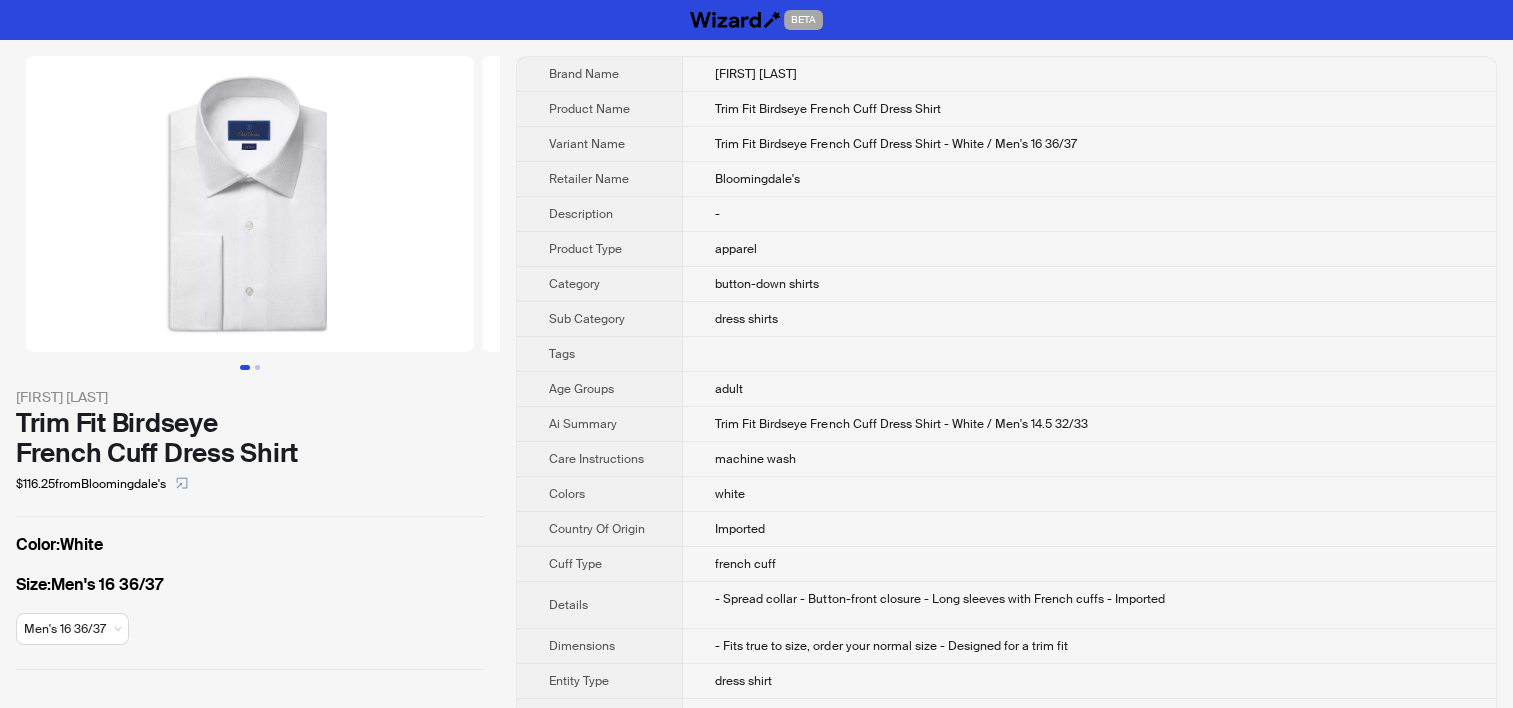 click on "Trim Fit Birdseye French Cuff Dress Shirt - White / Men's 14.5 32/33" at bounding box center (1089, 424) 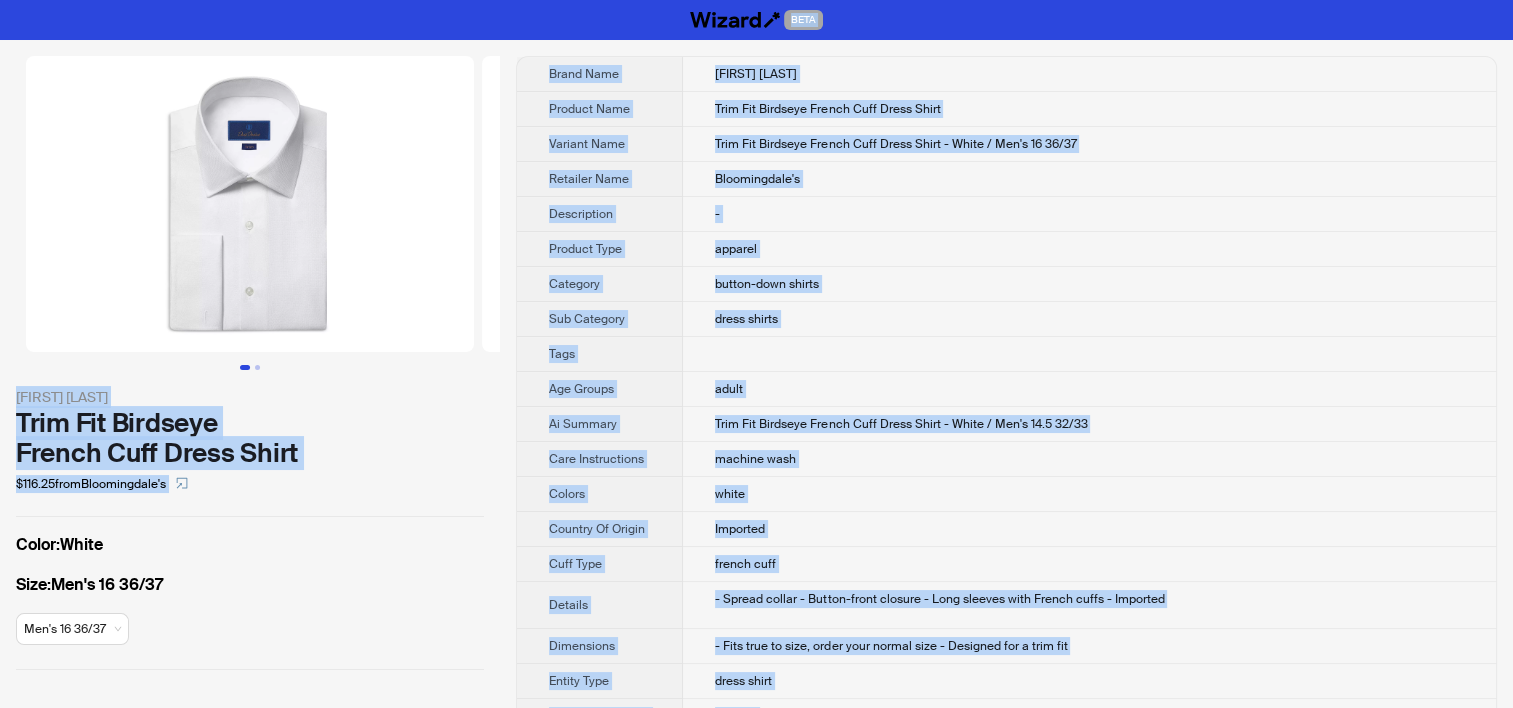copy on "BETA [FIRST] [LAST] Trim Fit Birdseye French Cuff Dress Shirt $116.25  from  Bloomingdale's Color :  White Size :  Men's 16 36/37 Men's 16 36/37 Brand Name [FIRST] [LAST] Product Name Trim Fit Birdseye French Cuff Dress Shirt Variant Name Trim Fit Birdseye French Cuff Dress Shirt - White / Men's 16 36/37 Retailer Name Bloomingdale's Description - Product Type apparel Category button-down shirts Sub Category dress shirts Tags Age Groups adult Ai Summary Trim Fit Birdseye French Cuff Dress Shirt - White / Men's 14.5 32/33 Care Instructions machine wash Colors white Country Of Origin Imported Cuff Type french cuff Details - Spread collar
- Button-front closure
- Long sleeves with French cuffs
- Imported Dimensions - Fits true to size, order your normal size
- Designed for a trim fit Entity Type dress shirt Garment Closures buttons Garment Collar Type point collar Garment Fit slim Garment Materials cotton Garment Occasions formal, business Garment Shape fitted Garment Sizing Scale mens dress shirts Garment Sleev..." 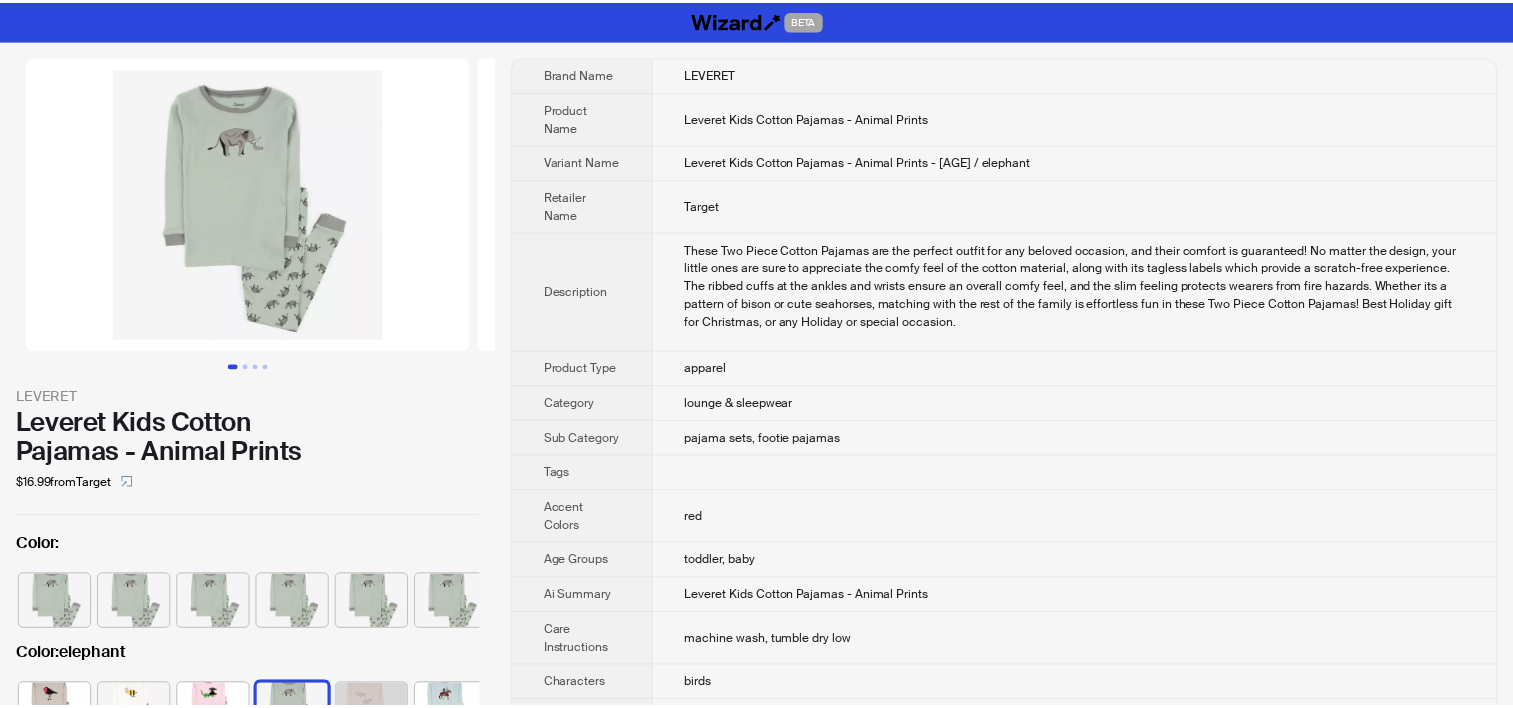 scroll, scrollTop: 0, scrollLeft: 0, axis: both 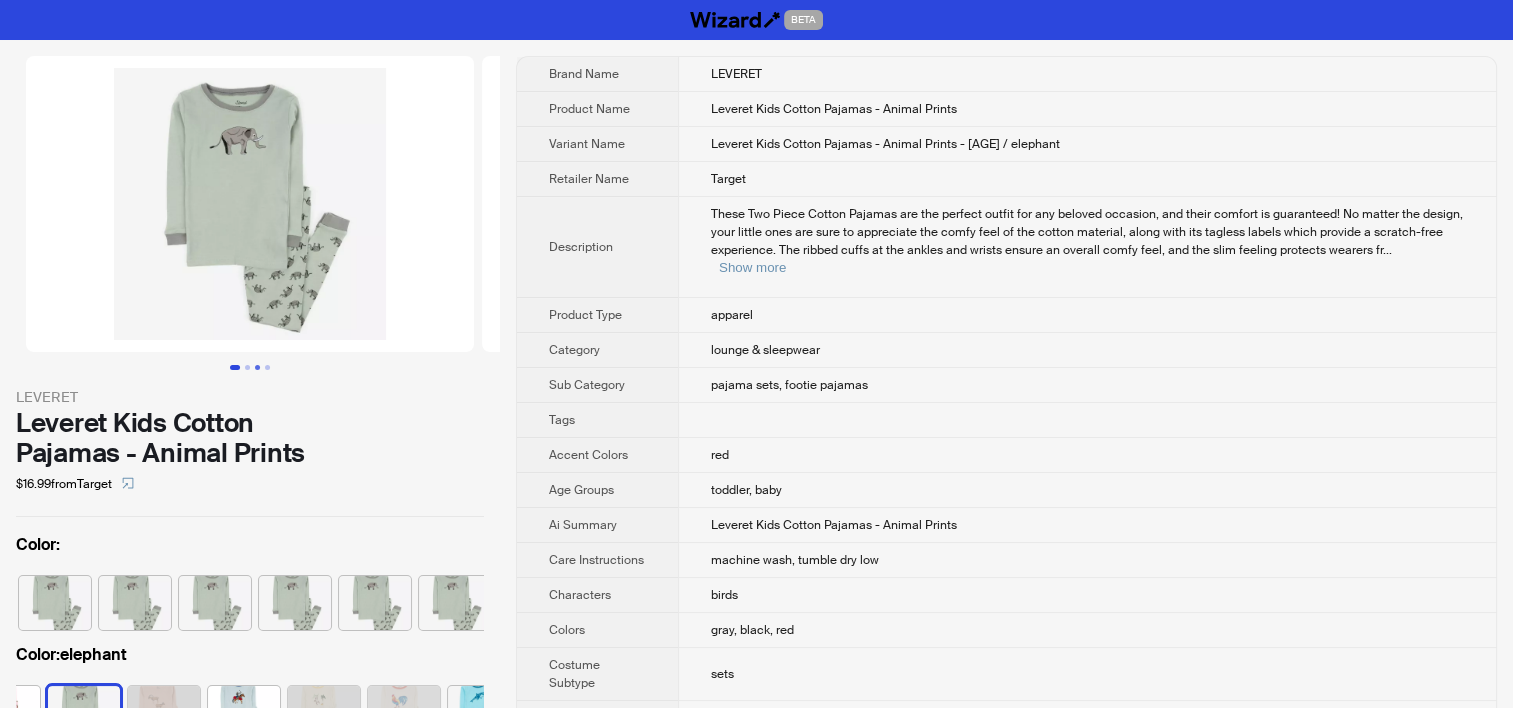 click at bounding box center (257, 367) 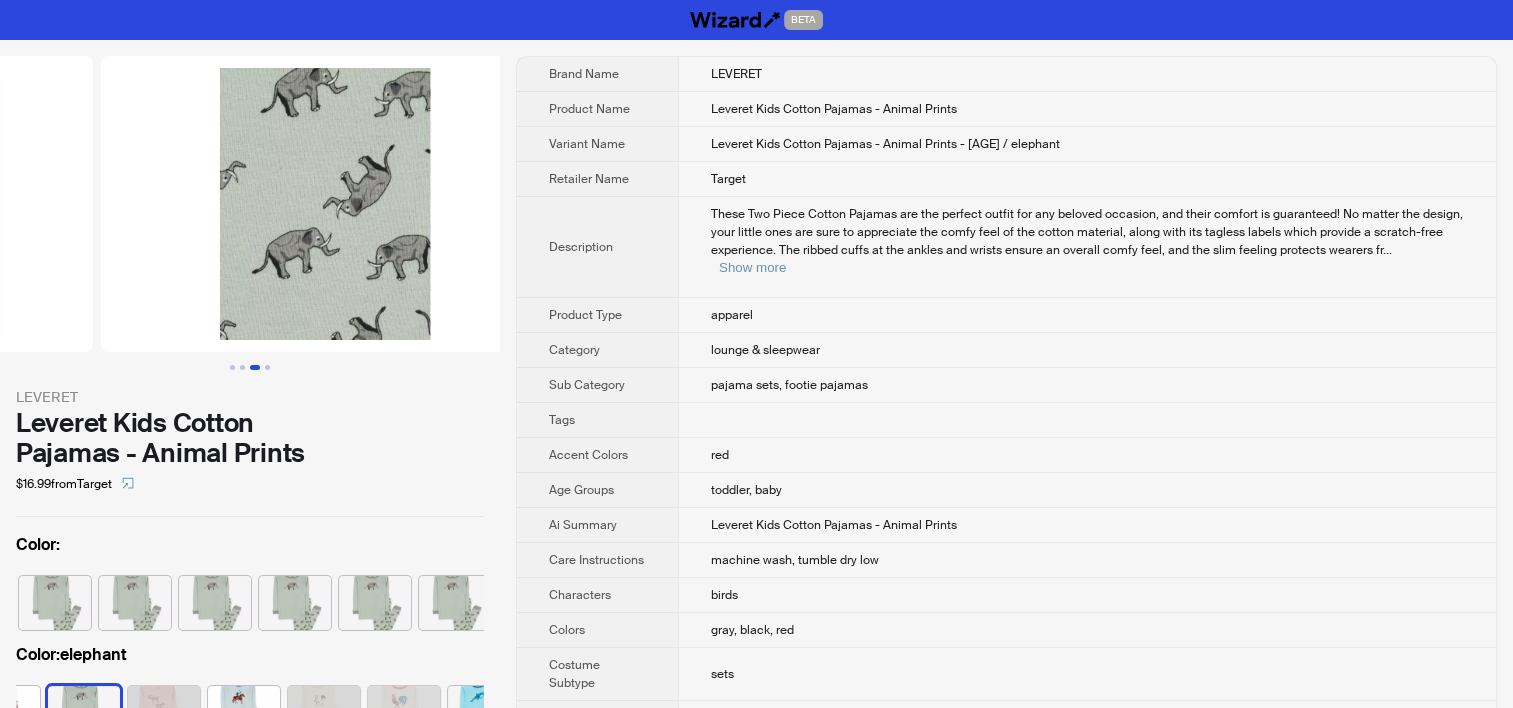 scroll, scrollTop: 0, scrollLeft: 912, axis: horizontal 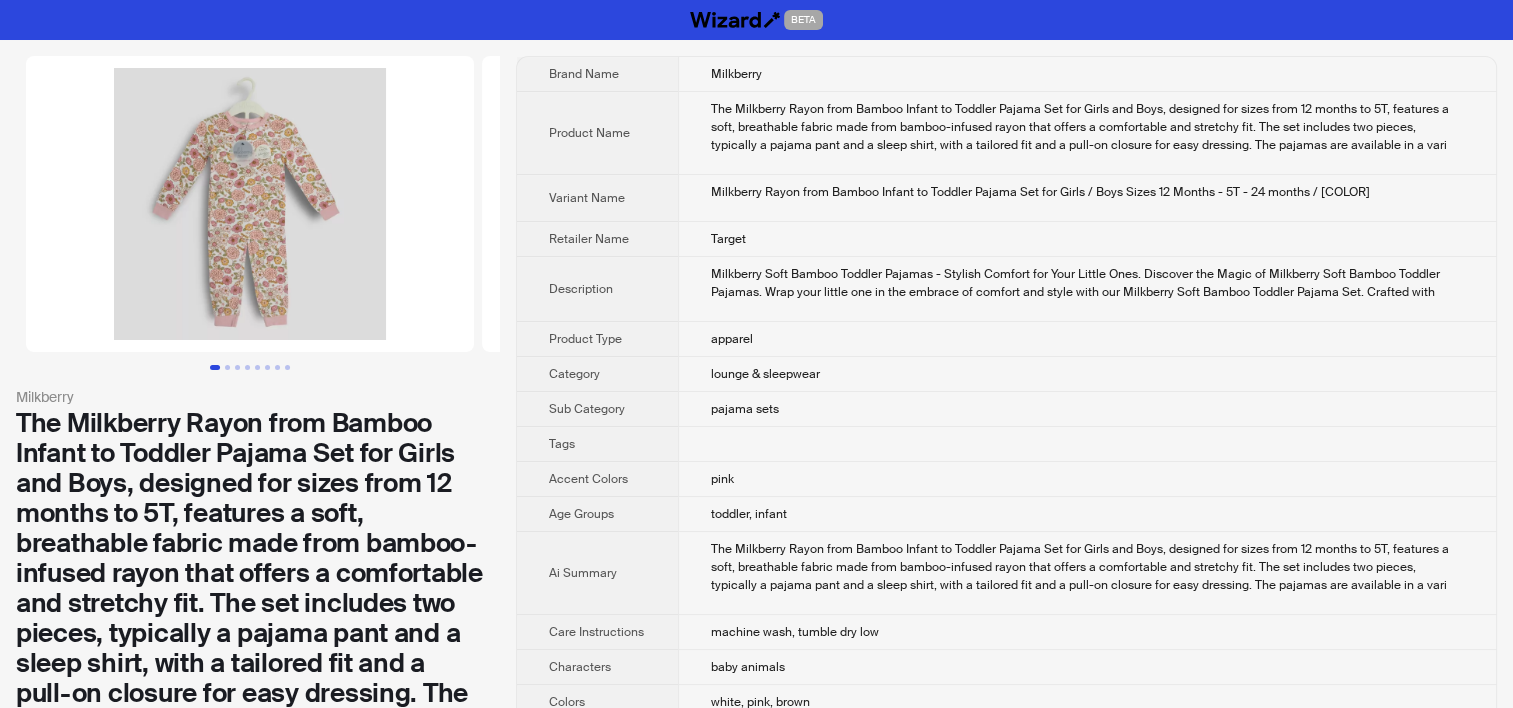 click on "The Milkberry Rayon from Bamboo Infant to Toddler Pajama Set for Girls and Boys, designed for sizes from 12 months to 5T, features a soft, breathable fabric made from bamboo-infused rayon that offers a comfortable and stretchy fit. The set includes two pieces, typically a pajama pant and a sleep shirt, with a tailored fit and a pull-on closure for easy dressing. The pajamas are available in a vari" at bounding box center [1087, 567] 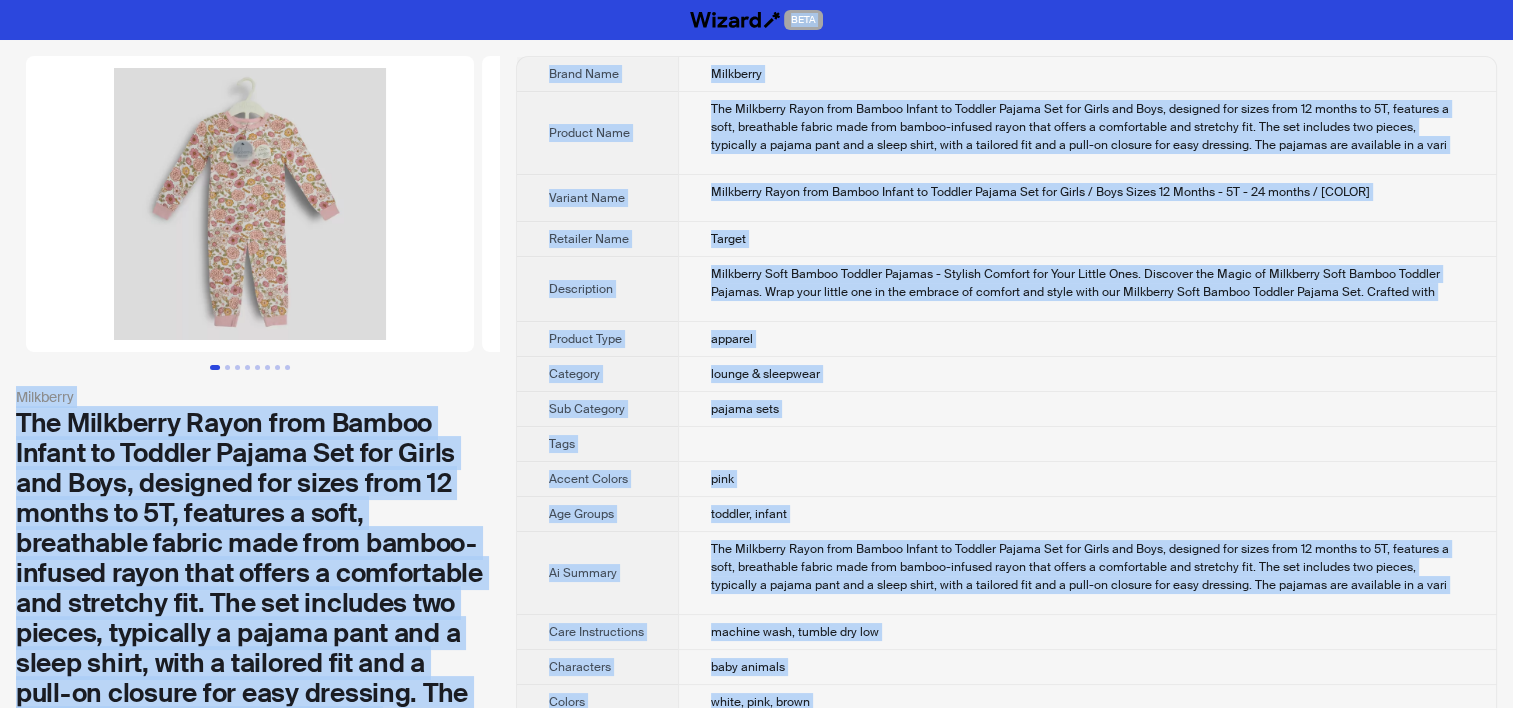 copy on "BETA Milkberry Milkberry Rayon from Bamboo Infant to Toddler Pajama Set for Girls / Boys Sizes 12 Months - 5T $17.99  from  Target Color :  [COLOR] Size :  24 months 24 months Brand Name Milkberry Product Name Milkberry Rayon from Bamboo Infant to Toddler Pajama Set for Girls / Boys Sizes 12 Months - 5T Variant Name Milkberry Rayon from Bamboo Infant to Toddler Pajama Set for Girls / Boys Sizes 12 Months - 5T - 24 months / [COLOR] Retailer Name Target Description Milkberry Soft Bamboo Toddler Pajamas - Stylish Comfort for Your Little Ones. Discover the Magic of Milkberry Soft Bamboo Toddler Pajamas. Wrap your little one in the embrace of comfort and style with our Milkberry Soft Bamboo Toddler Pajama Set. Crafted with Product Type apparel Category lounge & sleepwear Sub Category pajama sets Tags Accent Colors pink Age Groups toddler, infant Ai Summary Milkberry Rayon from Bamboo Infant to Toddler Pajama Set for Girls / Boys Sizes 12 Months - 5T Care Instructions machine wash, tumble dry low C..." 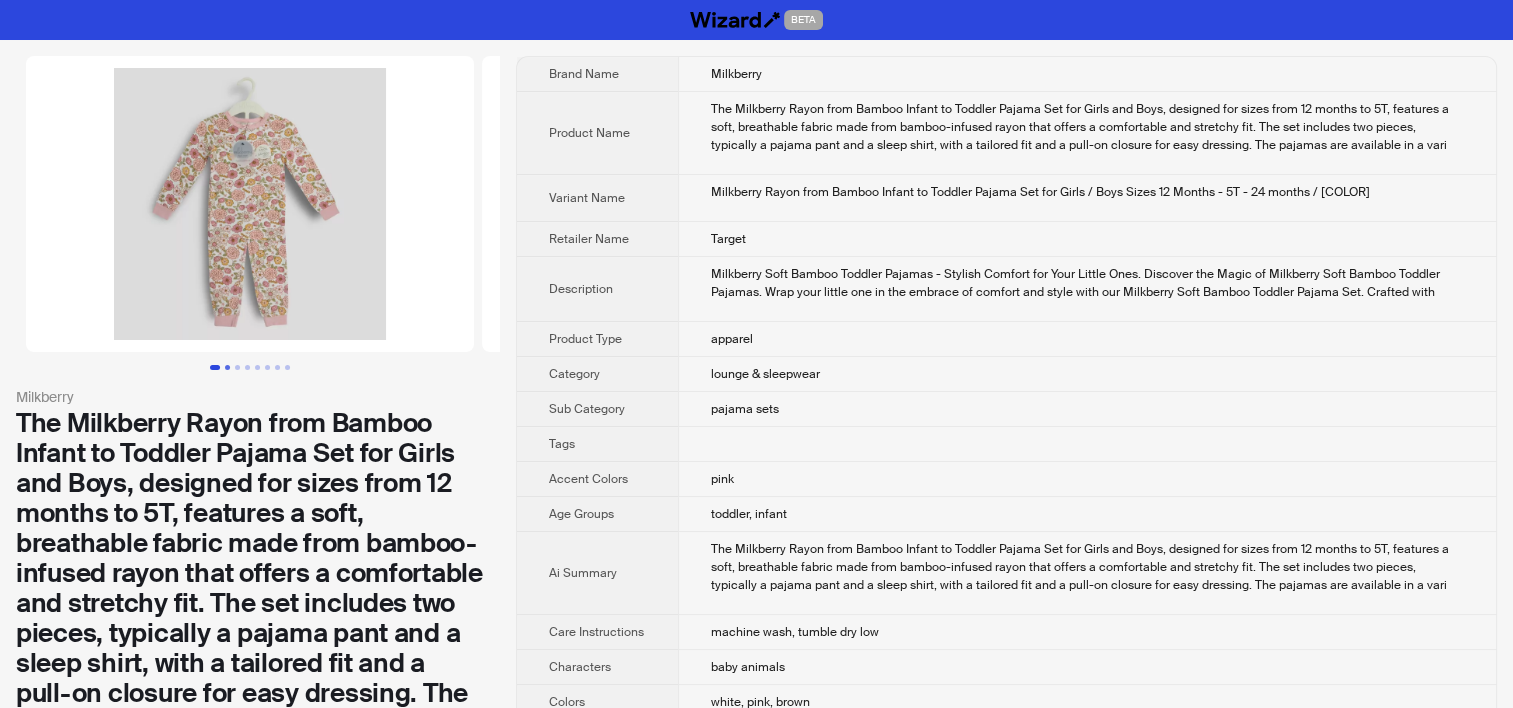 click at bounding box center [227, 367] 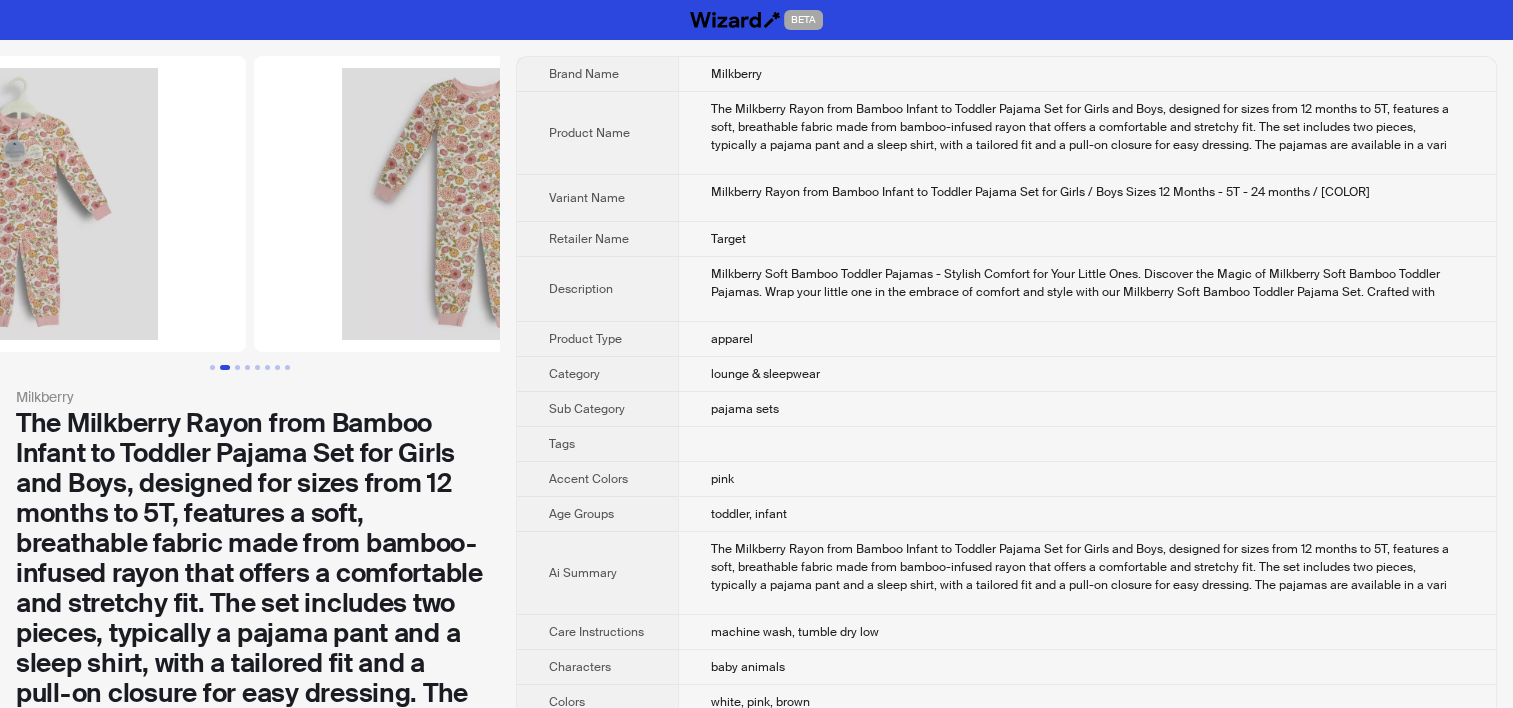 scroll, scrollTop: 0, scrollLeft: 456, axis: horizontal 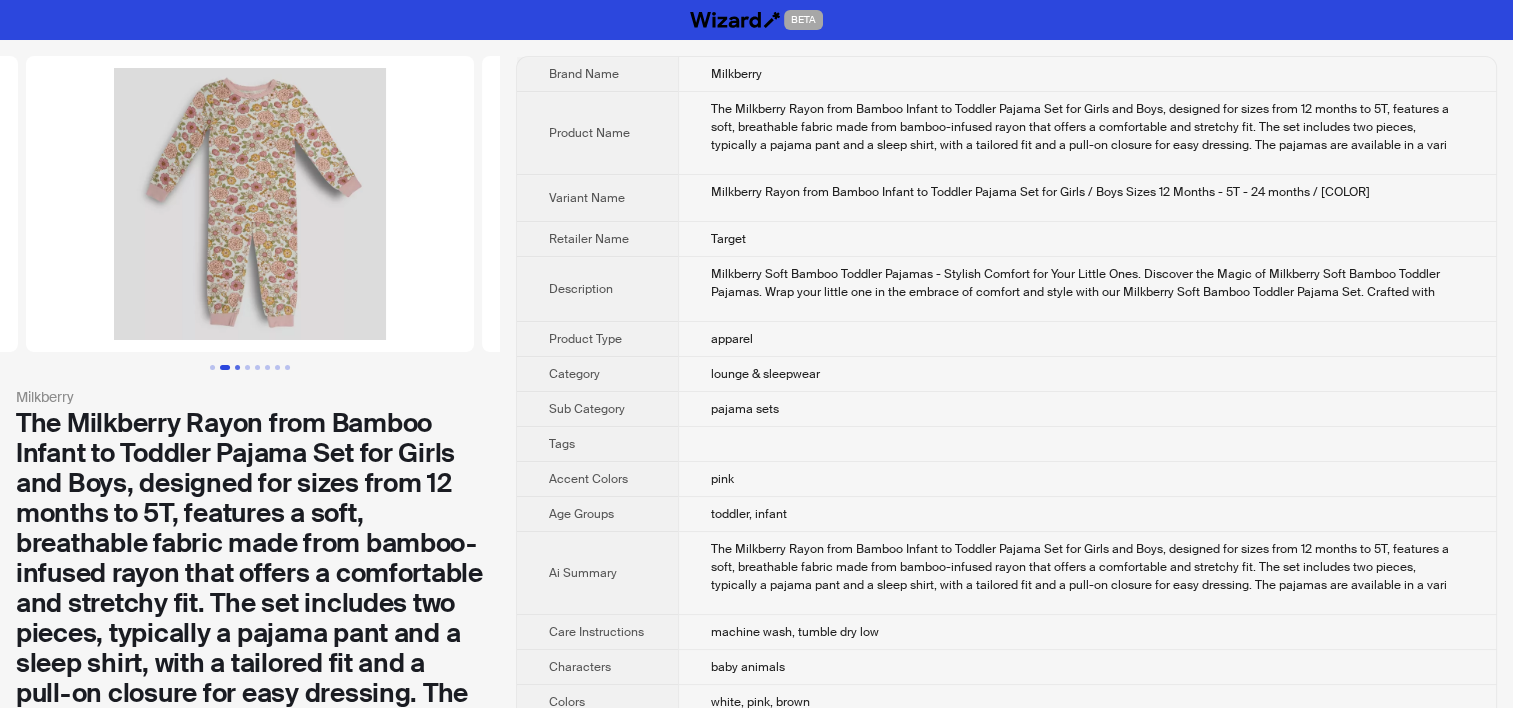 click at bounding box center (237, 367) 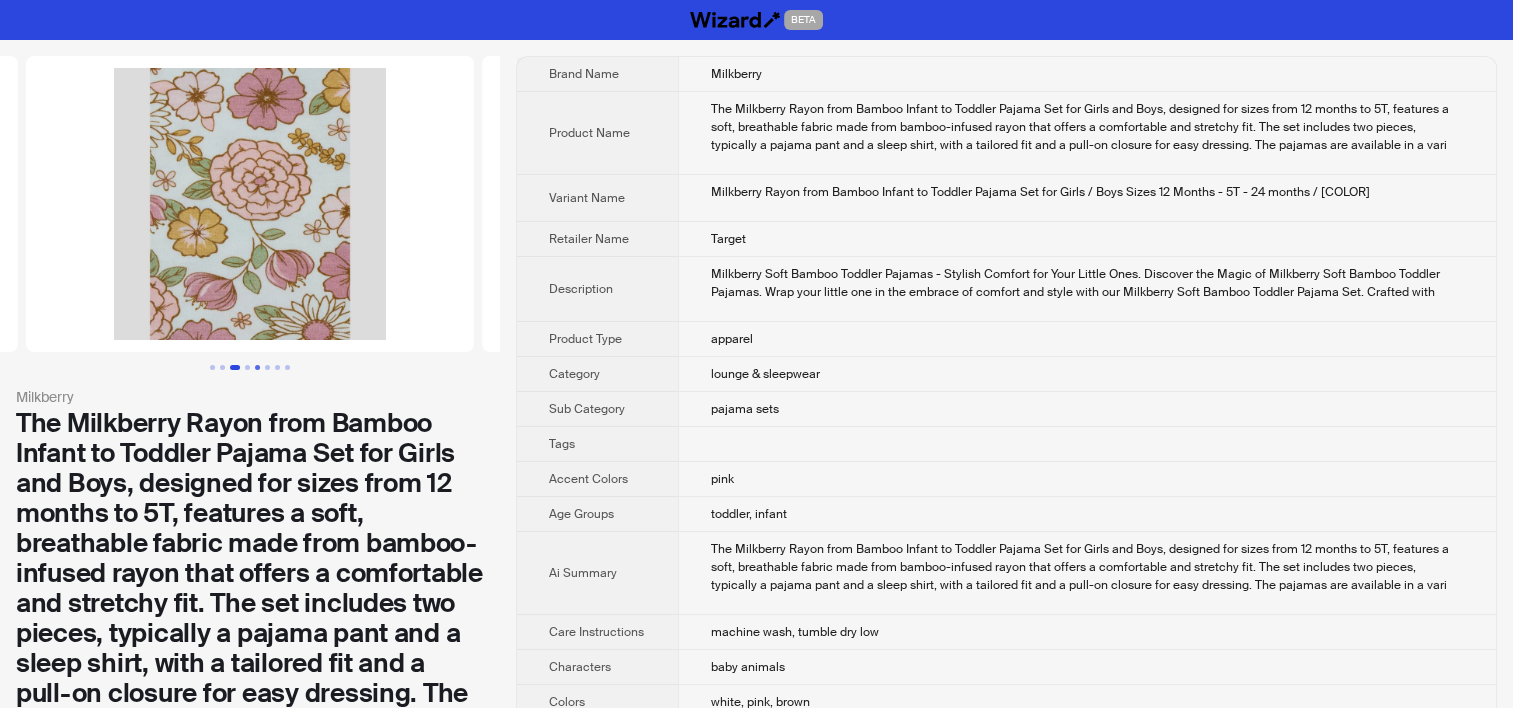 click at bounding box center [257, 367] 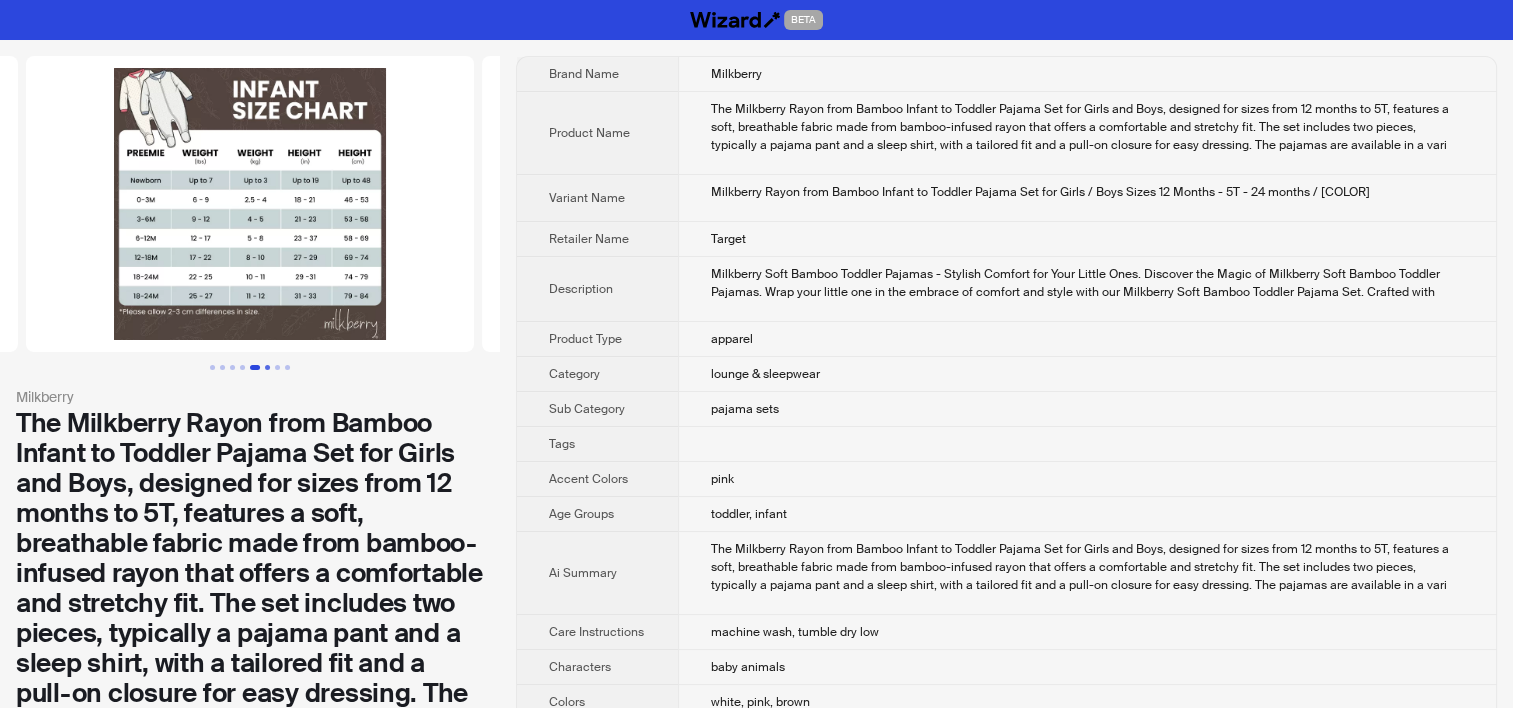 click at bounding box center (267, 367) 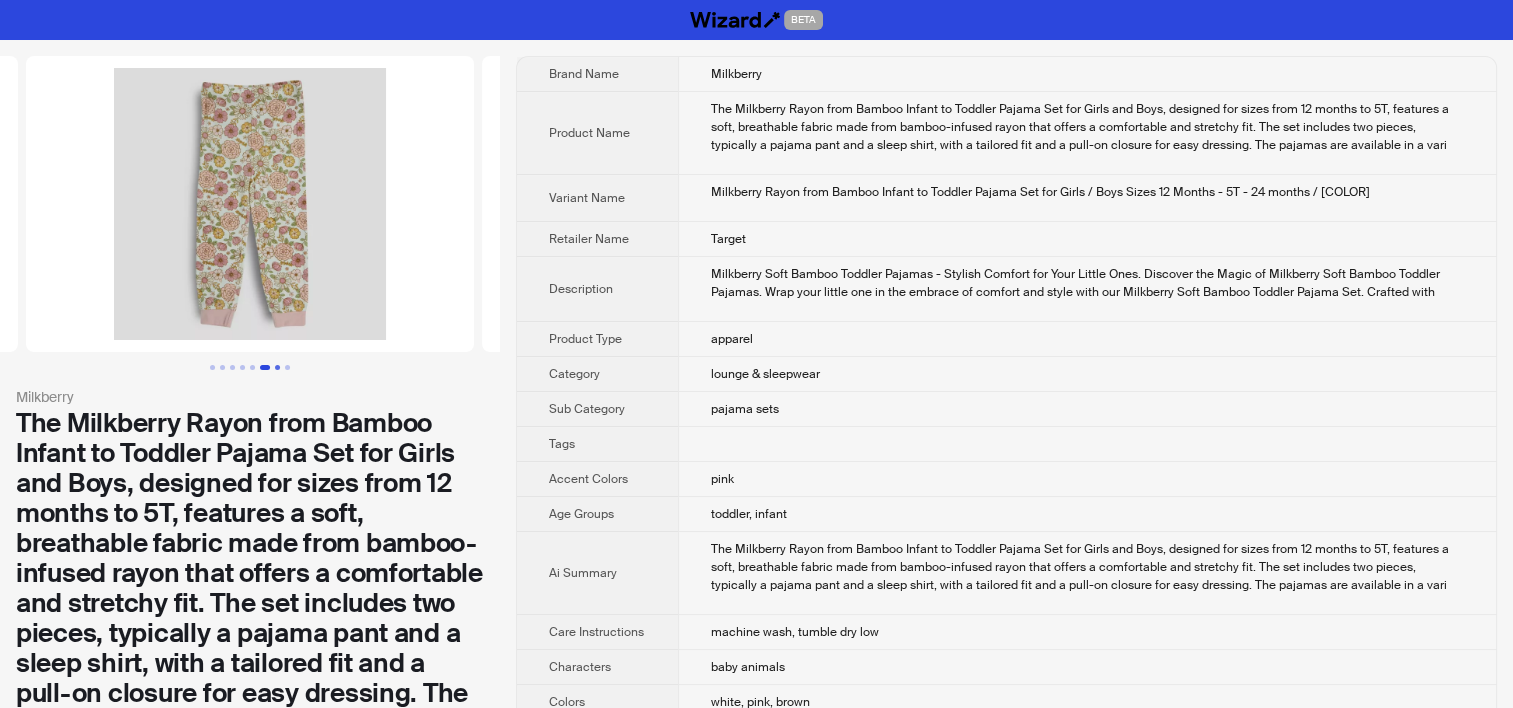 click at bounding box center (277, 367) 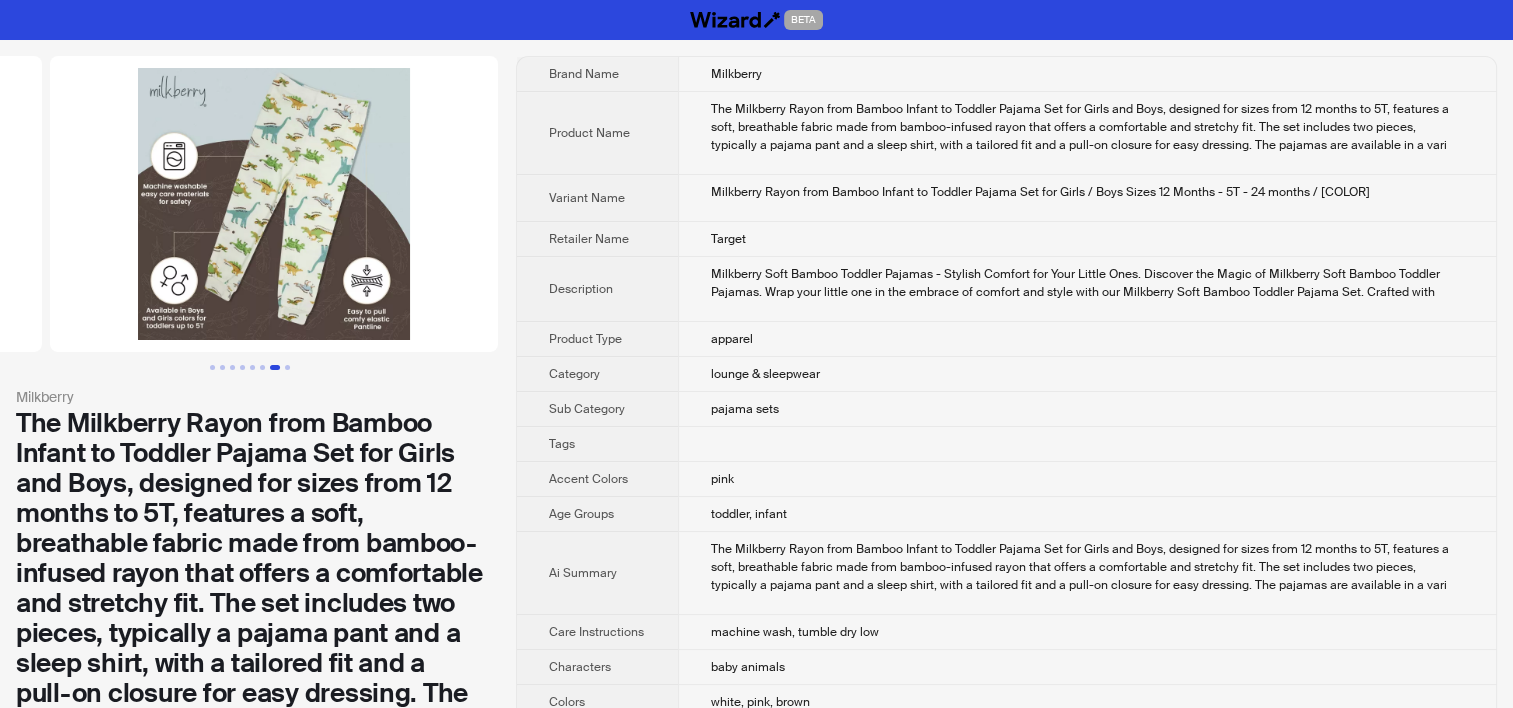 scroll, scrollTop: 0, scrollLeft: 2736, axis: horizontal 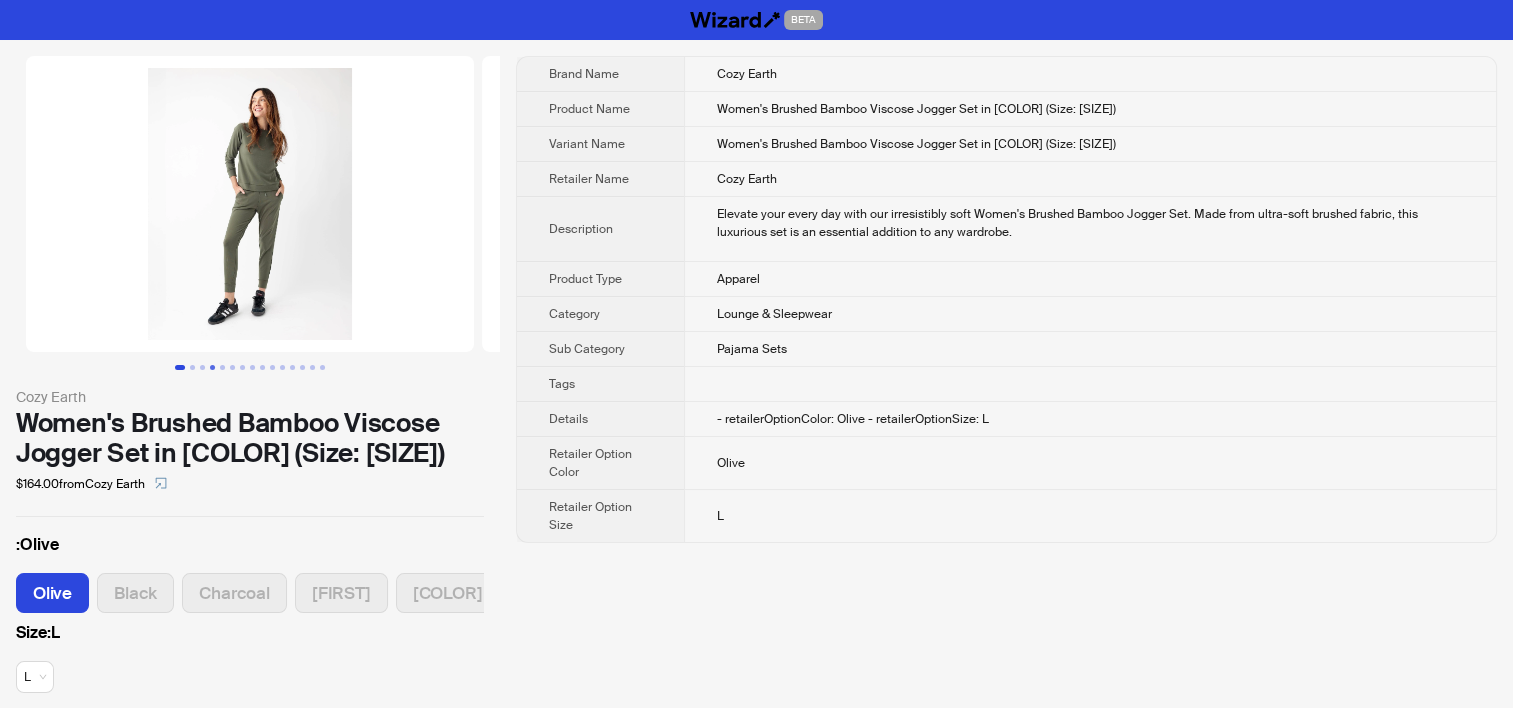 click at bounding box center (212, 367) 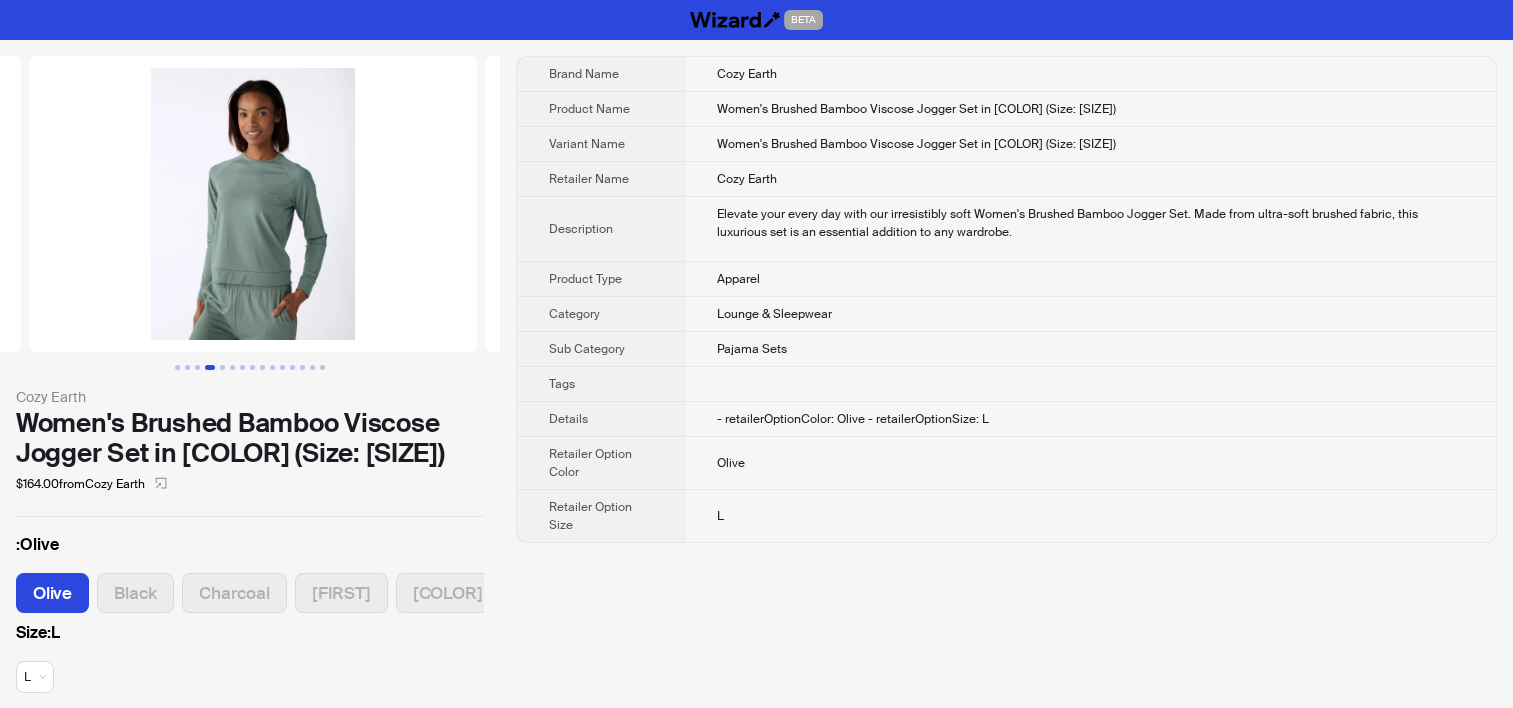scroll, scrollTop: 0, scrollLeft: 1368, axis: horizontal 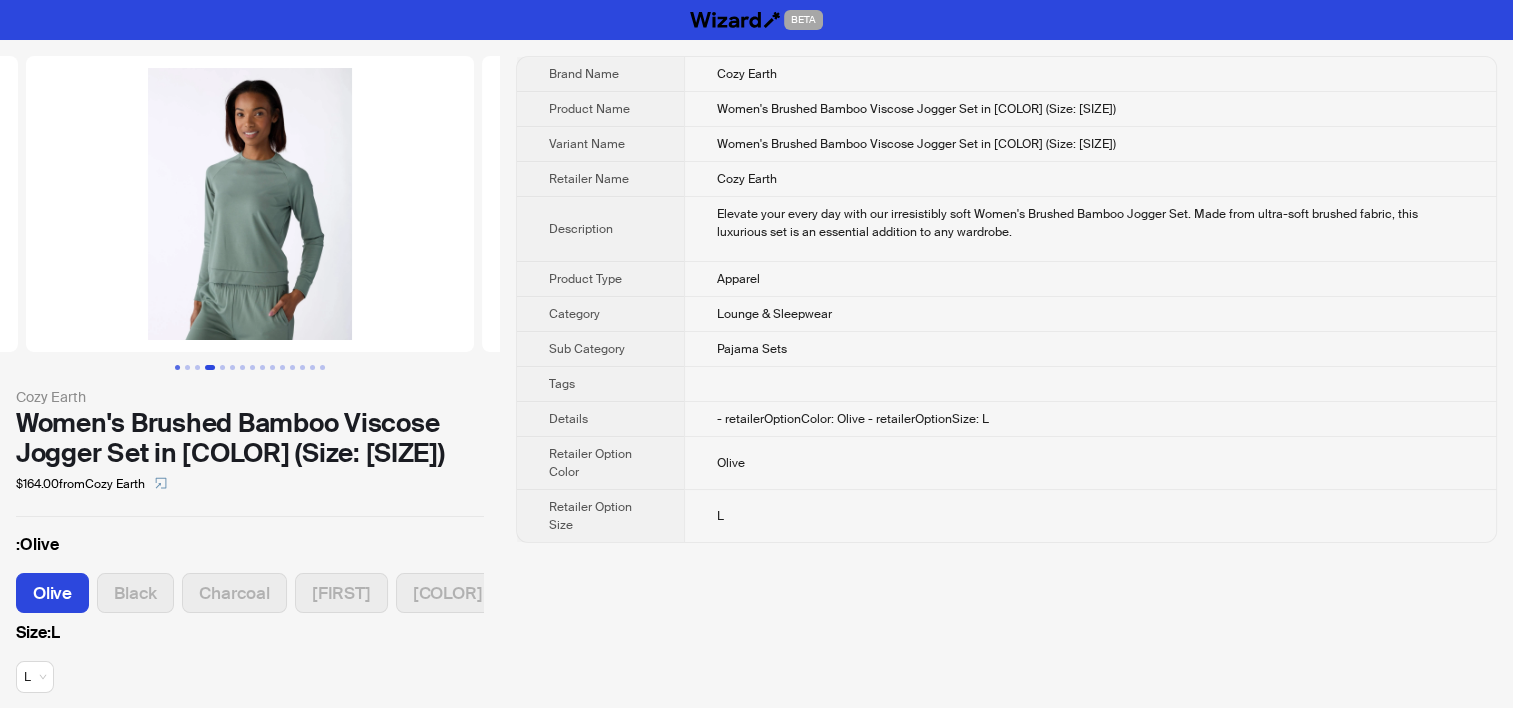 click at bounding box center [177, 367] 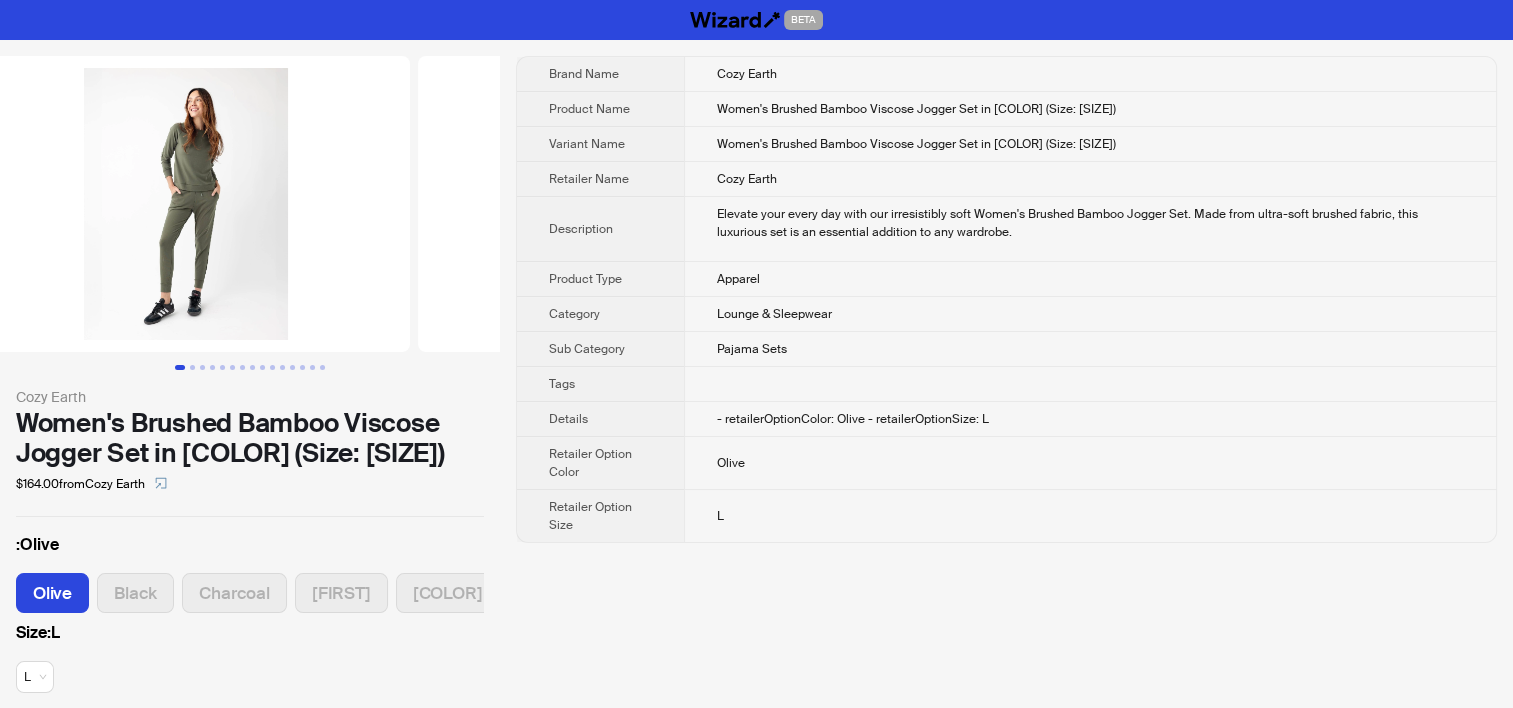 scroll, scrollTop: 0, scrollLeft: 0, axis: both 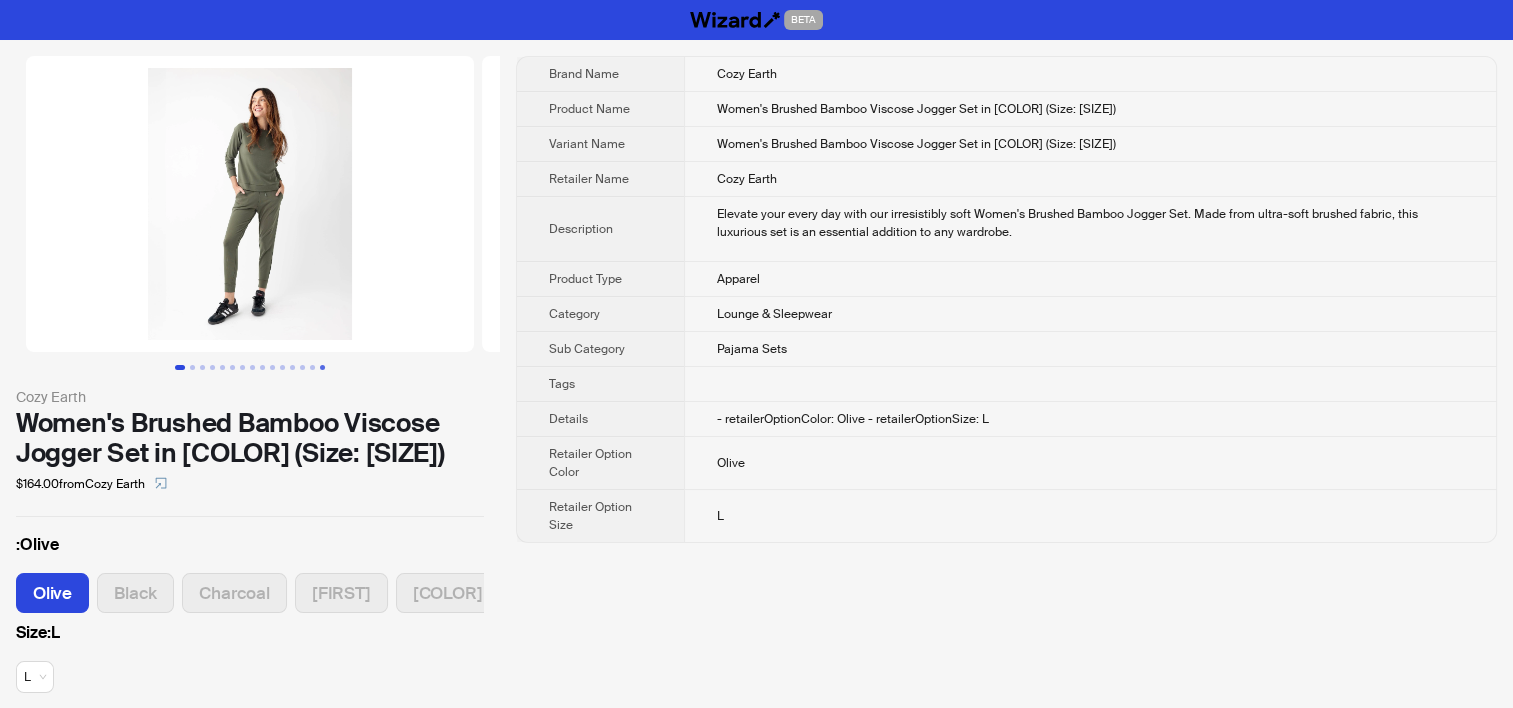 click at bounding box center (322, 367) 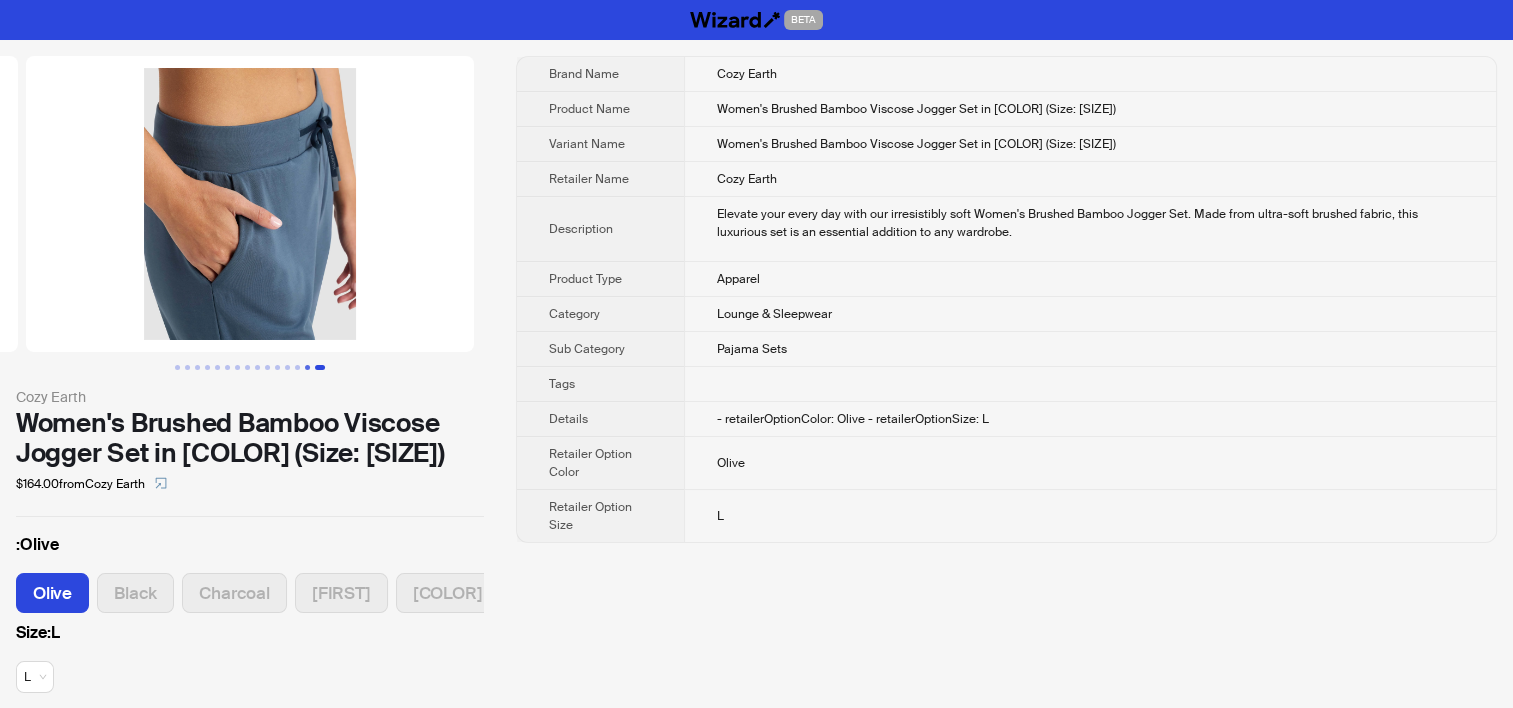 click at bounding box center (307, 367) 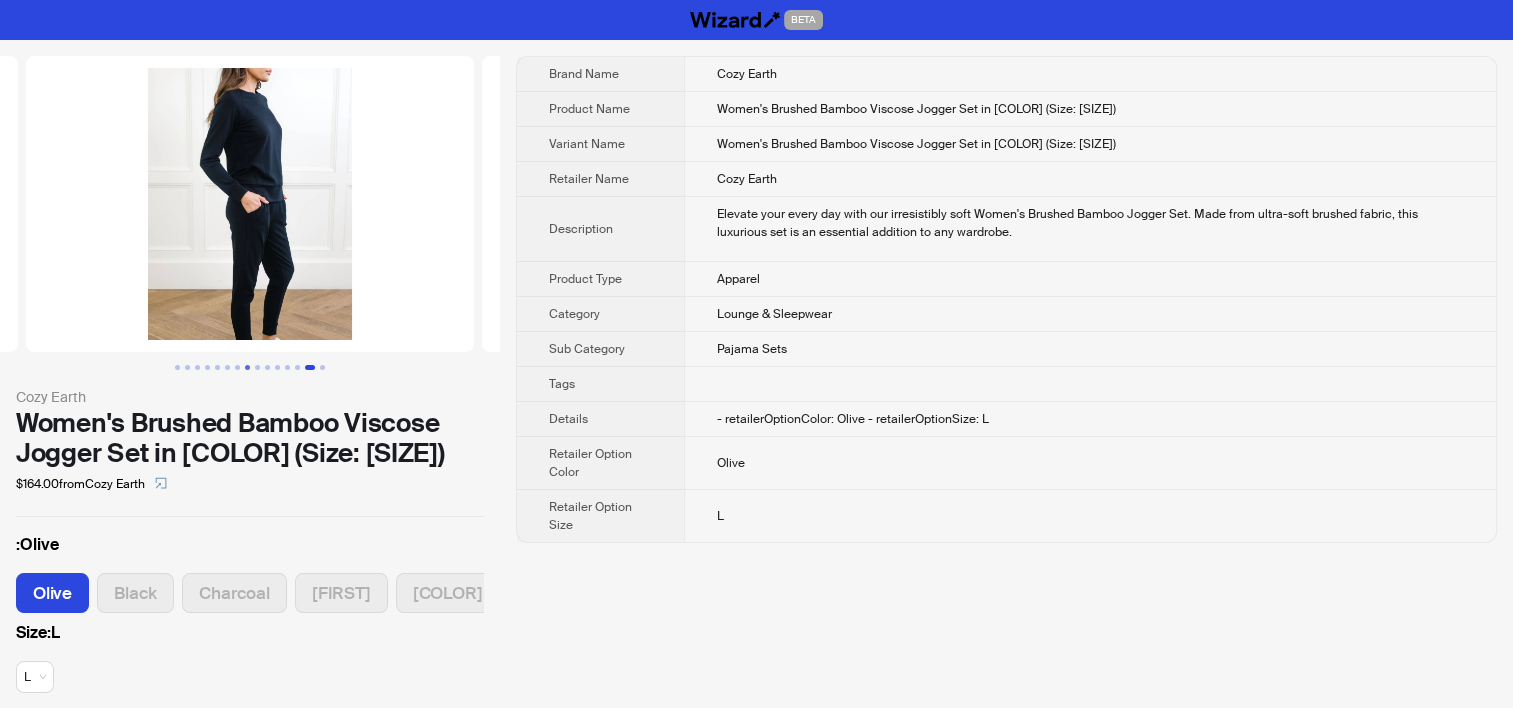 click at bounding box center [247, 367] 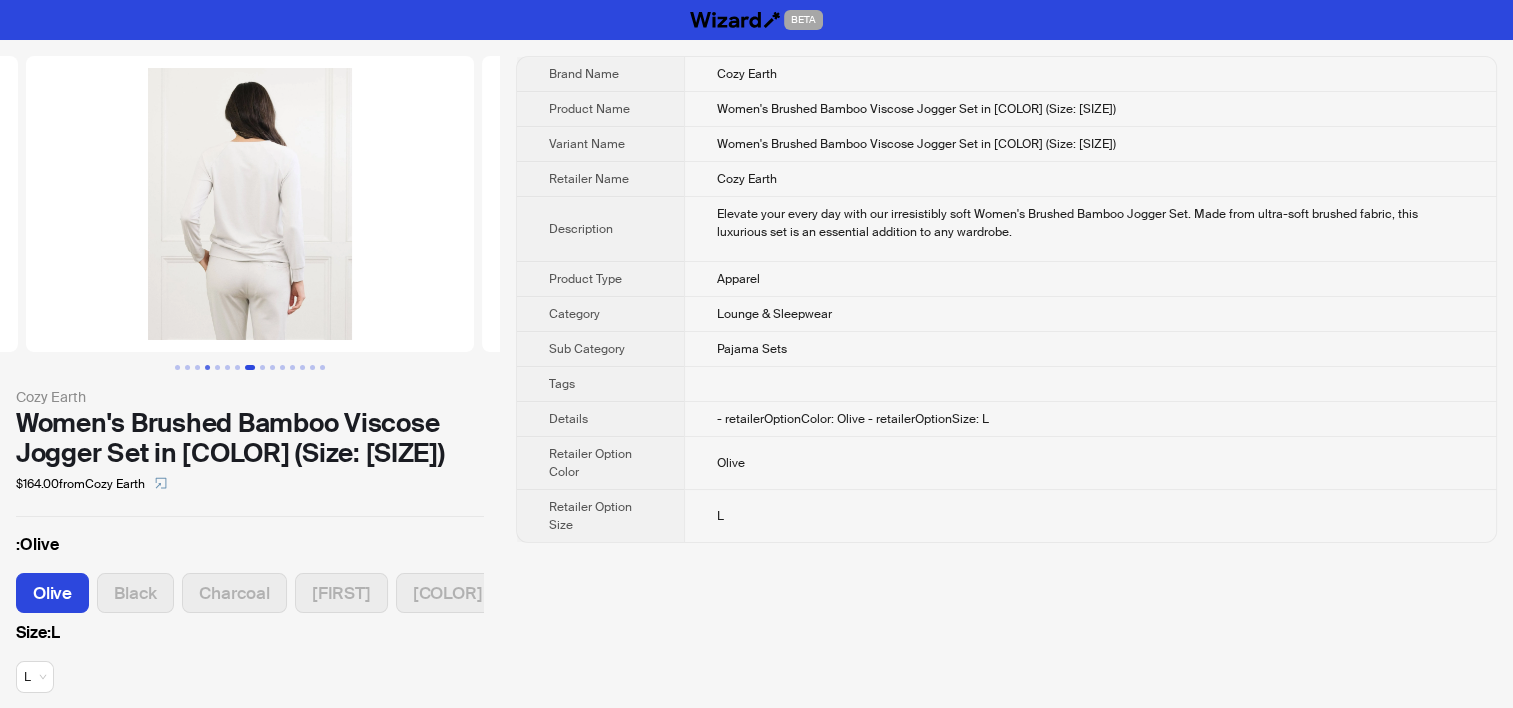 click at bounding box center (207, 367) 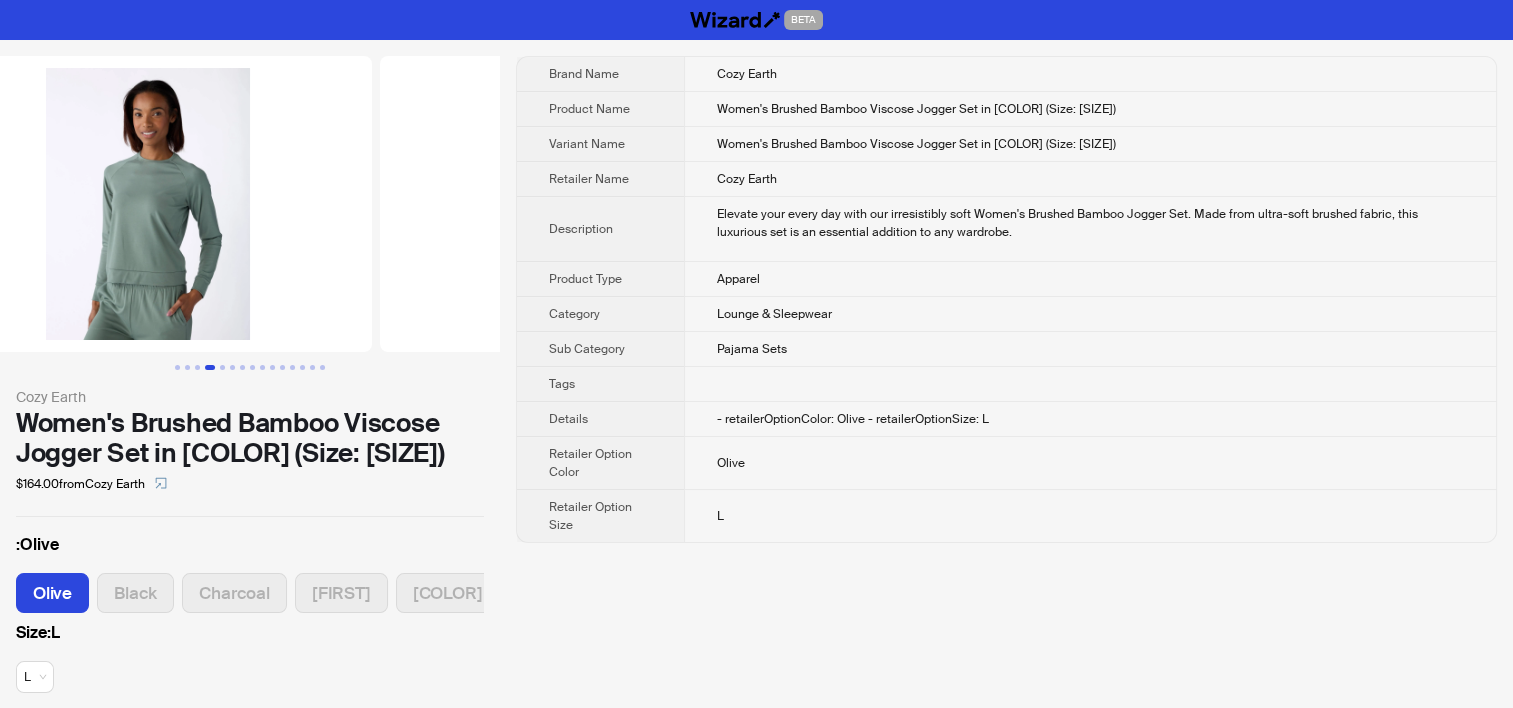 scroll, scrollTop: 0, scrollLeft: 1368, axis: horizontal 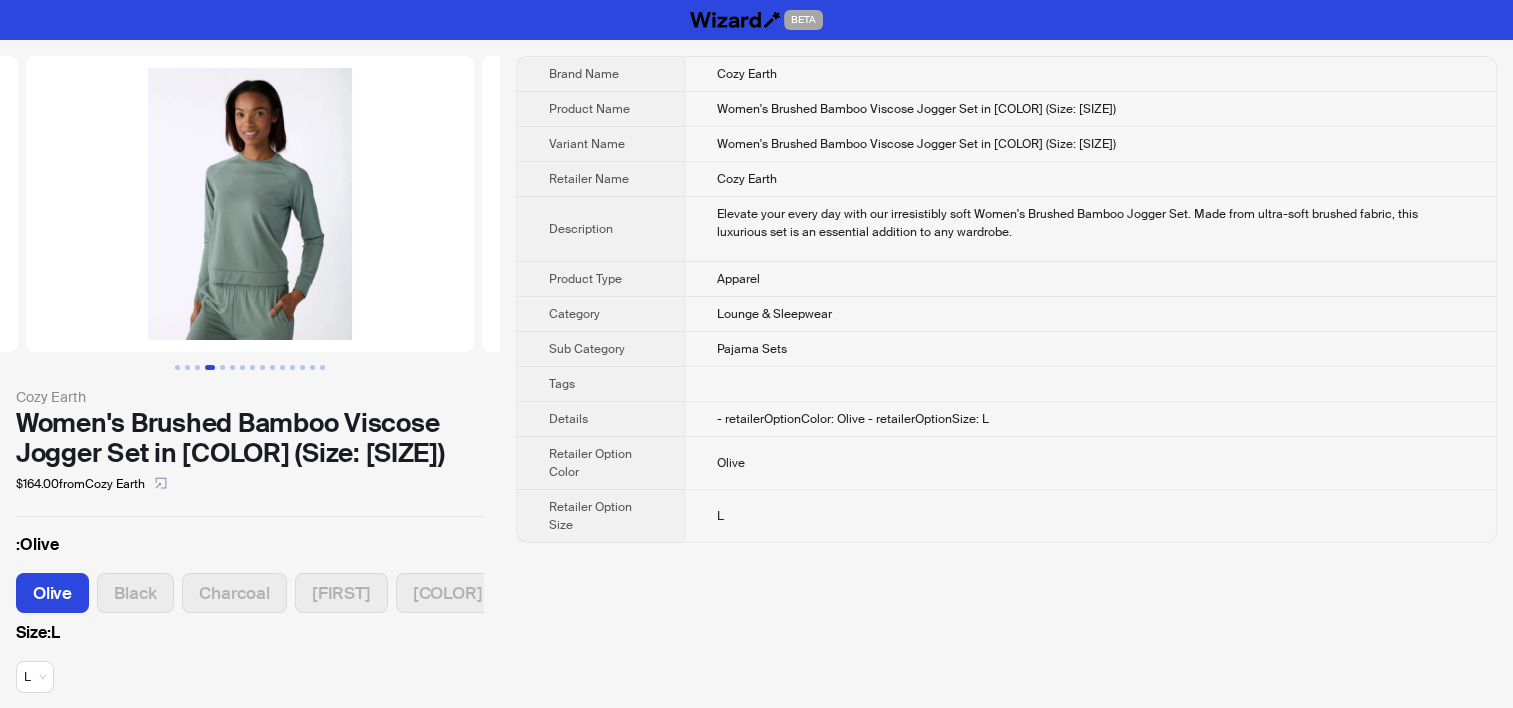 type 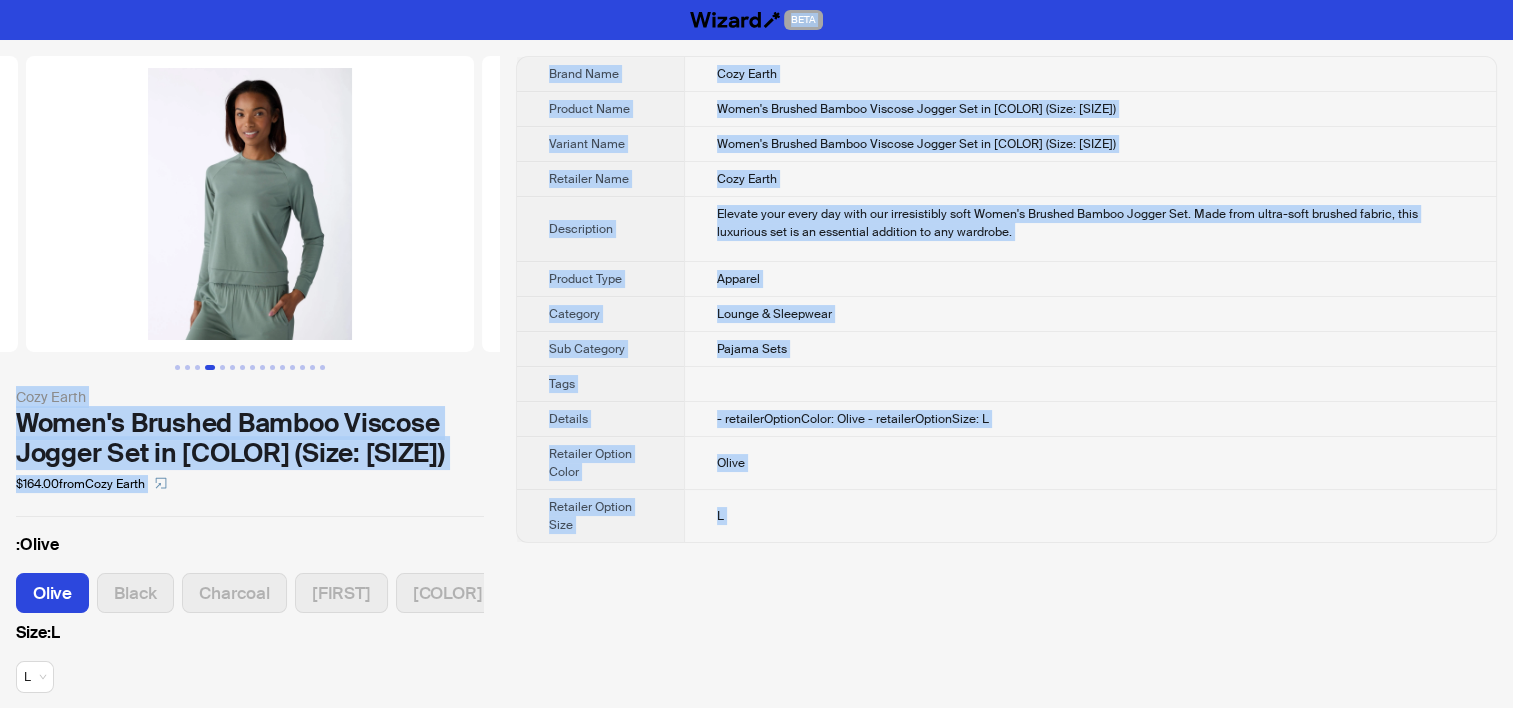 copy on "BETA Cozy Earth Women's Brushed Bamboo Viscose Jogger Set in Olive (Size: Large) $164.00  from  Cozy Earth :  Olive Olive Black Charcoal Dawn Dusty Rose Graphite Navy Size :  L L Brand Name Cozy Earth Product Name Women's Brushed Bamboo Viscose Jogger Set in Olive (Size: Large) Variant Name Women's Brushed Bamboo Viscose Jogger Set in Olive (Size: Large) Retailer Name Cozy Earth Description Elevate your every day with our irresistibly soft Women's Brushed Bamboo Jogger Set. Made from ultra-soft brushed fabric, this luxurious set is an essential addition to any wardrobe. Product Type Apparel Category Lounge & Sleepwear Sub Category Pajama Sets Tags Details - retailerOptionColor: Olive
- retailerOptionSize: L Retailer Option Color Olive Retailer Option Size L BETA 0 items in your cart Welcome to Wizard!
What can we help you shop today... gifts, toys, or games? What can I show you next?" 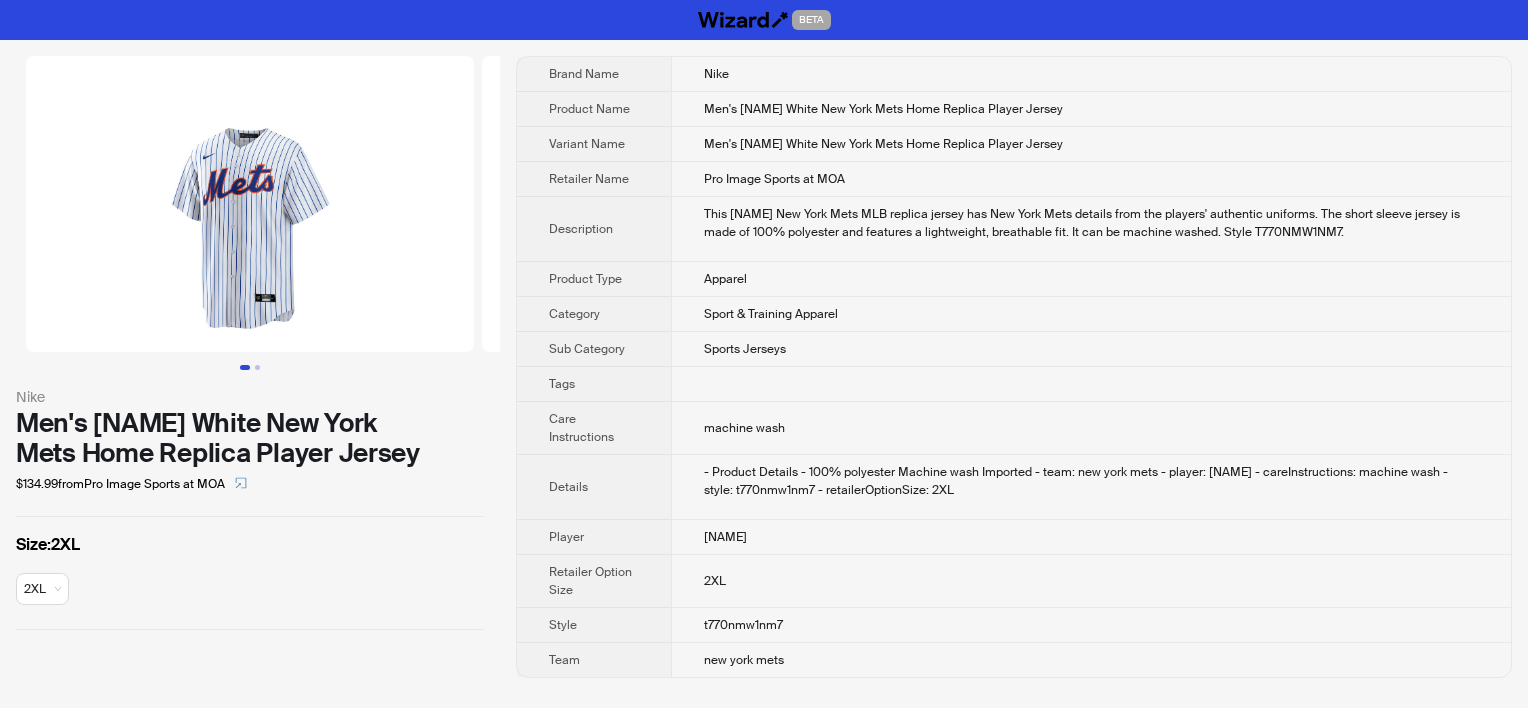 scroll, scrollTop: 0, scrollLeft: 0, axis: both 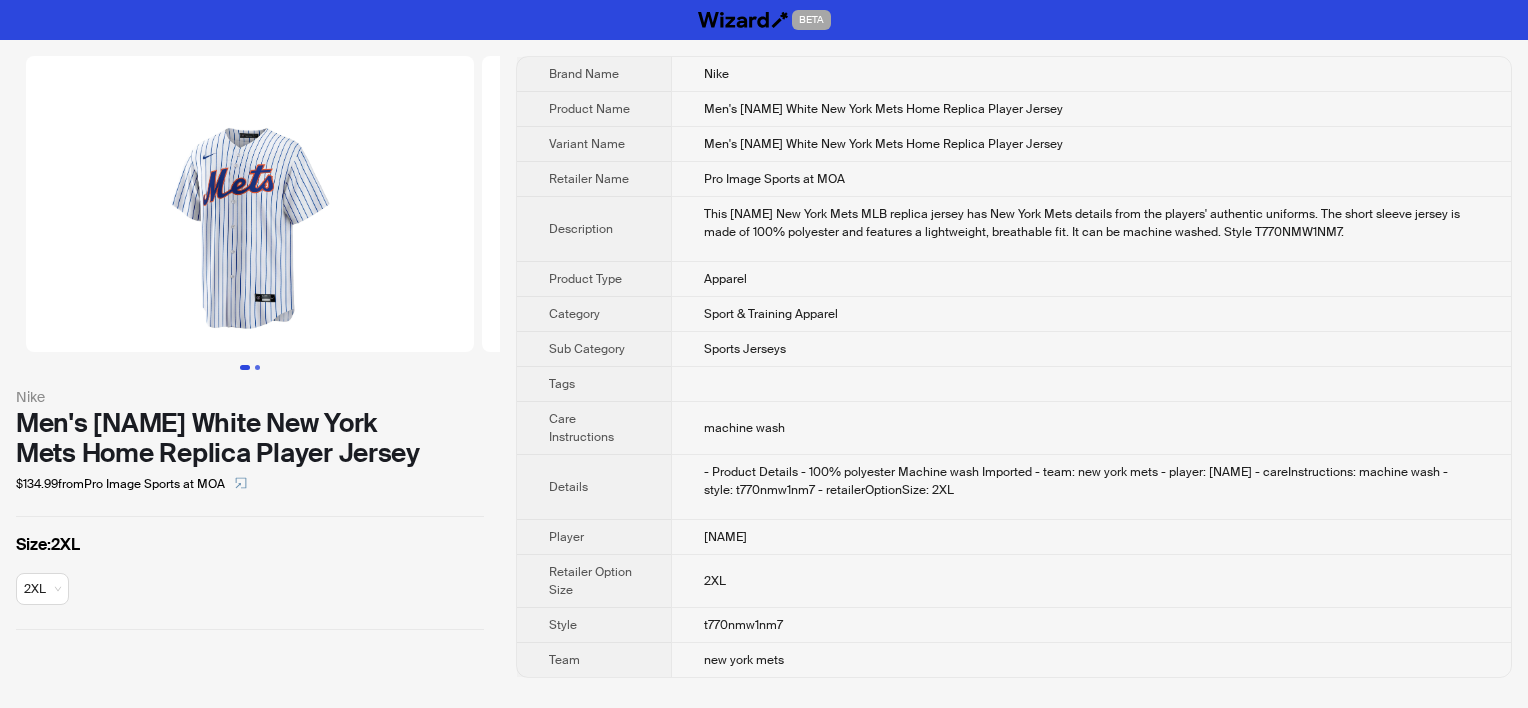 click at bounding box center (257, 367) 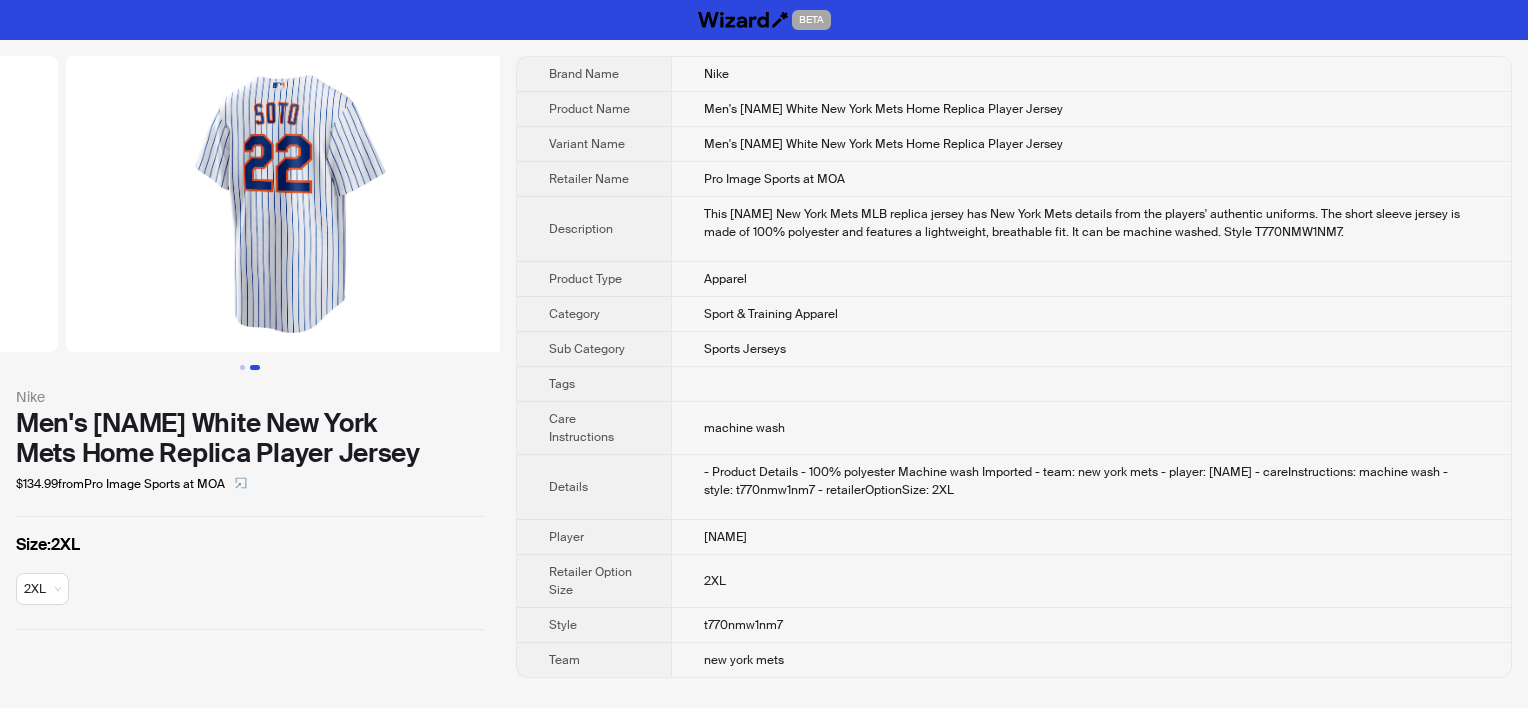 scroll, scrollTop: 0, scrollLeft: 456, axis: horizontal 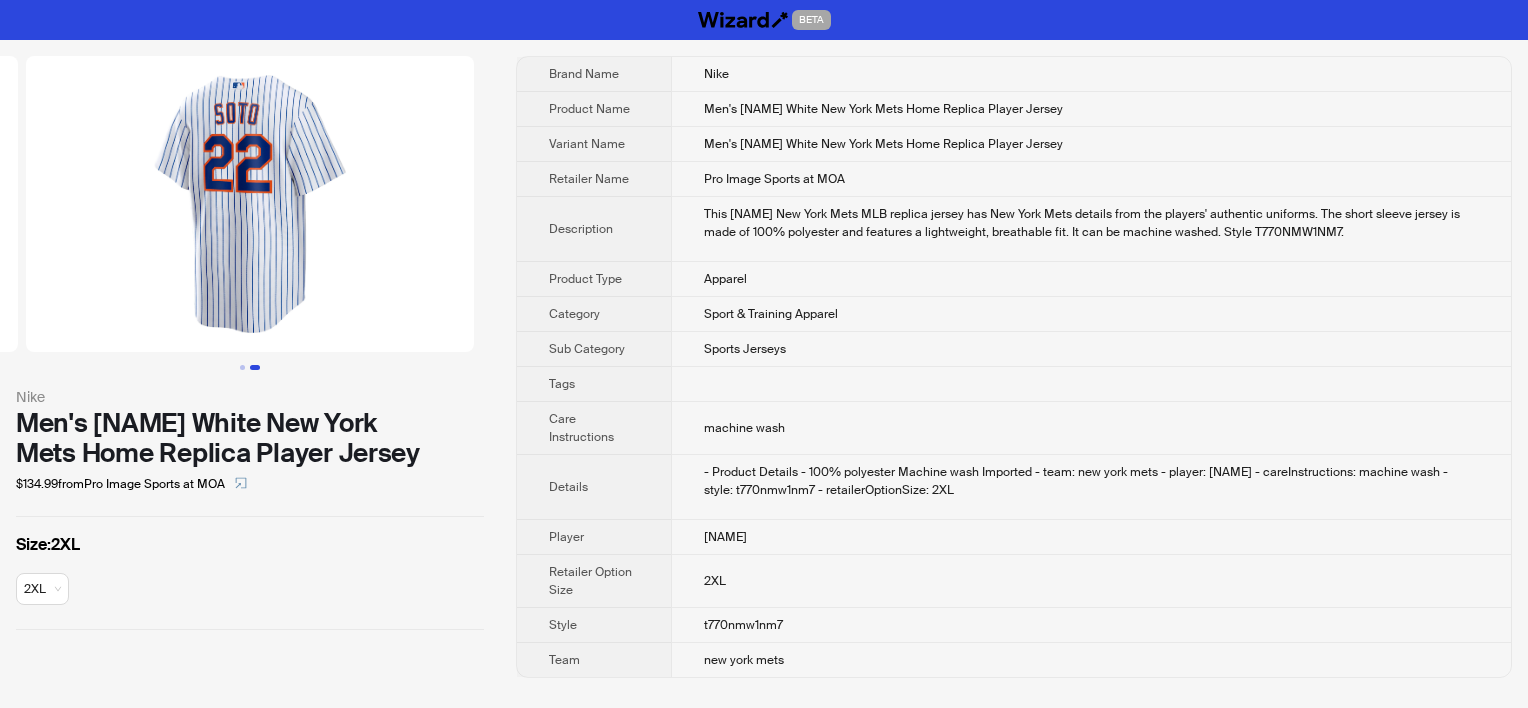click on "This Juan Soto New York Mets MLB replica jersey has New York Mets details from the players' authentic uniforms. The short sleeve jersey is made of 100% polyester and features a lightweight, breathable fit. It can be machine washed. Style T770NMW1NM7." at bounding box center (1091, 223) 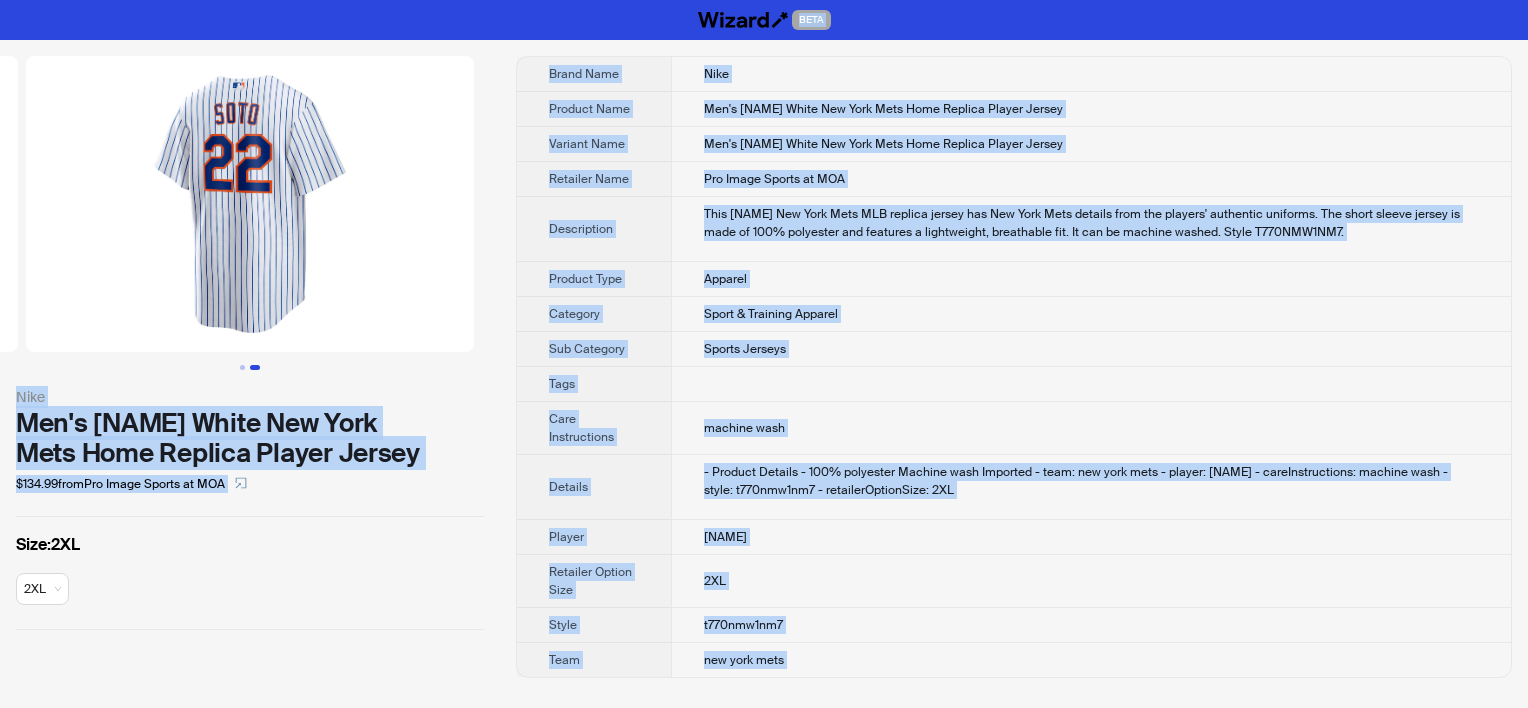 copy on "BETA Nike Men's Juan Soto White New York Mets Home Replica Player Jersey $134.99  from  Pro Image Sports at MOA Size :  2XL 2XL Brand Name Nike Product Name Men's Juan Soto White New York Mets Home Replica Player Jersey Variant Name Men's Juan Soto White New York Mets Home Replica Player Jersey Retailer Name Pro Image Sports at MOA Description This Juan Soto New York Mets MLB replica jersey has New York Mets details from the players' authentic uniforms. The short sleeve jersey is made of 100% polyester and features a lightweight, breathable fit. It can be machine washed. Style T770NMW1NM7. Product Type Apparel Category Sport & Training Apparel Sub Category Sports Jerseys Tags Care Instructions machine wash Details - Product Details
- 100% polyester Machine wash Imported
- team: new york mets
- player: juan soto
- careInstructions: machine wash
- style: t770nmw1nm7
- retailerOptionSize: 2XL Player juan soto Retailer Option Size 2XL Style t770nmw1nm7 Team new york mets BETA 0 items in your cart Welcome to Wi..." 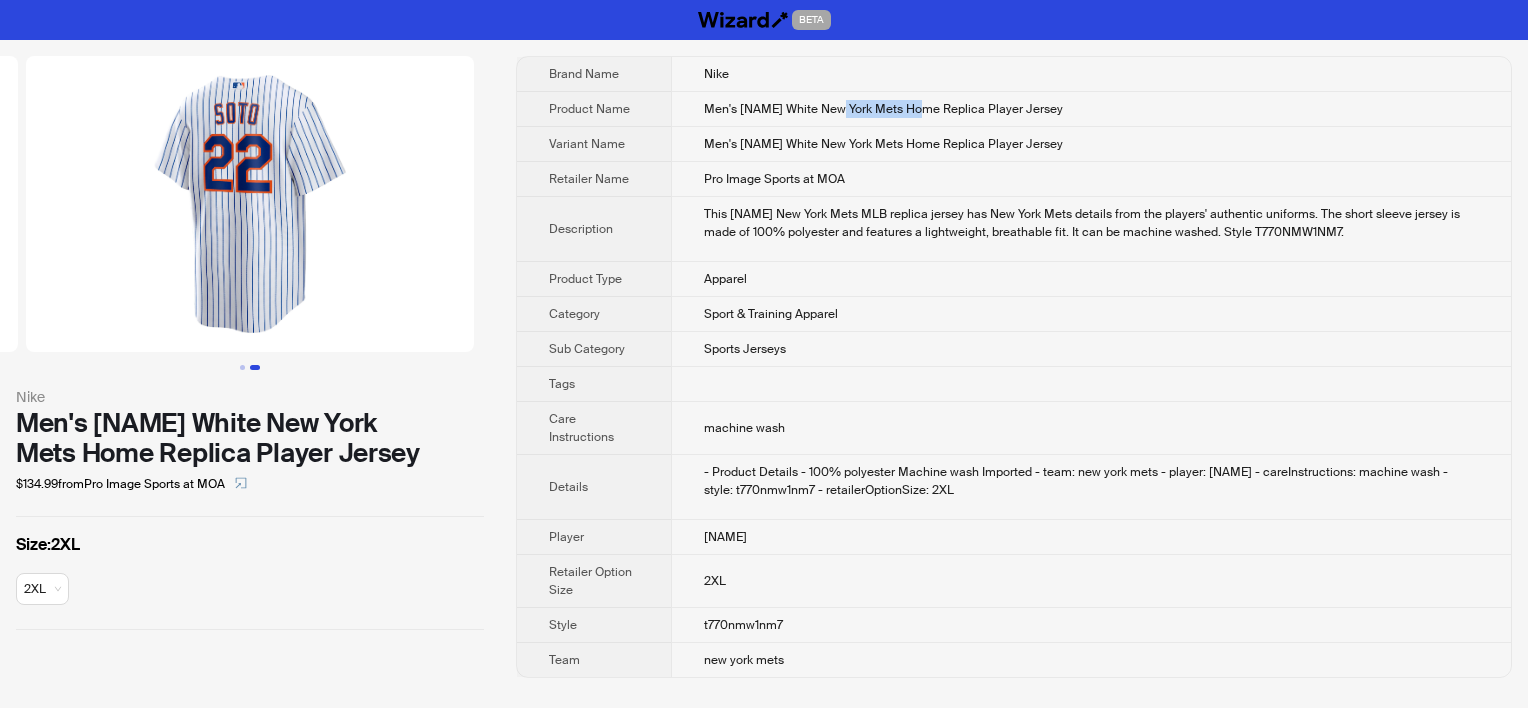 drag, startPoint x: 832, startPoint y: 103, endPoint x: 913, endPoint y: 108, distance: 81.154175 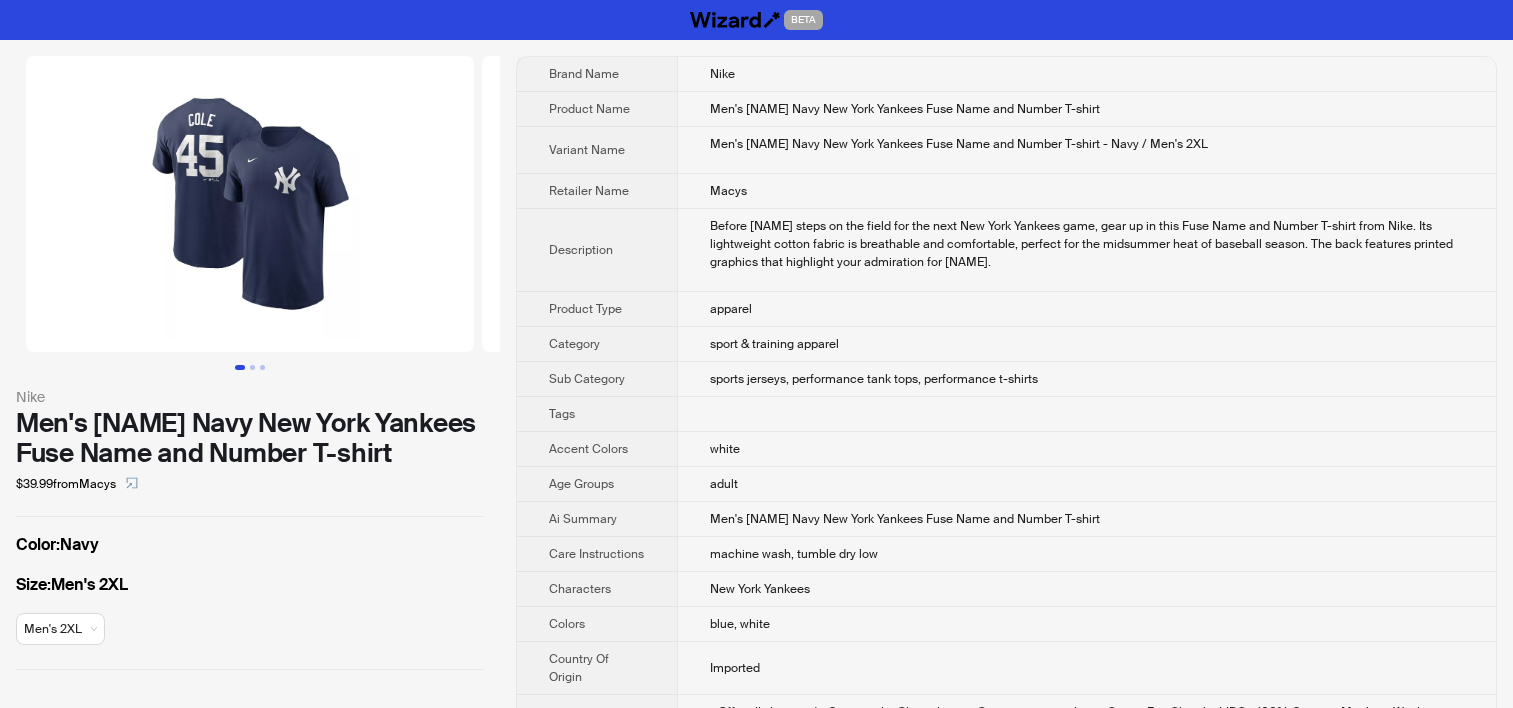 scroll, scrollTop: 0, scrollLeft: 0, axis: both 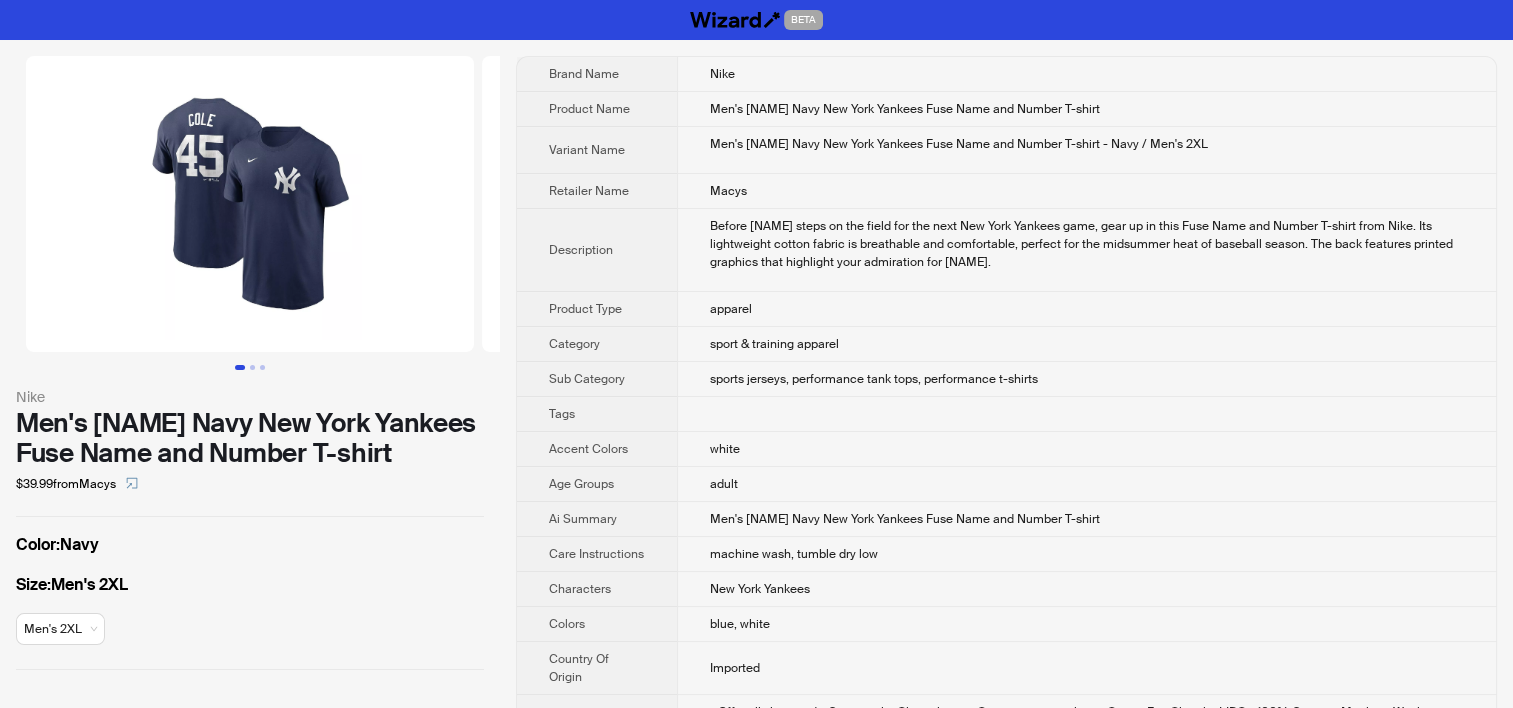 click on "Before [NAME] steps on the field for the next New York Yankees game, gear up in this Fuse Name and Number T-shirt from Nike. Its lightweight cotton fabric is breathable and comfortable, perfect for the midsummer heat of baseball season. The back features printed graphics that highlight your admiration for [NAME]." at bounding box center [1087, 244] 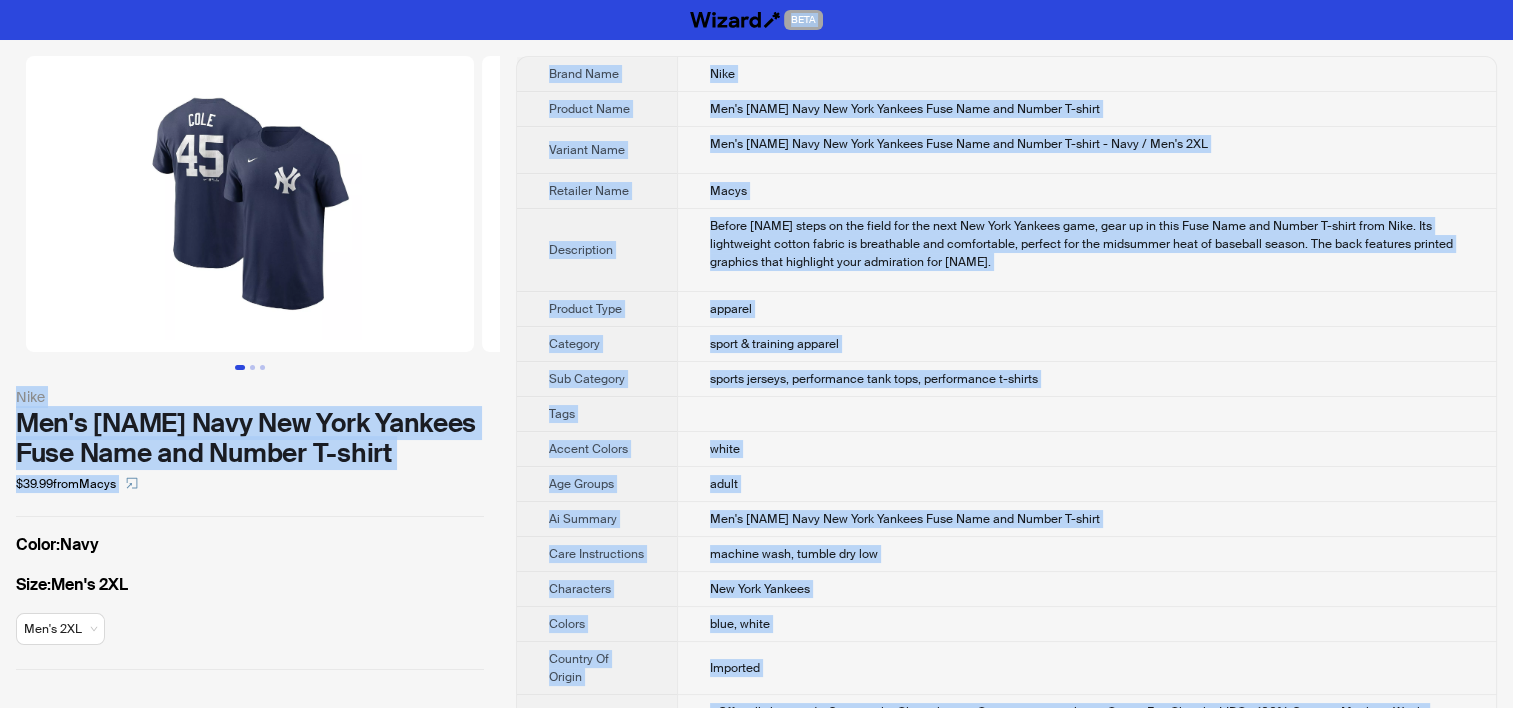 copy on "BETA Nike Men's [NAME] Navy New York Yankees Fuse Name and Number T-shirt $39.99  from  Macys Color :  Navy Size :  Men's 2XL Men's 2XL Brand Name Nike Product Name Men's [NAME] Navy New York Yankees Fuse Name and Number T-shirt Variant Name Men's [NAME] Navy New York Yankees Fuse Name and Number T-shirt - Navy / Men's 2XL Retailer Name Macys Description Before [NAME] steps on the field for the next New York Yankees game, gear up in this Fuse Name and Number T-shirt from Nike. Its lightweight cotton fabric is breathable and comfortable, perfect for the midsummer heat of baseball season. The back features printed graphics that highlight your admiration for [NAME]. Product Type apparel Category sport & training apparel Sub Category sports jerseys, performance tank tops, performance t-shirts Tags Accent Colors white Age Groups adult Ai Summary Men's [NAME] Navy New York Yankees Fuse Name and Number T-shirt Care Instructions machine wash, tumble dry low Characters New York Yankees..." 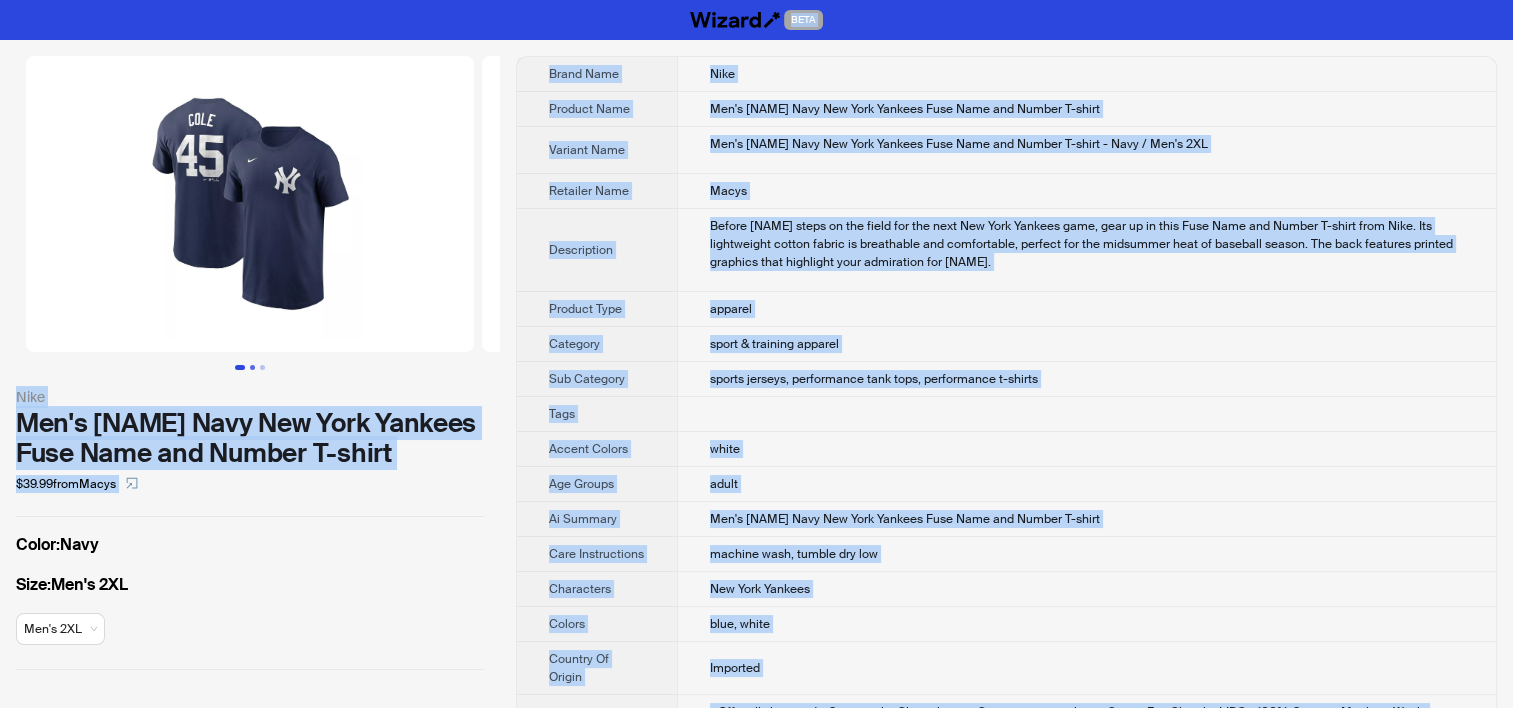 click at bounding box center (252, 367) 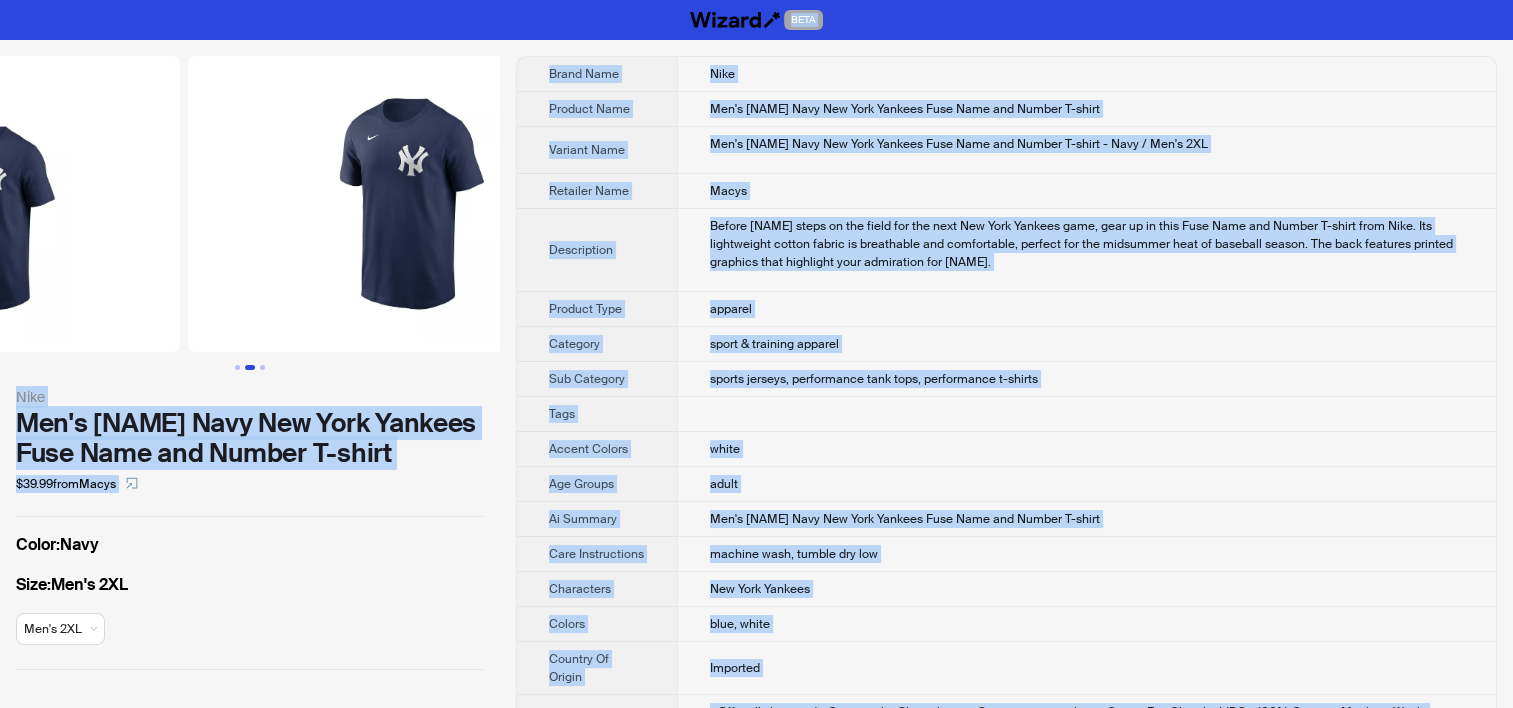scroll, scrollTop: 0, scrollLeft: 456, axis: horizontal 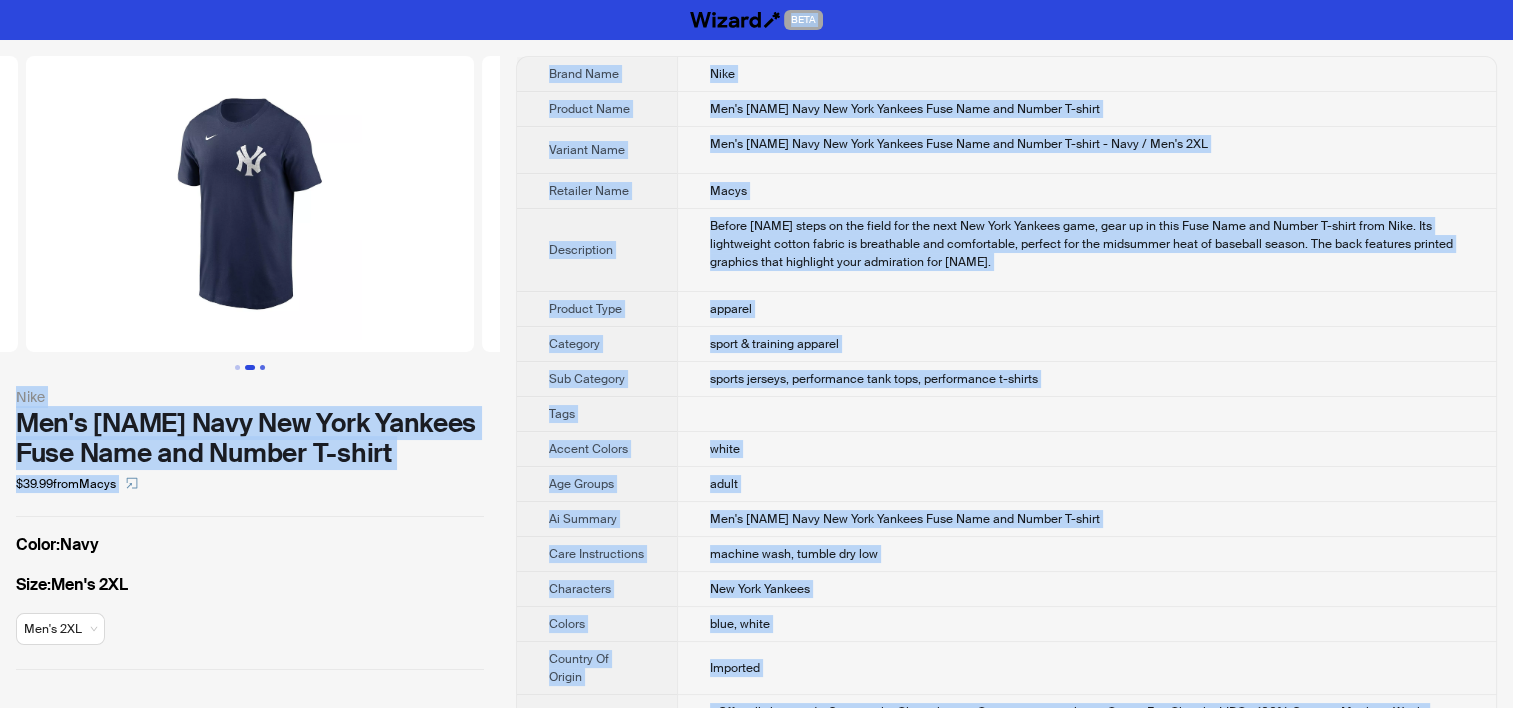 click at bounding box center (262, 367) 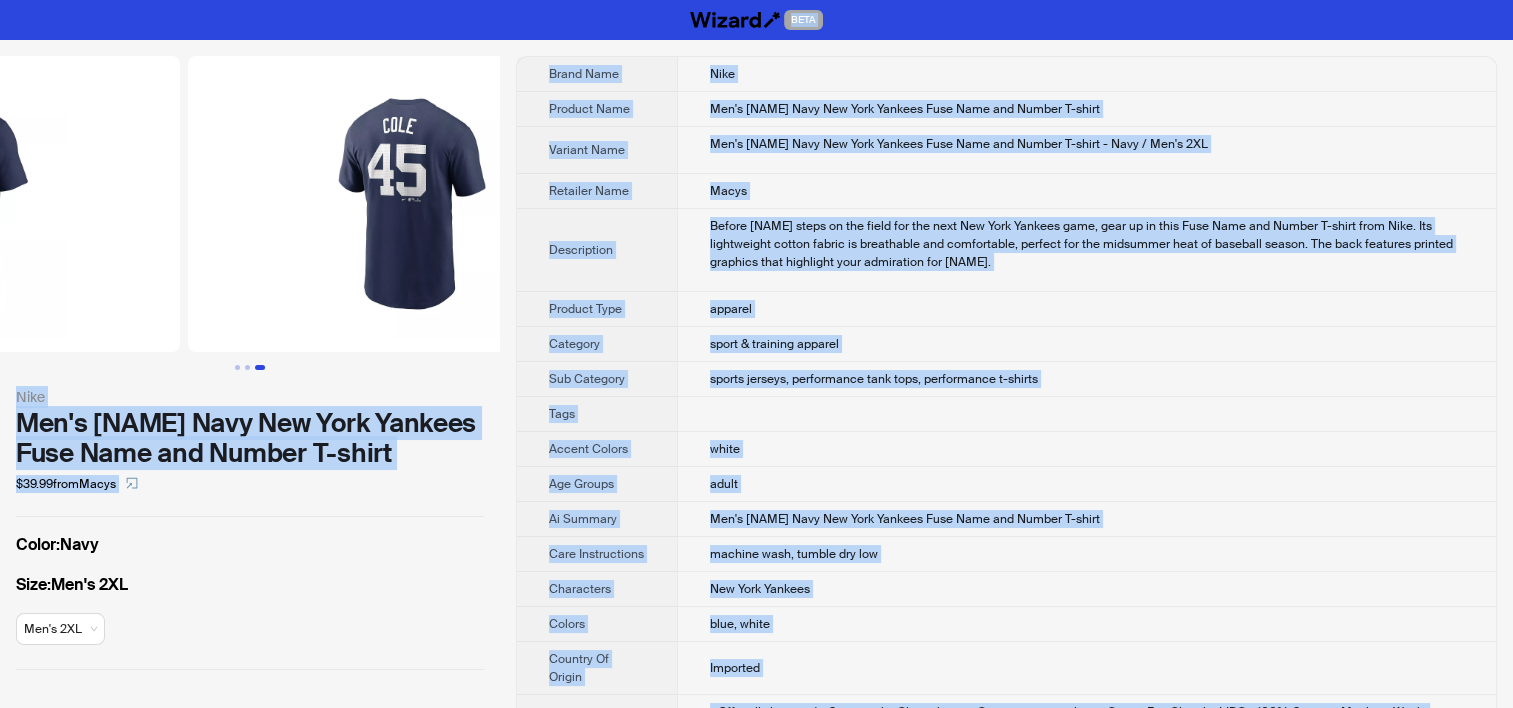 scroll, scrollTop: 0, scrollLeft: 912, axis: horizontal 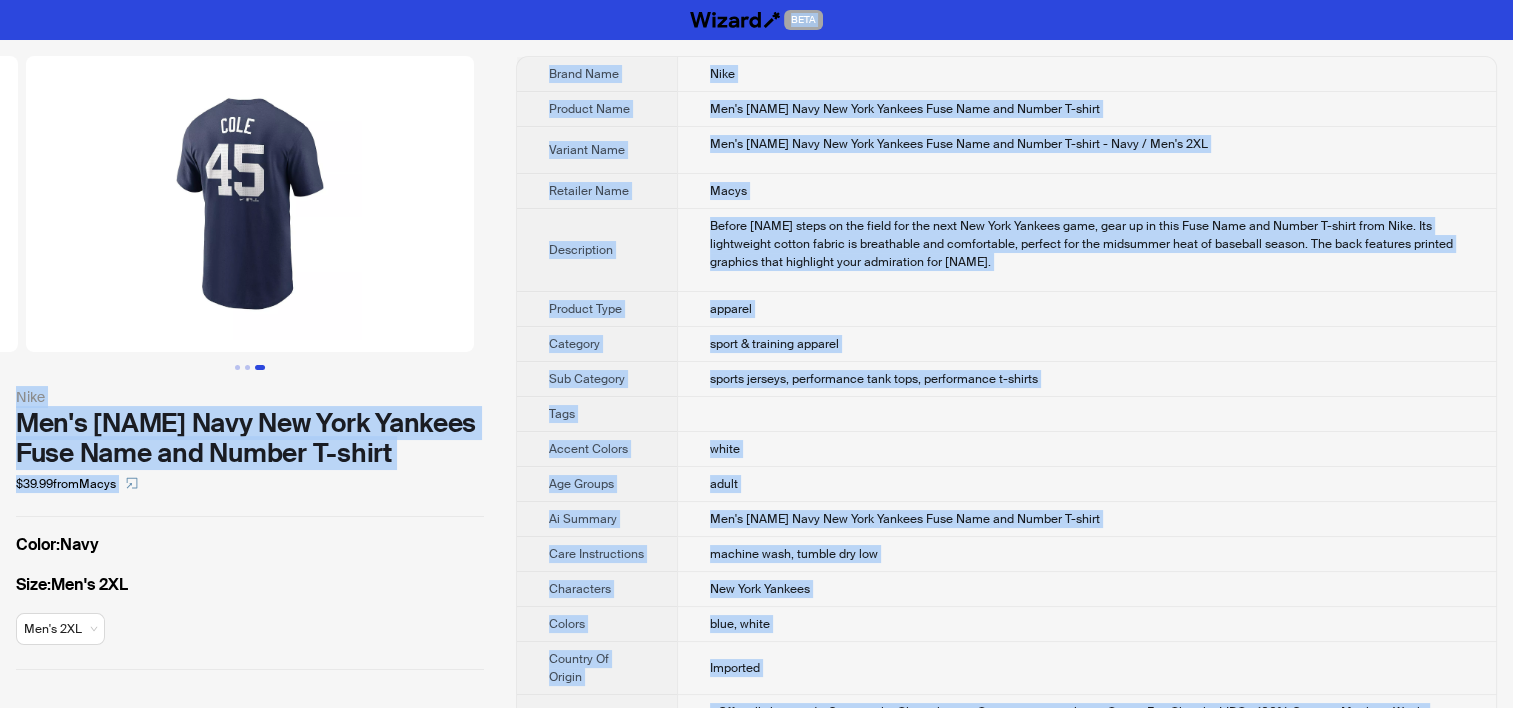 click on "Men's [NAME] Navy New York Yankees Fuse Name and Number T-shirt" at bounding box center [905, 109] 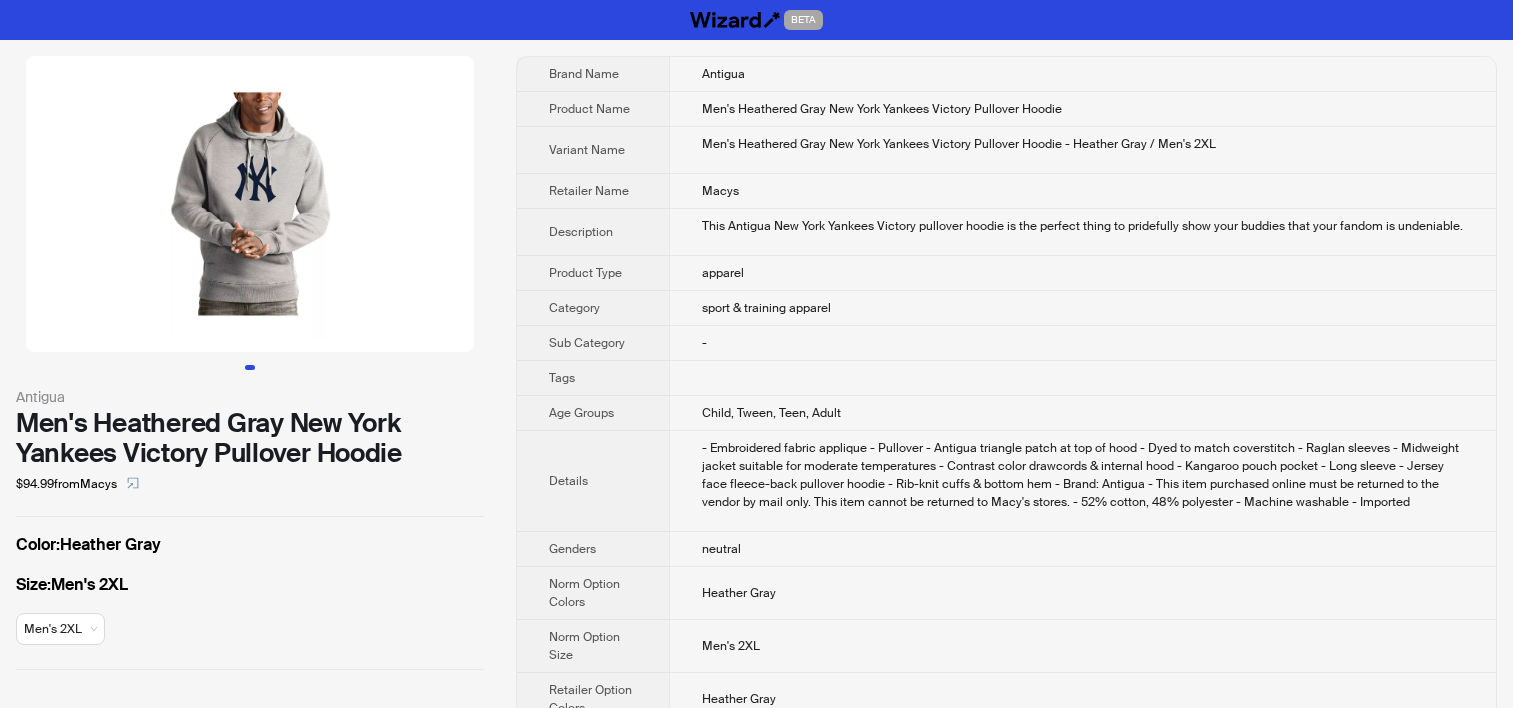 scroll, scrollTop: 0, scrollLeft: 0, axis: both 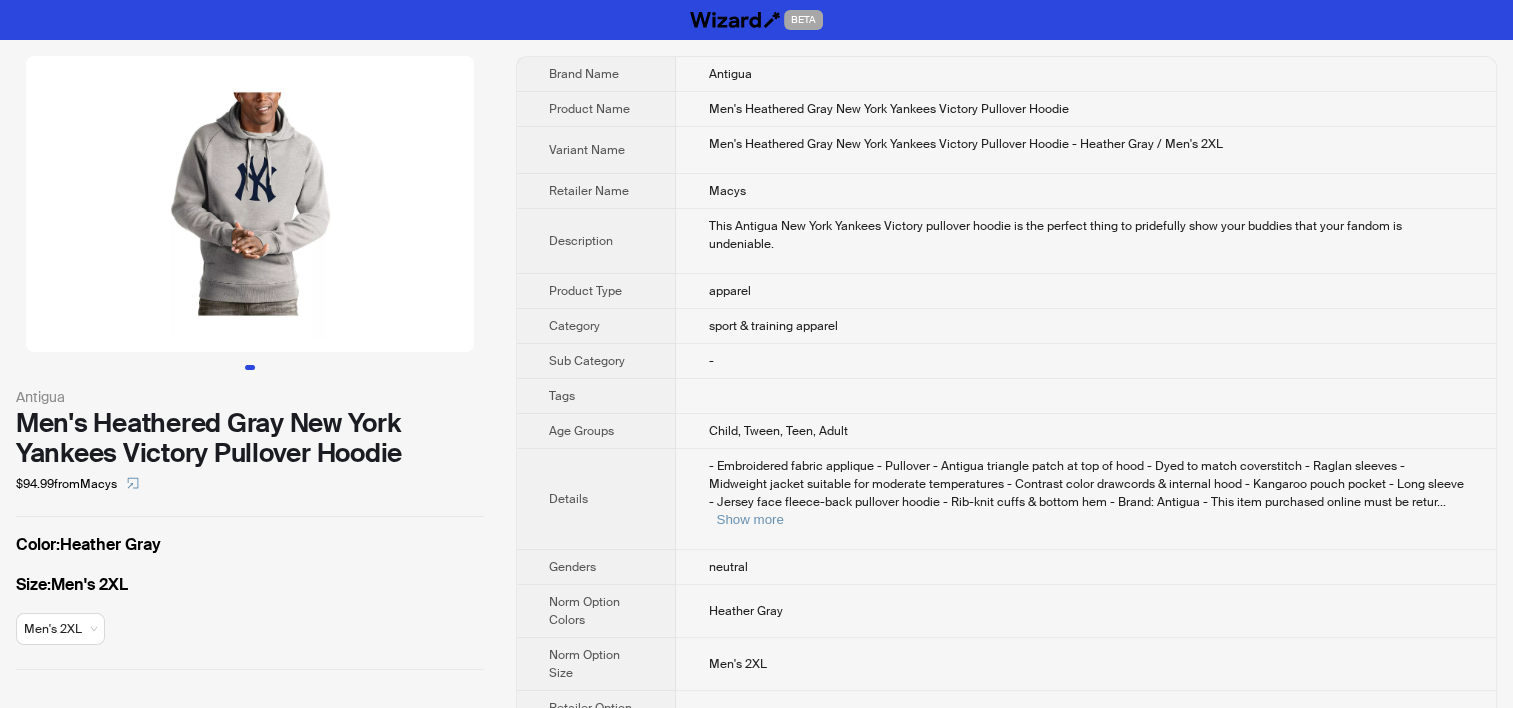 click on "Product Type" at bounding box center (596, 291) 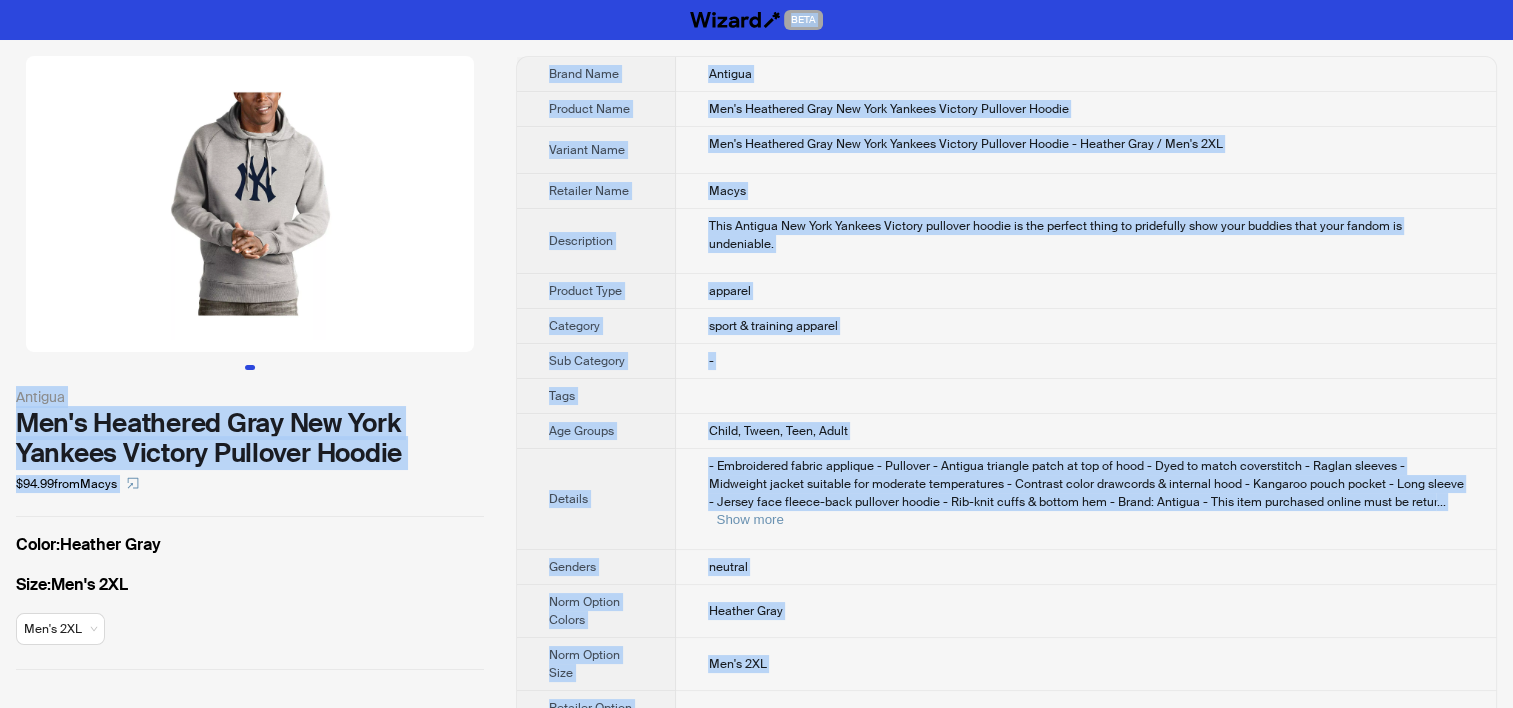 copy on "BETA Antigua Men's Heathered Gray New York Yankees Victory Pullover Hoodie $94.99  from  Macys Color :  Heather Gray Size :  Men's 2XL Men's 2XL Brand Name Antigua Product Name Men's Heathered Gray New York Yankees Victory Pullover Hoodie Variant Name Men's Heathered Gray New York Yankees Victory Pullover Hoodie - Heather Gray / Men's 2XL Retailer Name Macys Description This Antigua New York Yankees Victory pullover hoodie is the perfect thing to pridefully show your buddies that your fandom is undeniable. Product Type apparel Category sport & training apparel Sub Category - Tags Age Groups Child, Tween, Teen, Adult Details - Embroidered fabric applique
- Pullover
- Antigua triangle patch at top of hood
- Dyed to match coverstitch
- Raglan sleeves
- Midweight jacket suitable for moderate temperatures
- Contrast color drawcords & internal hood
- Kangaroo pouch pocket
- Long sleeve
- Jersey face fleece-back pullover hoodie
- Rib-knit cuffs & bottom hem
- Brand: Antigua
- This item purchased online must be re..." 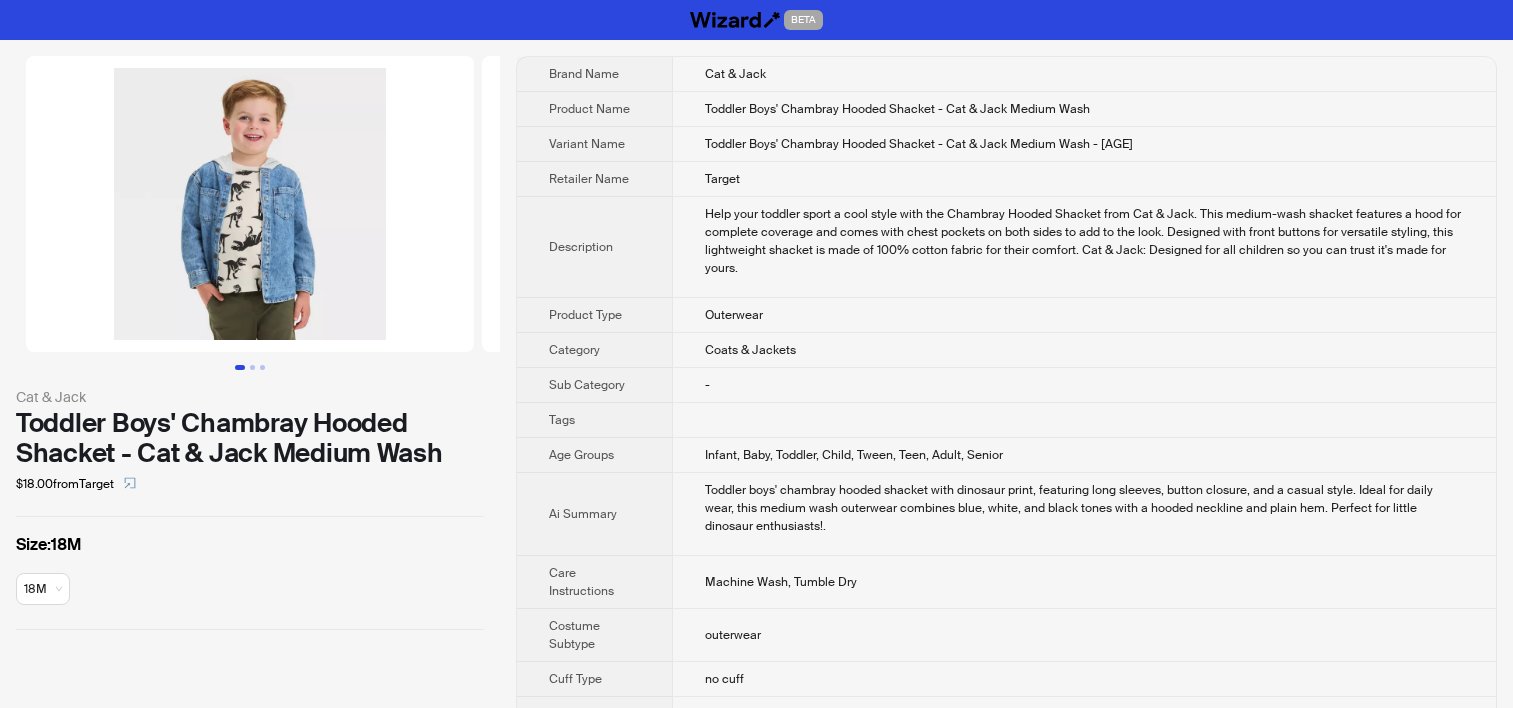 scroll, scrollTop: 0, scrollLeft: 0, axis: both 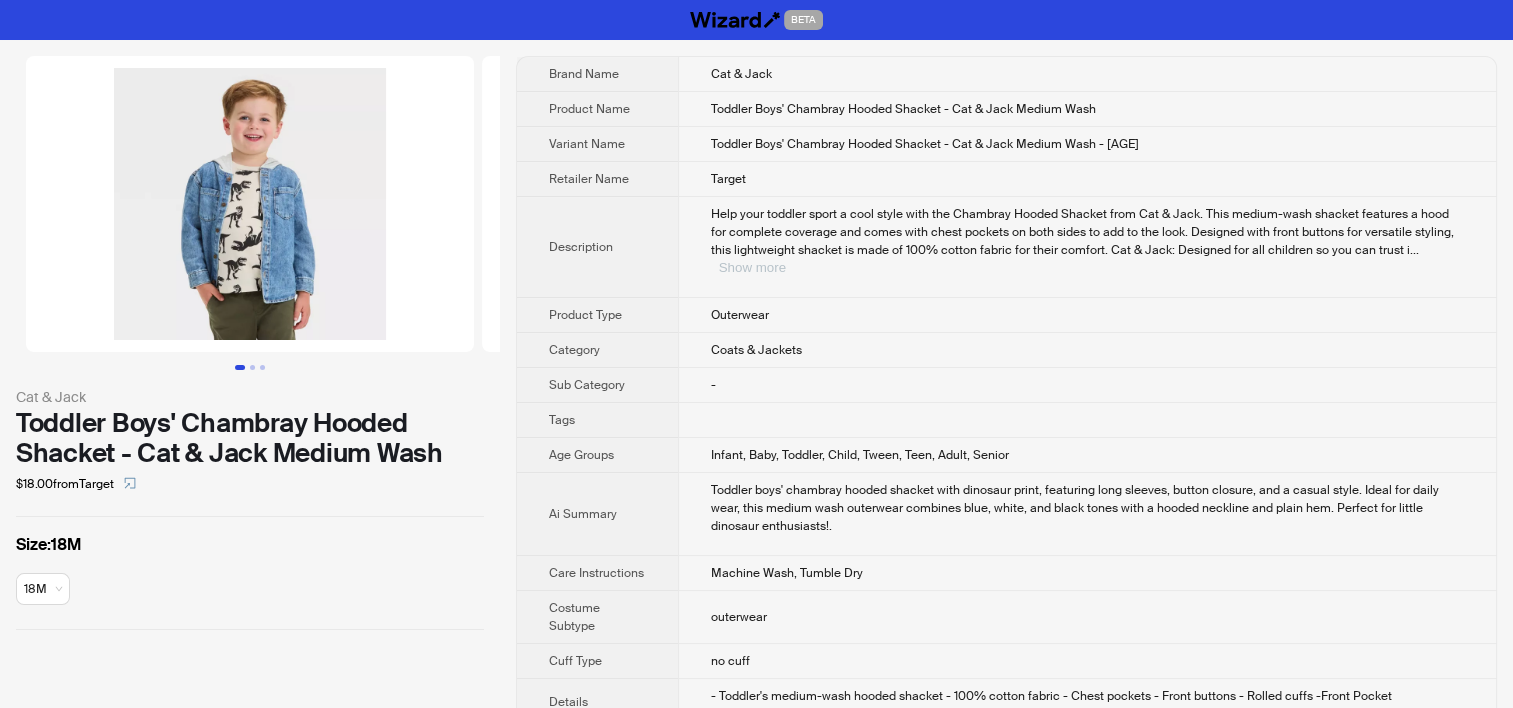 click on "Show more" at bounding box center [752, 267] 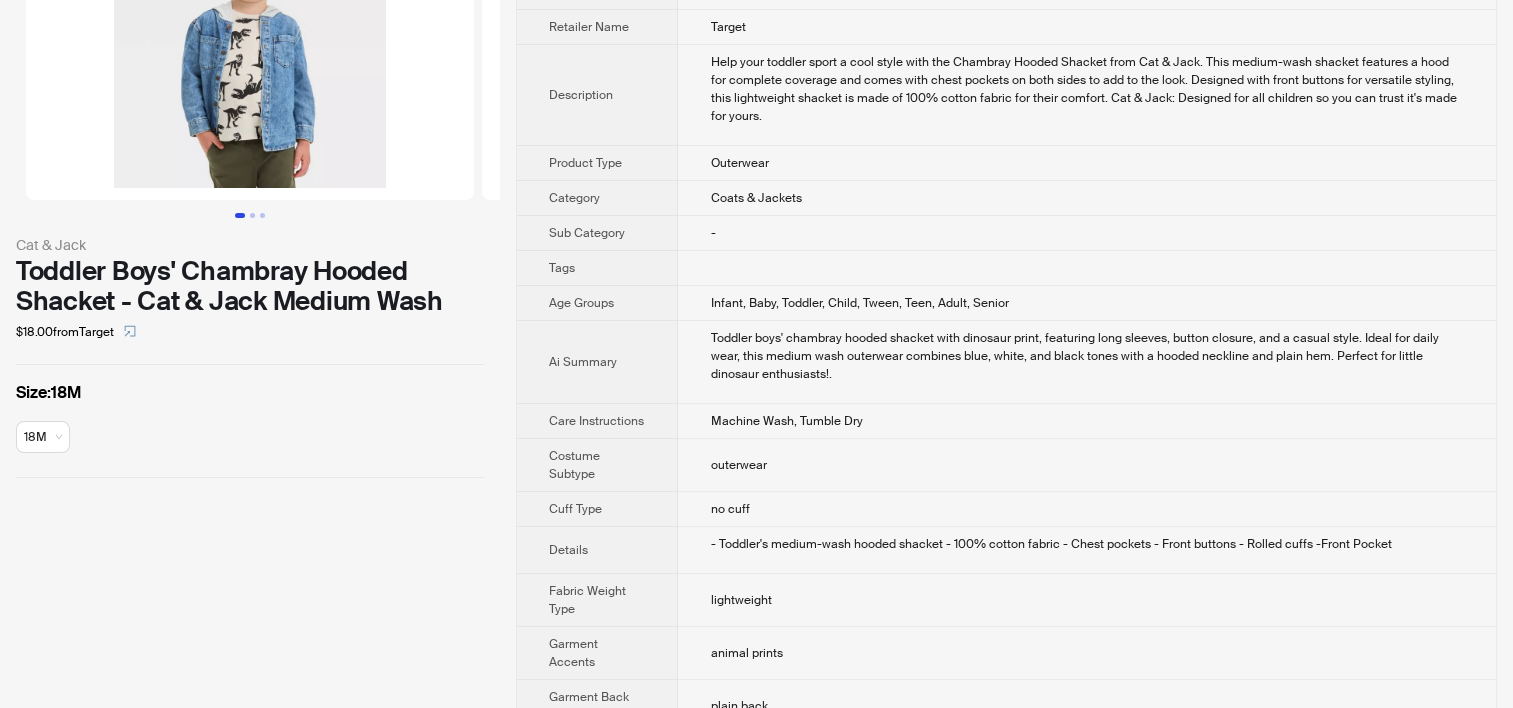 scroll, scrollTop: 0, scrollLeft: 0, axis: both 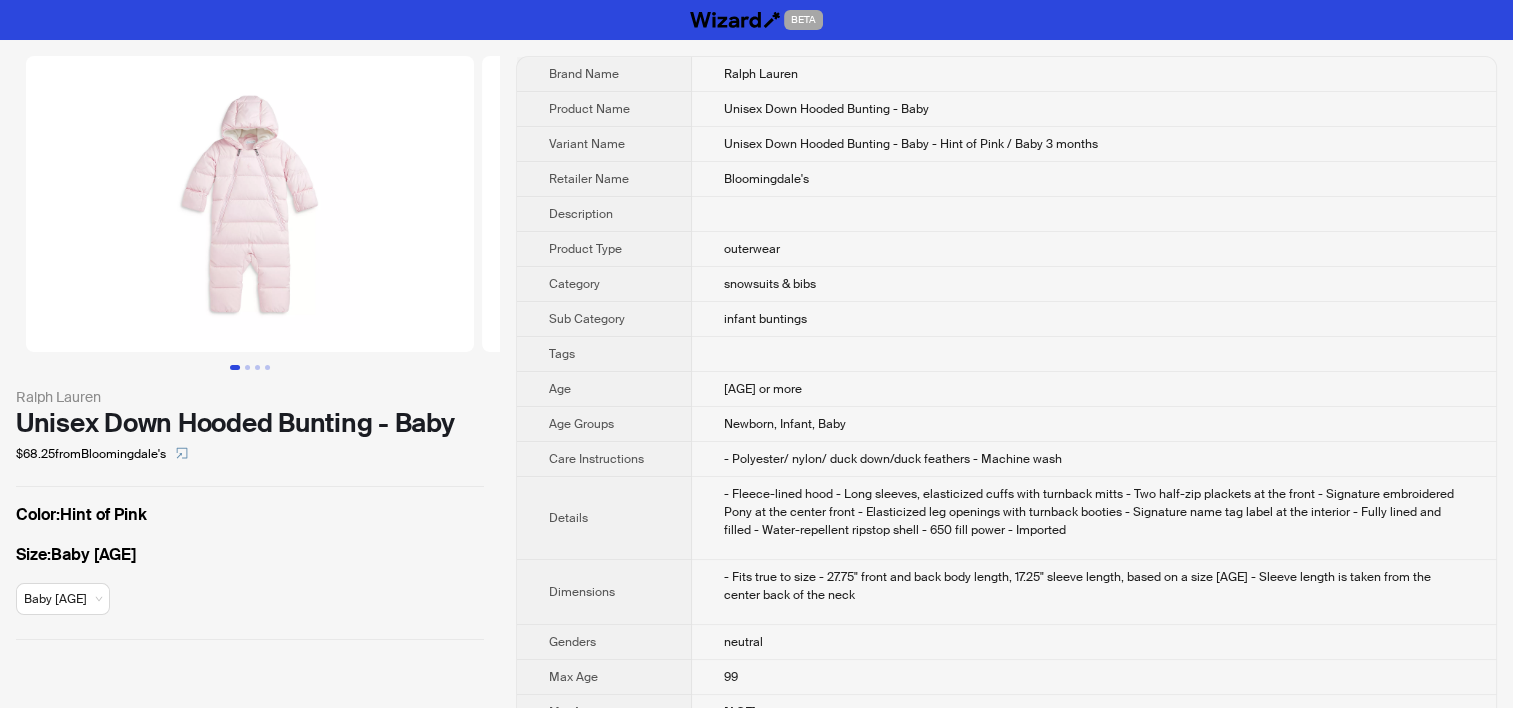 click on "Ralph Lauren Unisex Down Hooded Bunting - Baby $68.25  from  Bloomingdale's Color :  Hint of Pink Size :  Baby [AGE] Baby [AGE] Brand Name Ralph Lauren Product Name Unisex Down Hooded Bunting - Baby Variant Name Unisex Down Hooded Bunting - Baby - Hint of Pink / Baby [AGE] Retailer Name Bloomingdale's Description Product Type outerwear Category snowsuits & bibs Sub Category infant buntings Tags Age [AGE] or more Age Groups Newborn, Infant, Baby Care Instructions - Polyester/ nylon/ duck down/duck feathers
- Machine wash Details - Fleece-lined hood
- Long sleeves, elasticized cuffs with turnback mitts
- Two half-zip plackets at the front
- Signature embroidered Pony at the center front
- Elasticized leg openings with turnback booties
- Signature name tag label at the interior
- Fully lined and filled
- Water-repellent ripstop shell
- 650 fill power
- Imported Dimensions Genders neutral Max Age 99 Min Age [AGE] Norm Option Garment Colors Hint of Pink Norm Option Garment Size Baby - M Hint of Pink" at bounding box center [756, 552] 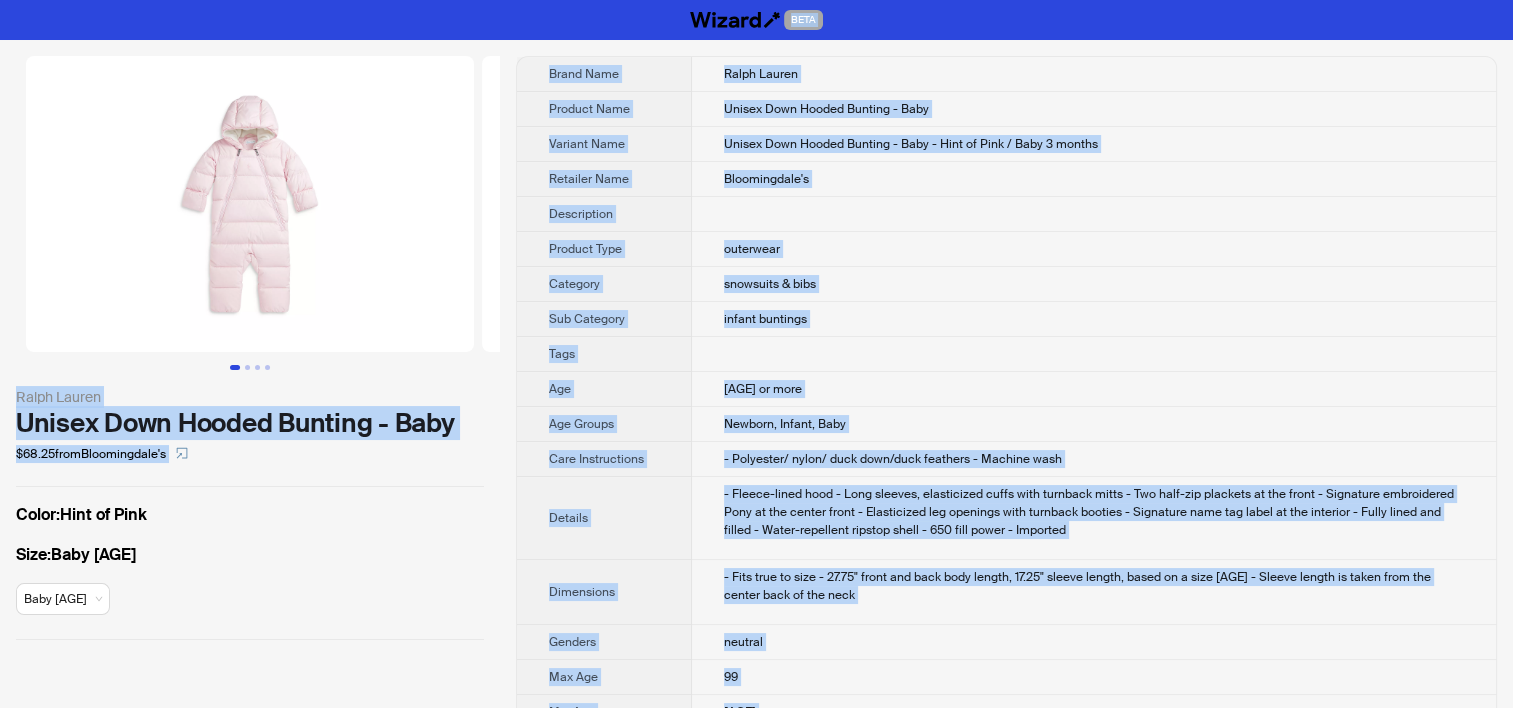 copy on "BETA Ralph Lauren Unisex Down Hooded Bunting - Baby $68.25  from  Bloomingdale's Color :  Hint of Pink Size :  Baby [AGE] Baby [AGE] Brand Name Ralph Lauren Product Name Unisex Down Hooded Bunting - Baby Variant Name Unisex Down Hooded Bunting - Baby - Hint of Pink / Baby [AGE] Retailer Name Bloomingdale's Description Product Type outerwear Category snowsuits & bibs Sub Category infant buntings Tags Age [AGE] Age Groups Newborn, Infant, Baby Care Instructions - Polyester/ nylon/ duck down/duck feathers
- Machine wash Details - Fleece-lined hood
- Long sleeves, elasticized cuffs with turnback mitts
- Two half-zip plackets at the front
- Signature embroidered Pony at the center front
- Elasticized leg openings with turnback booties
- Signature name tag label at the interior
- Fully lined and filled
- Water-repellent ripstop shell
- 650 fill power
- Imported Dimensions - Fits true to size
- 27.75" front and back body length, 17.25" sleeve length, based on a size [AGE]
- Sleeve length is tak..." 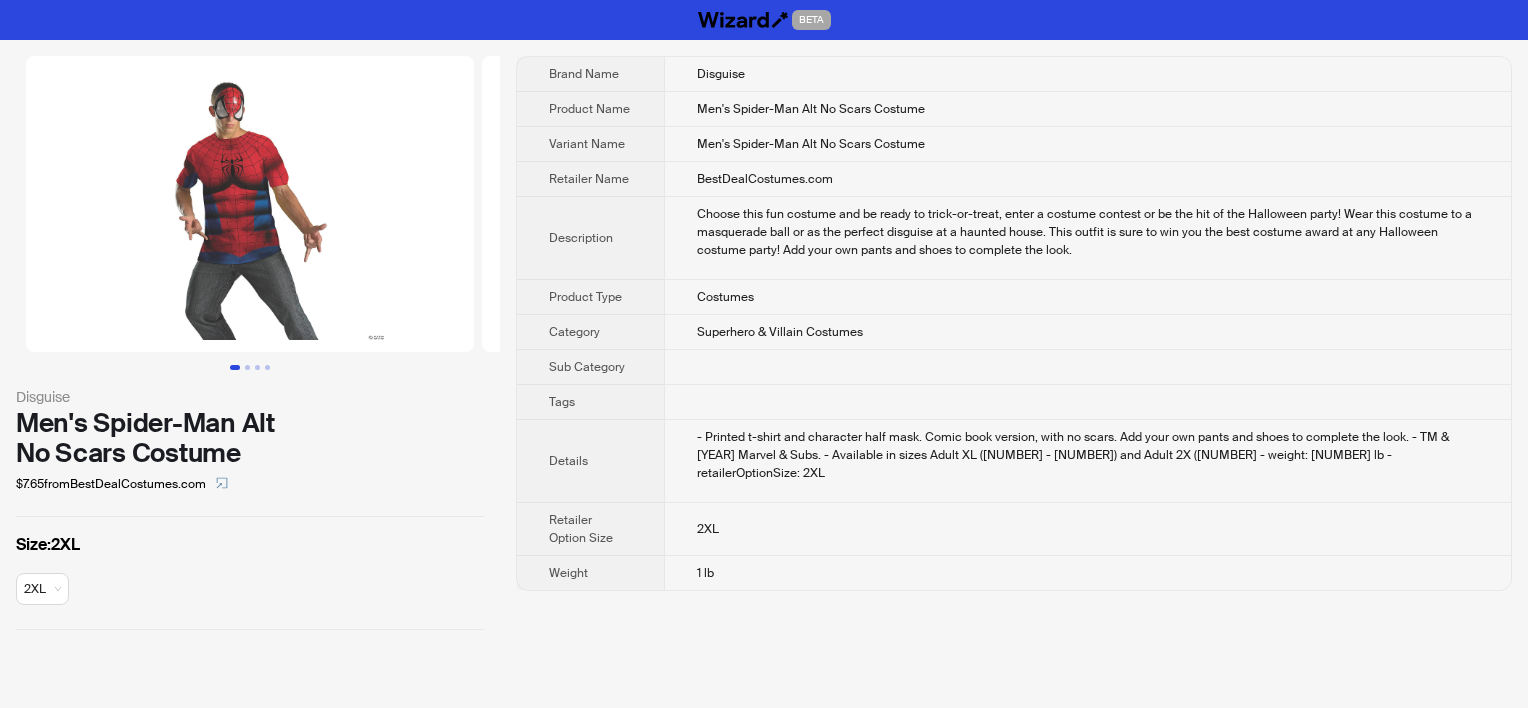 scroll, scrollTop: 0, scrollLeft: 0, axis: both 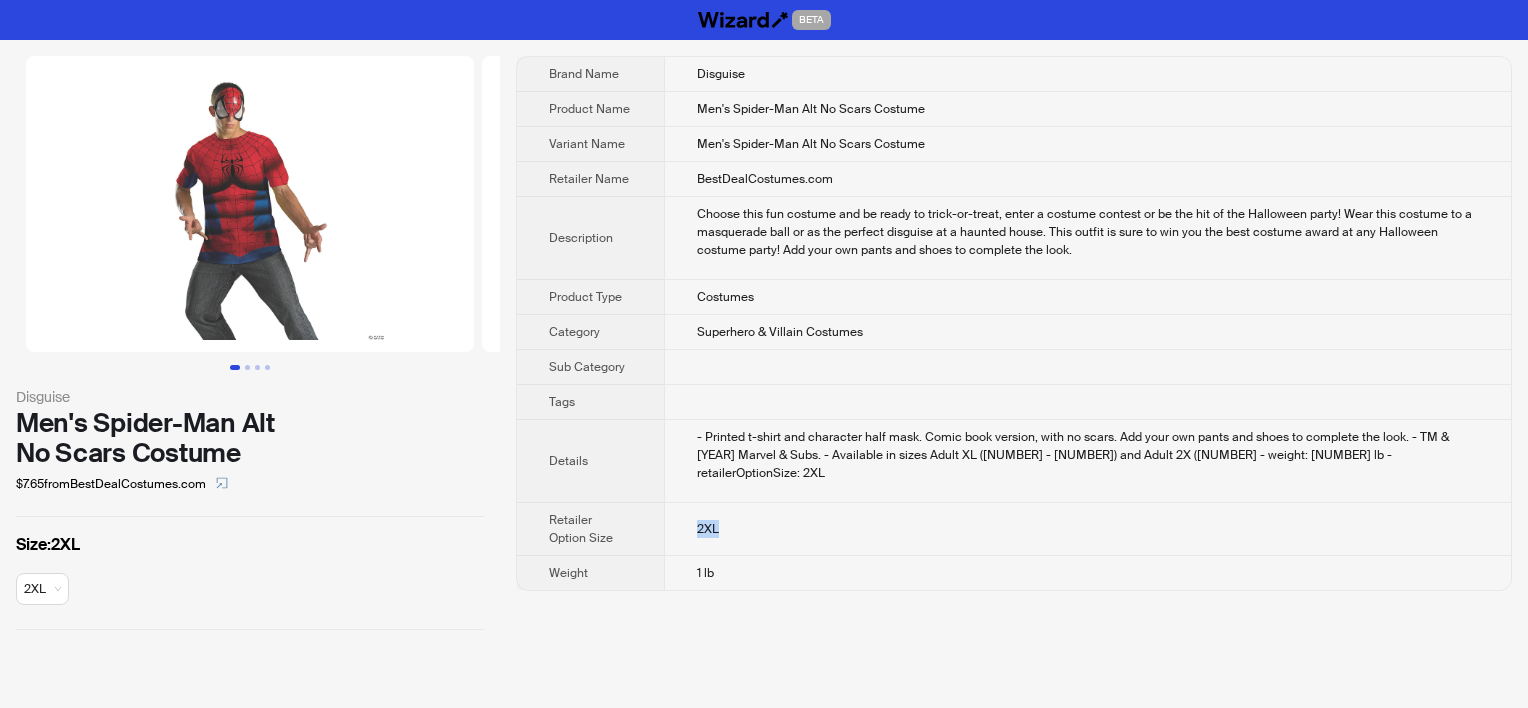 drag, startPoint x: 691, startPoint y: 504, endPoint x: 724, endPoint y: 504, distance: 33 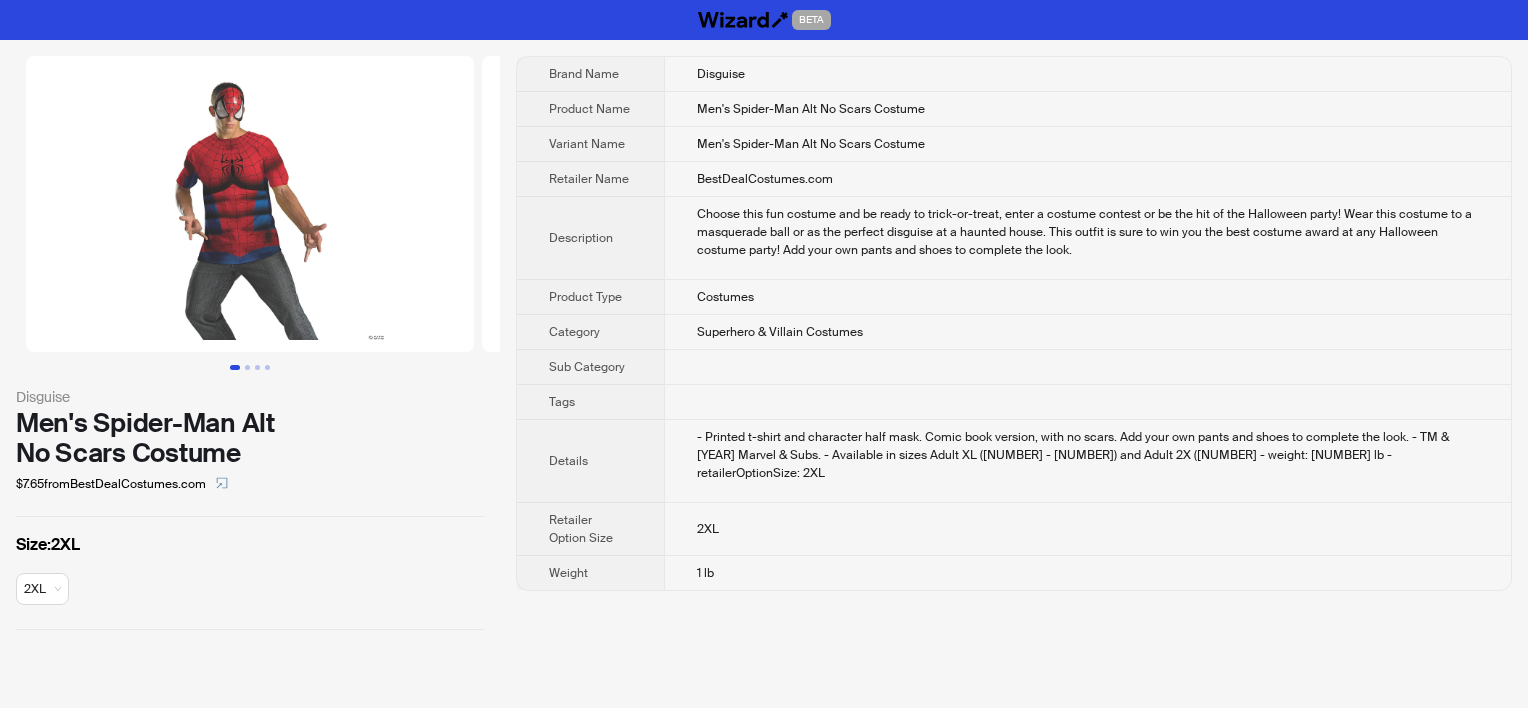 click on "Choose this fun costume and be ready to trick-or-treat, enter a costume contest or be the hit of the Halloween party! Wear this costume to a masquerade ball or as the perfect disguise at a haunted house. This outfit is sure to win you the best costume award at any Halloween costume party! Add your own pants and shoes to complete the look." at bounding box center (1088, 232) 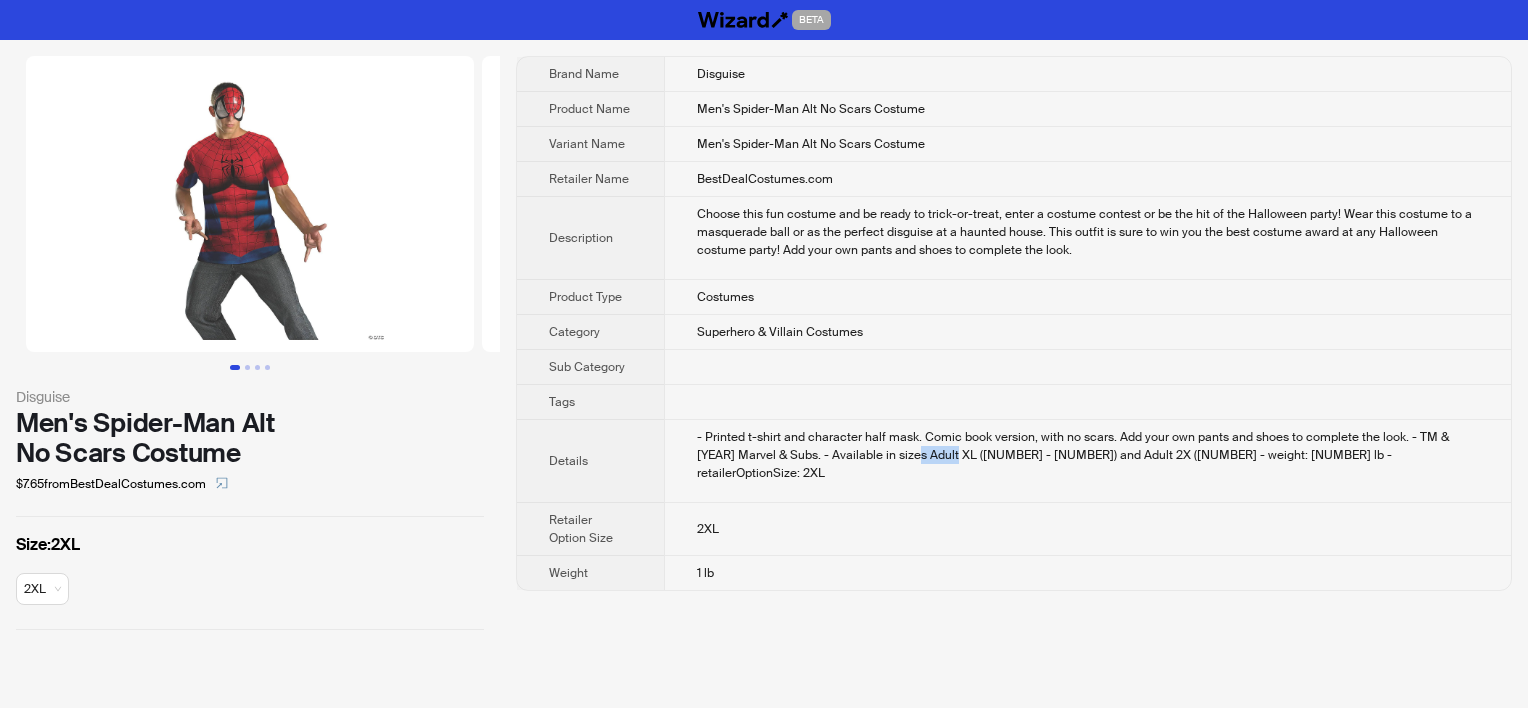 drag, startPoint x: 884, startPoint y: 448, endPoint x: 926, endPoint y: 453, distance: 42.296574 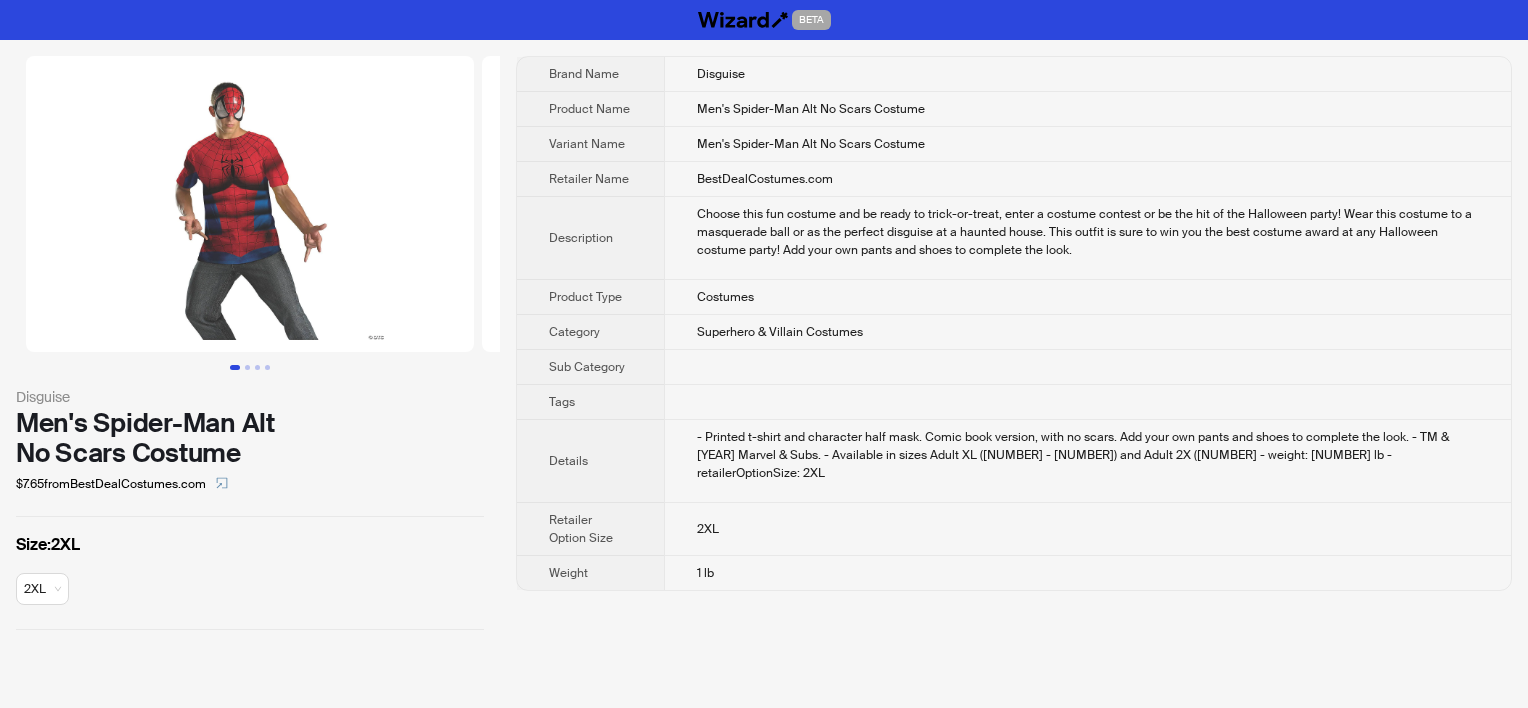 drag, startPoint x: 926, startPoint y: 453, endPoint x: 937, endPoint y: 486, distance: 34.785053 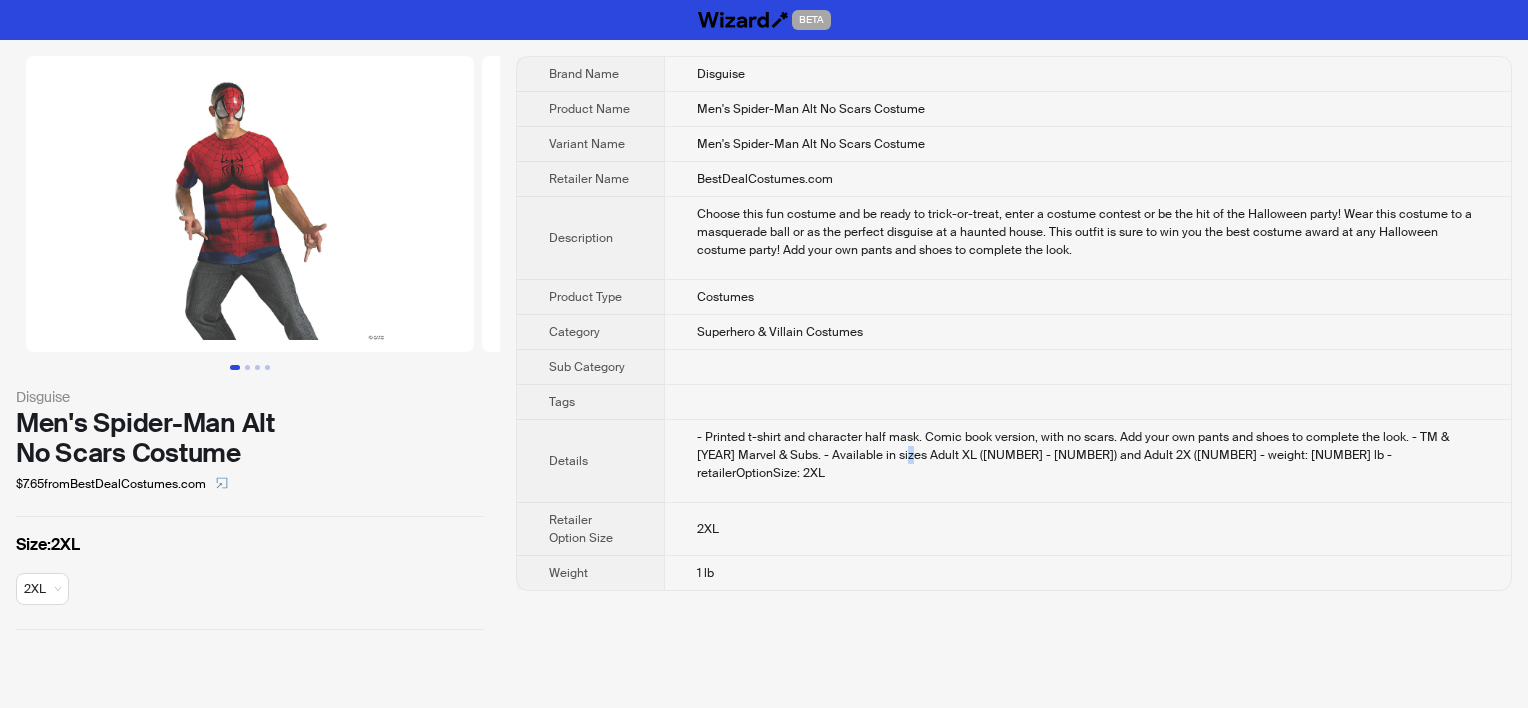 click on "- Printed t-shirt and character half mask. Comic book version, with no scars. Add your own pants and shoes to complete the look.
- TM & 2012 Marvel & Subs.
- Available in sizes Adult XL (42 - 46) and Adult 2X (50
- weight: 1 lb
- retailerOptionSize: 2XL" at bounding box center (1088, 455) 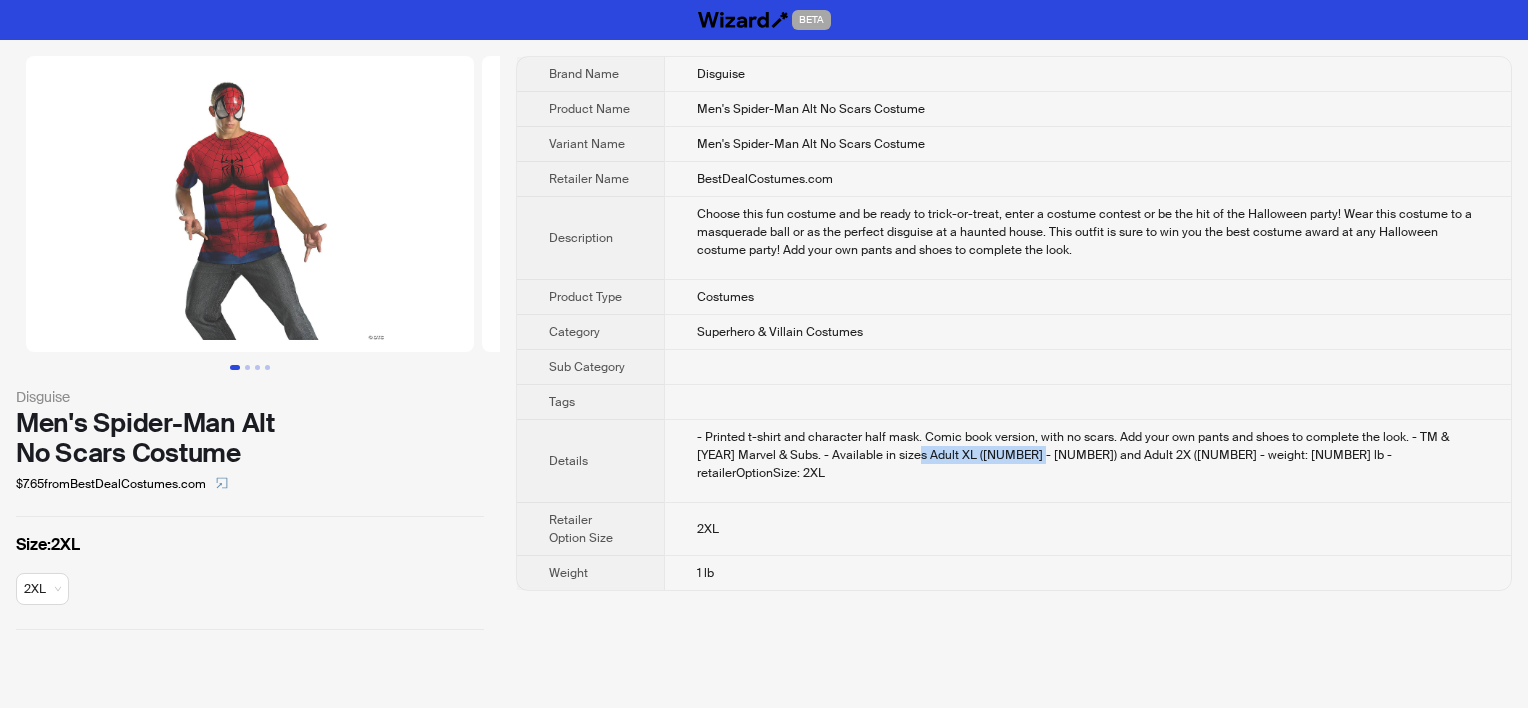 drag, startPoint x: 885, startPoint y: 449, endPoint x: 992, endPoint y: 448, distance: 107.00467 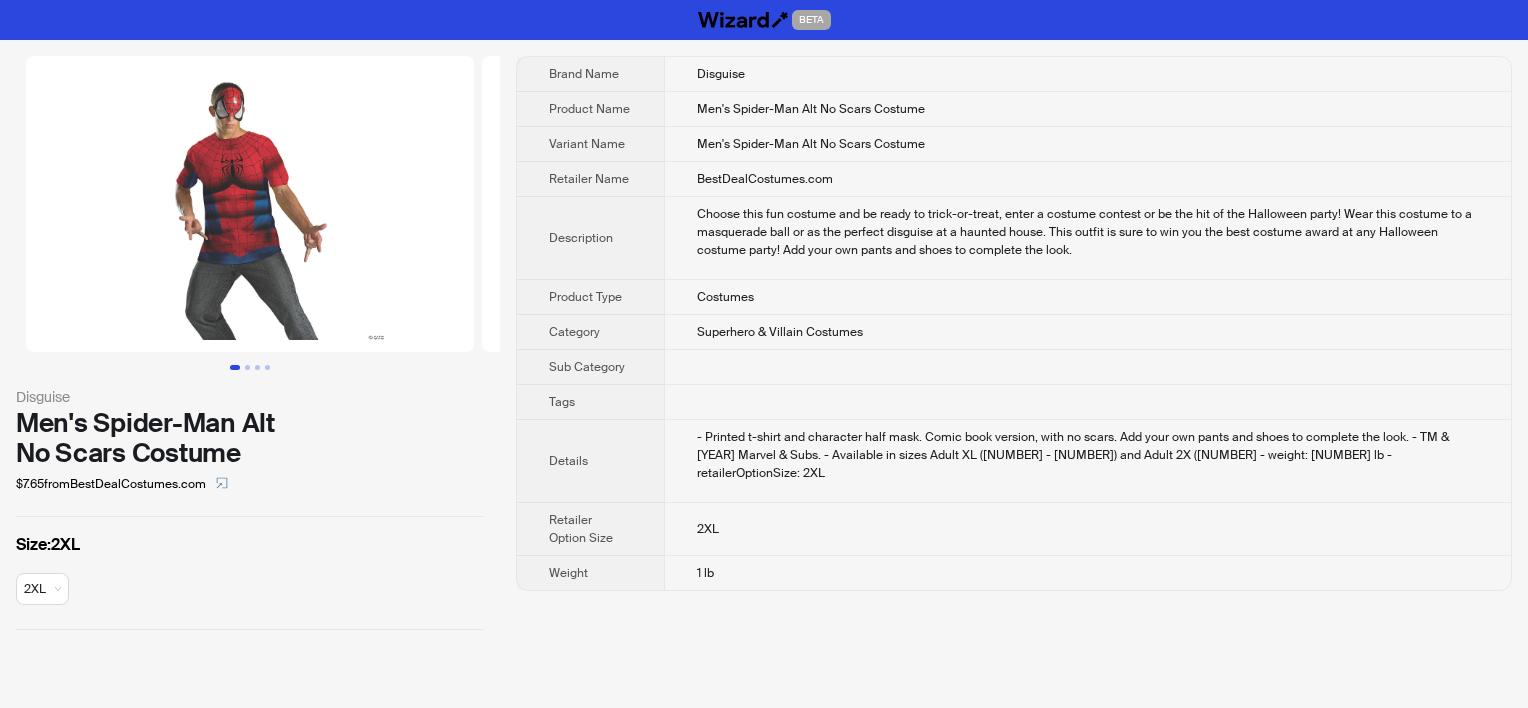 drag, startPoint x: 992, startPoint y: 448, endPoint x: 1019, endPoint y: 474, distance: 37.48333 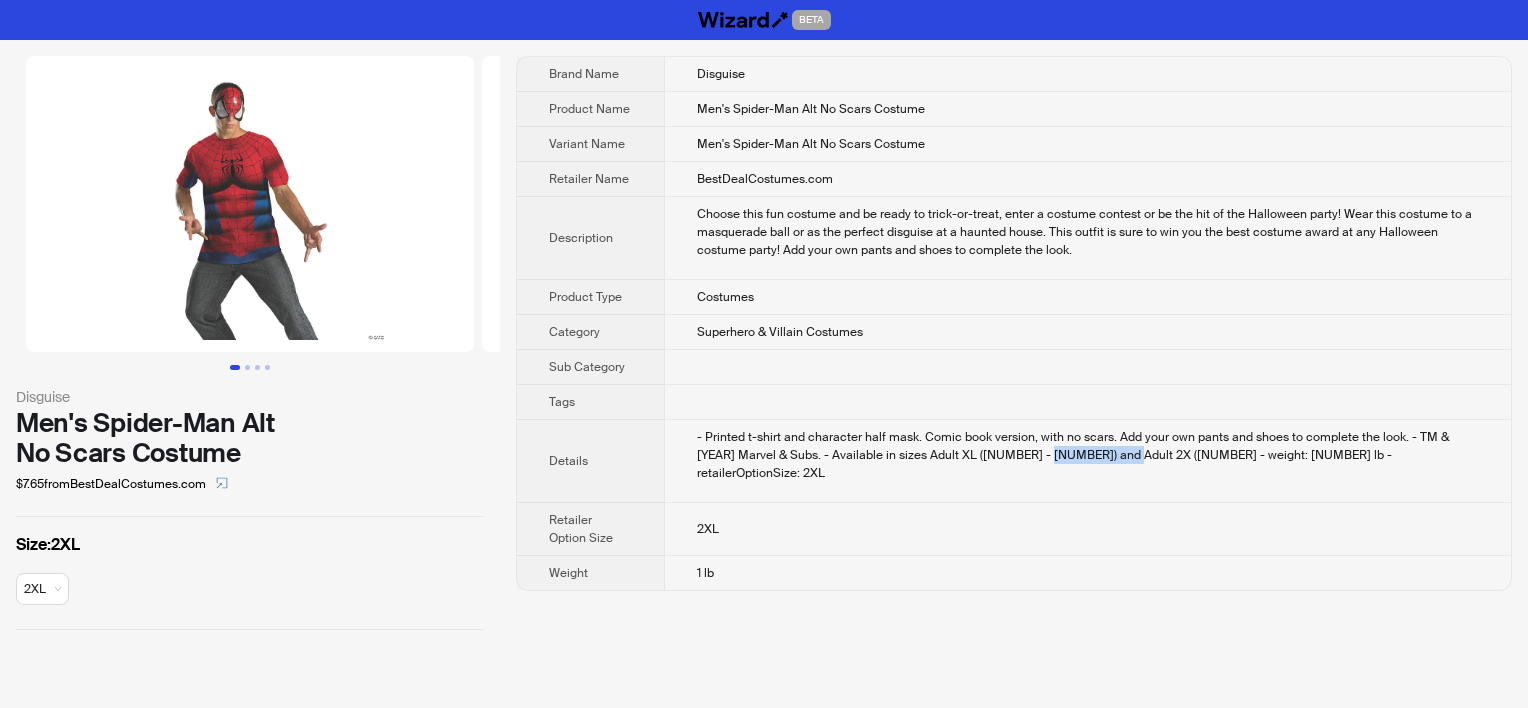 drag, startPoint x: 1009, startPoint y: 451, endPoint x: 1079, endPoint y: 453, distance: 70.028564 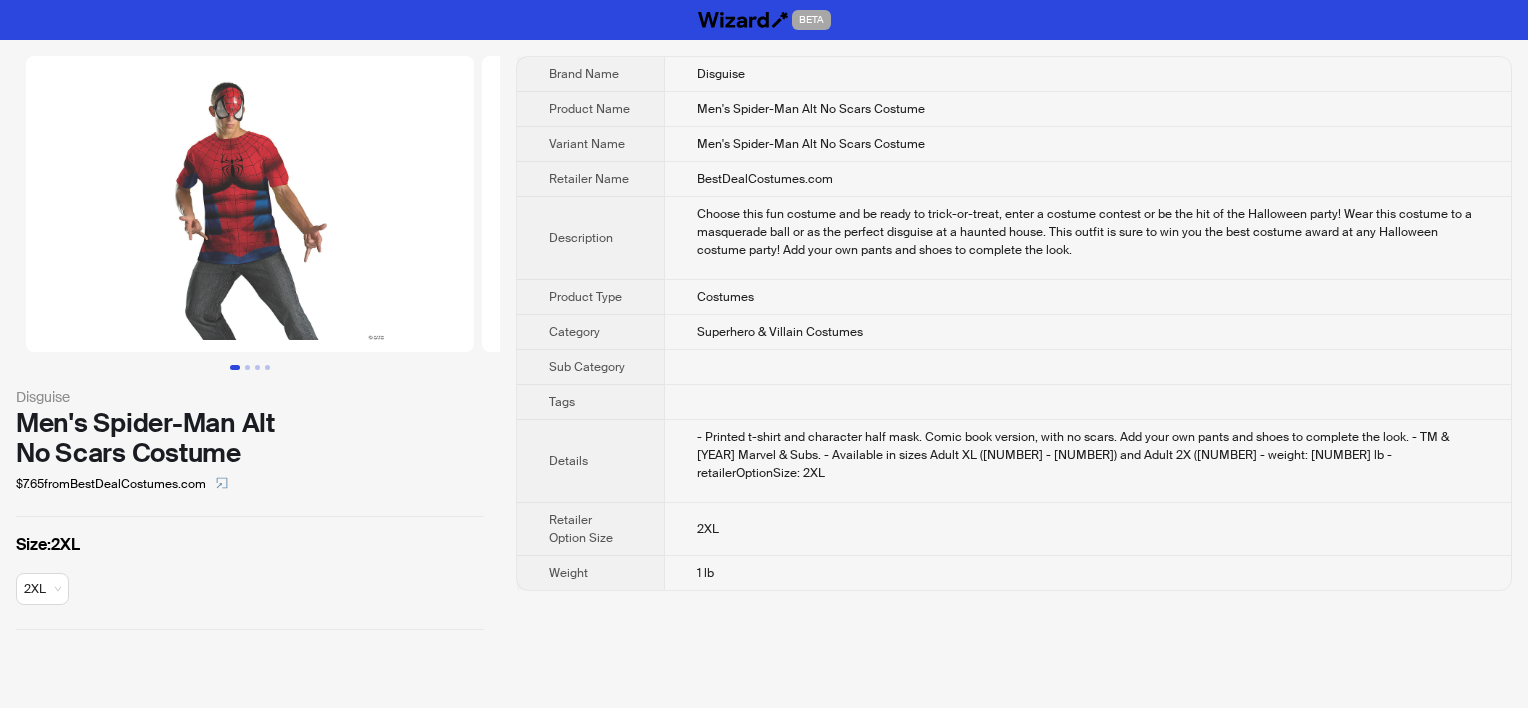 drag, startPoint x: 1079, startPoint y: 453, endPoint x: 1083, endPoint y: 484, distance: 31.257 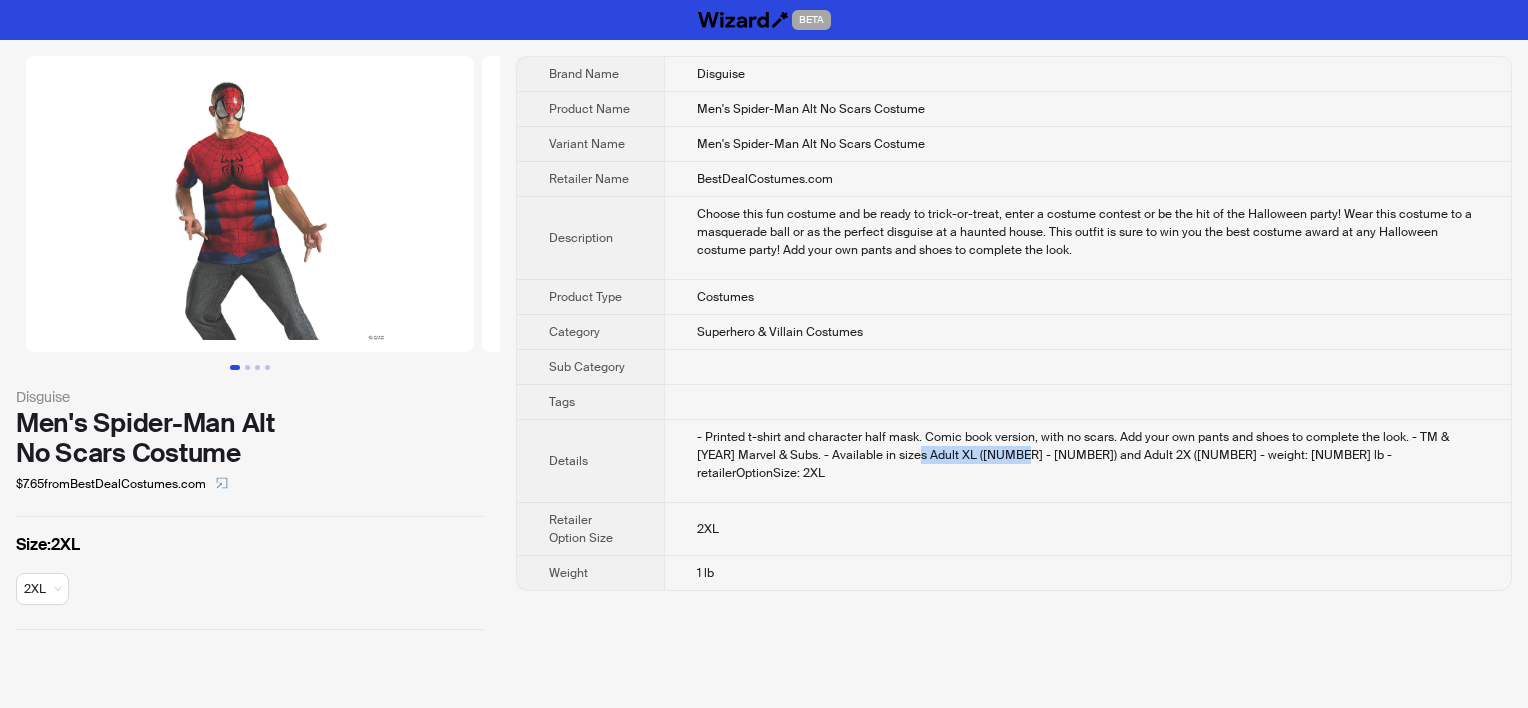 drag, startPoint x: 888, startPoint y: 451, endPoint x: 979, endPoint y: 454, distance: 91.04944 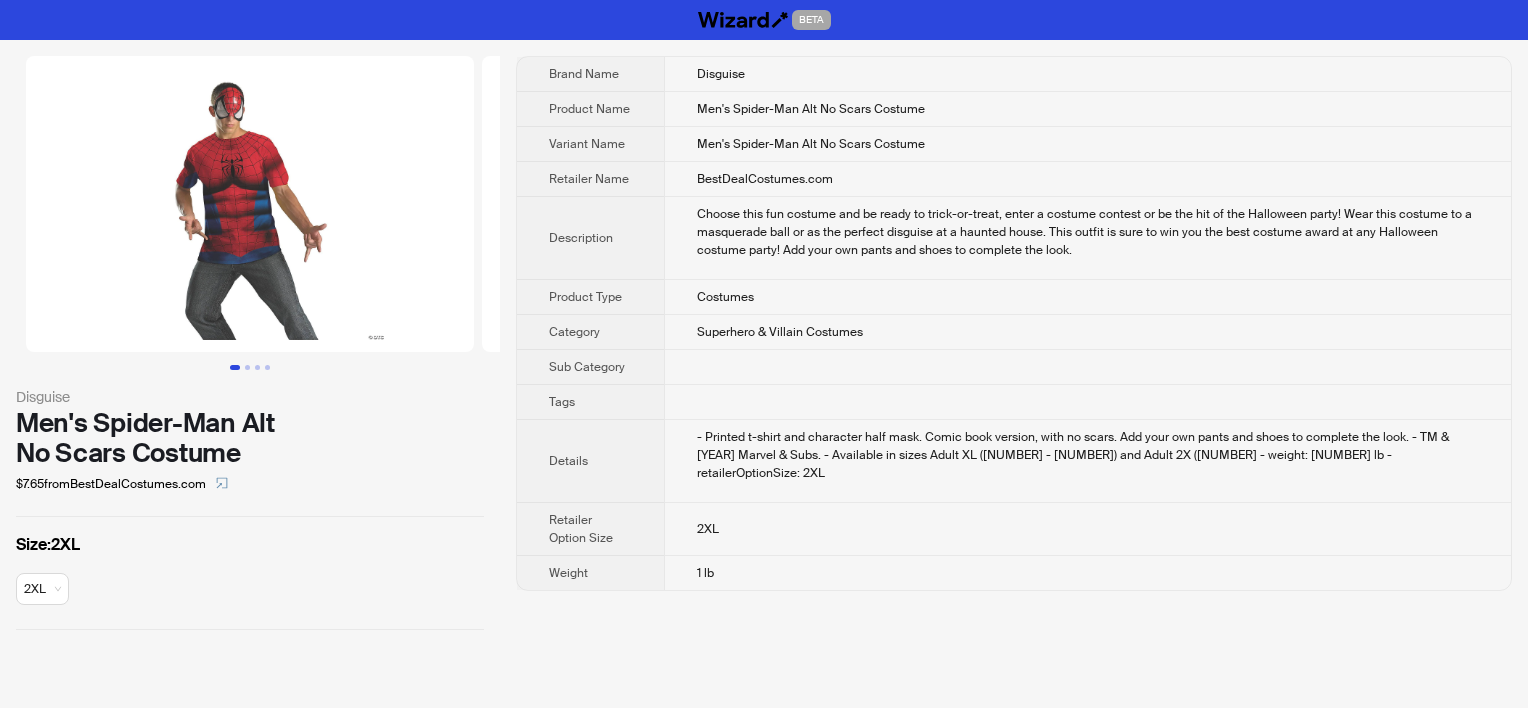 click on "- Printed t-shirt and character half mask. Comic book version, with no scars. Add your own pants and shoes to complete the look.
- TM & 2012 Marvel & Subs.
- Available in sizes Adult XL (42 - 46) and Adult 2X (50
- weight: 1 lb
- retailerOptionSize: 2XL" at bounding box center (1087, 461) 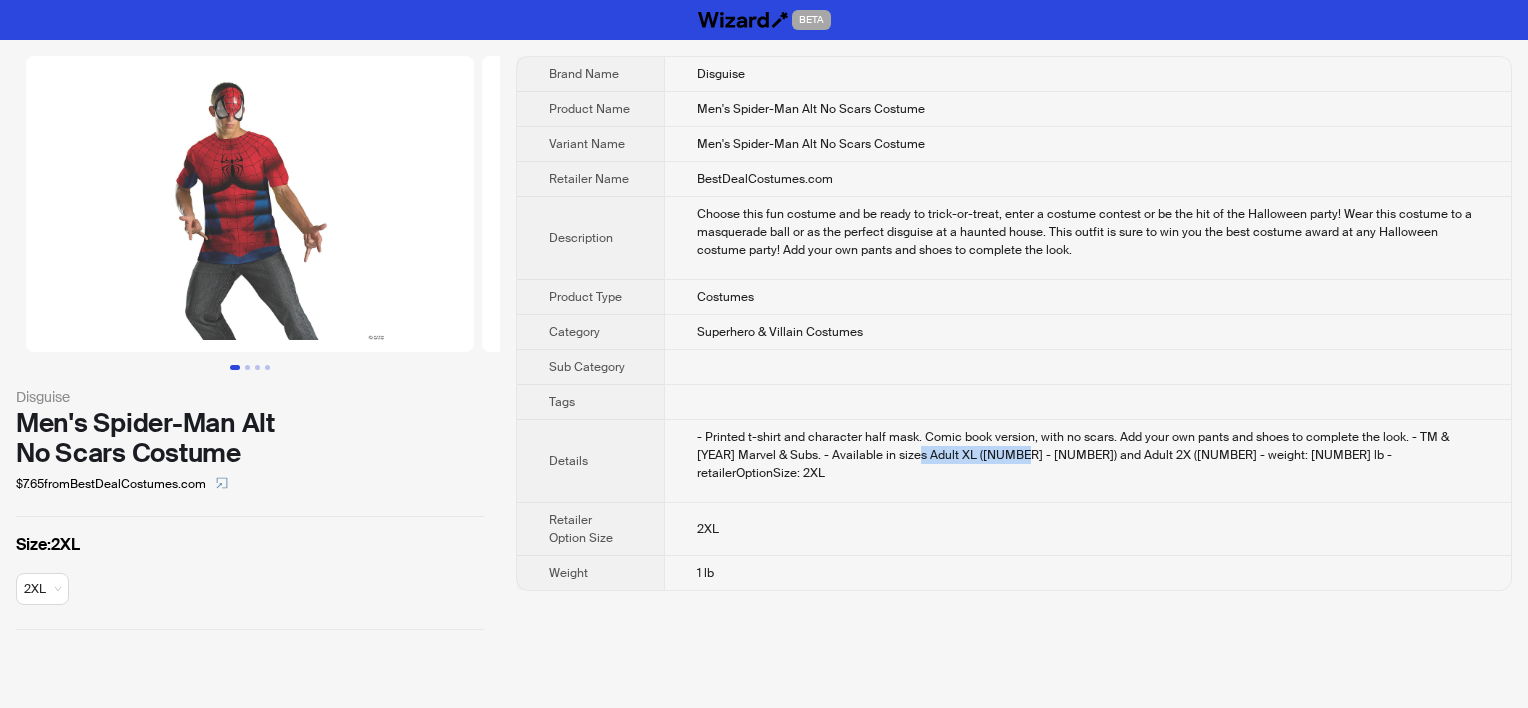drag, startPoint x: 885, startPoint y: 452, endPoint x: 980, endPoint y: 452, distance: 95 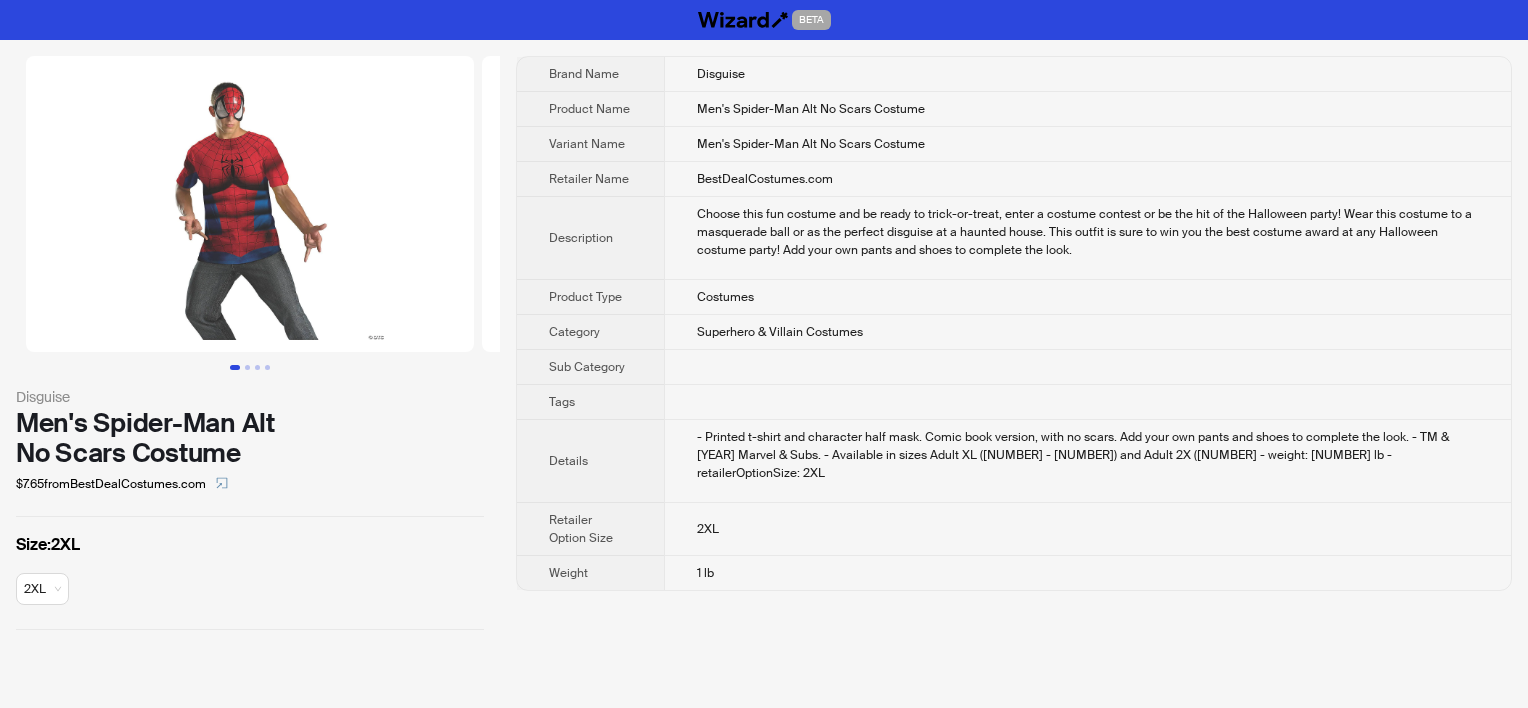 click on "- Printed t-shirt and character half mask. Comic book version, with no scars. Add your own pants and shoes to complete the look.
- TM & 2012 Marvel & Subs.
- Available in sizes Adult XL (42 - 46) and Adult 2X (50
- weight: 1 lb
- retailerOptionSize: 2XL" at bounding box center [1088, 455] 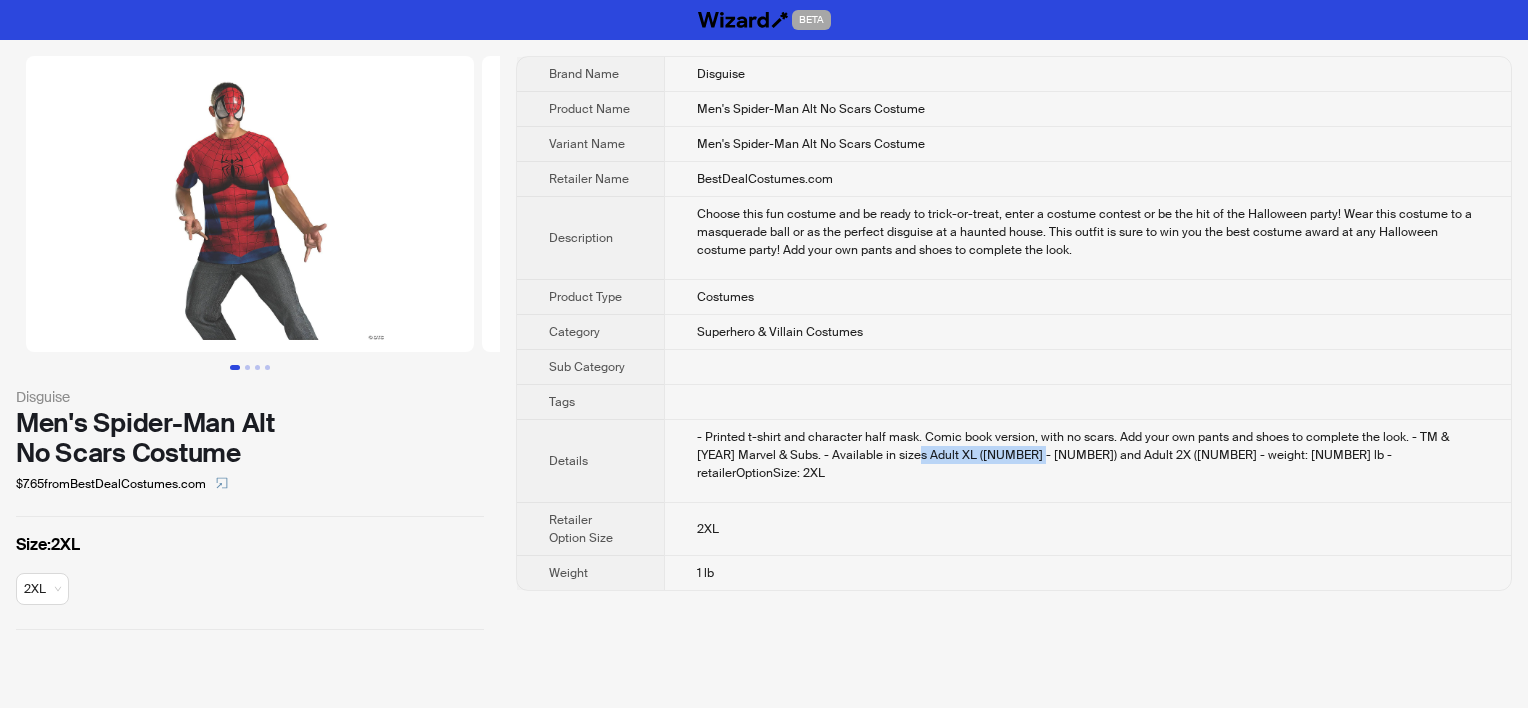 drag, startPoint x: 886, startPoint y: 451, endPoint x: 993, endPoint y: 451, distance: 107 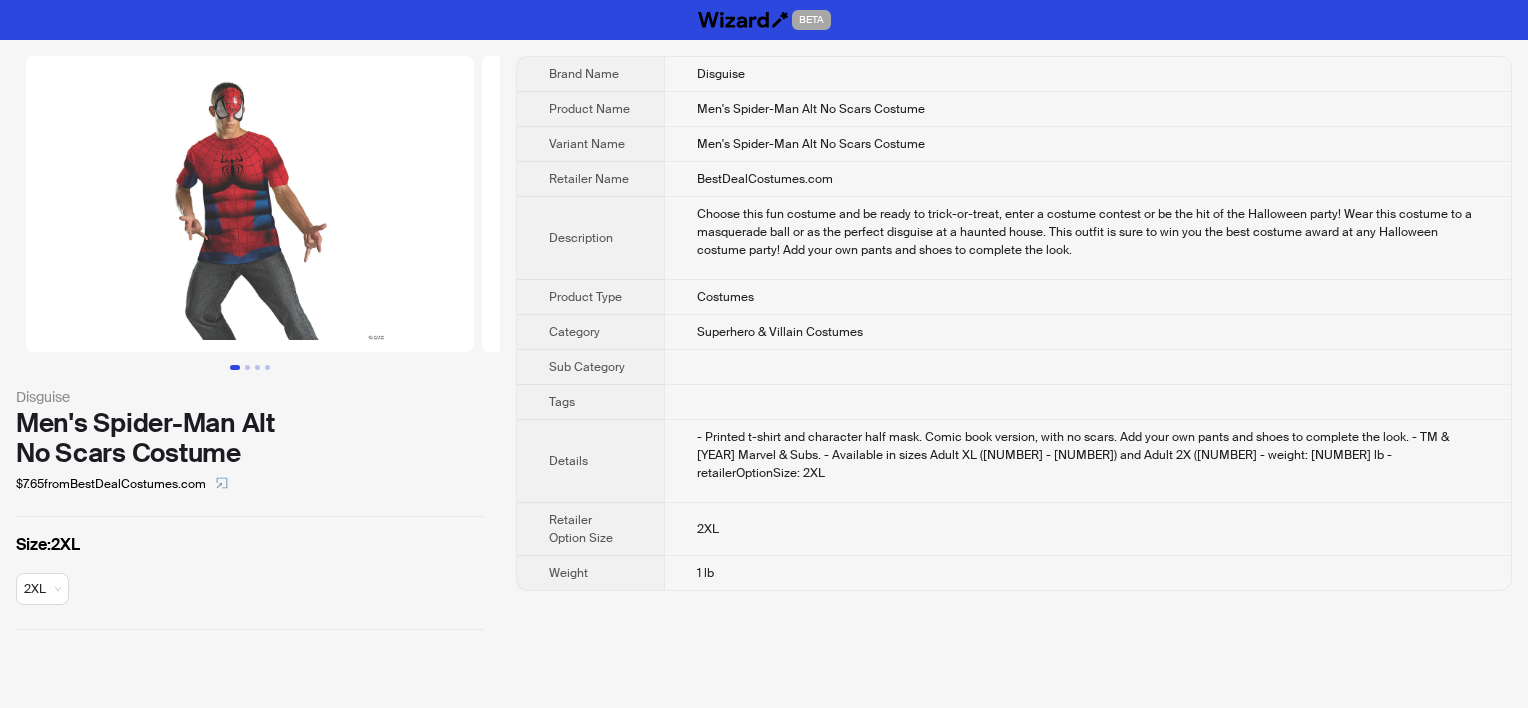click on "- Printed t-shirt and character half mask. Comic book version, with no scars. Add your own pants and shoes to complete the look.
- TM & 2012 Marvel & Subs.
- Available in sizes Adult XL (42 - 46) and Adult 2X (50
- weight: 1 lb
- retailerOptionSize: 2XL" at bounding box center [1087, 461] 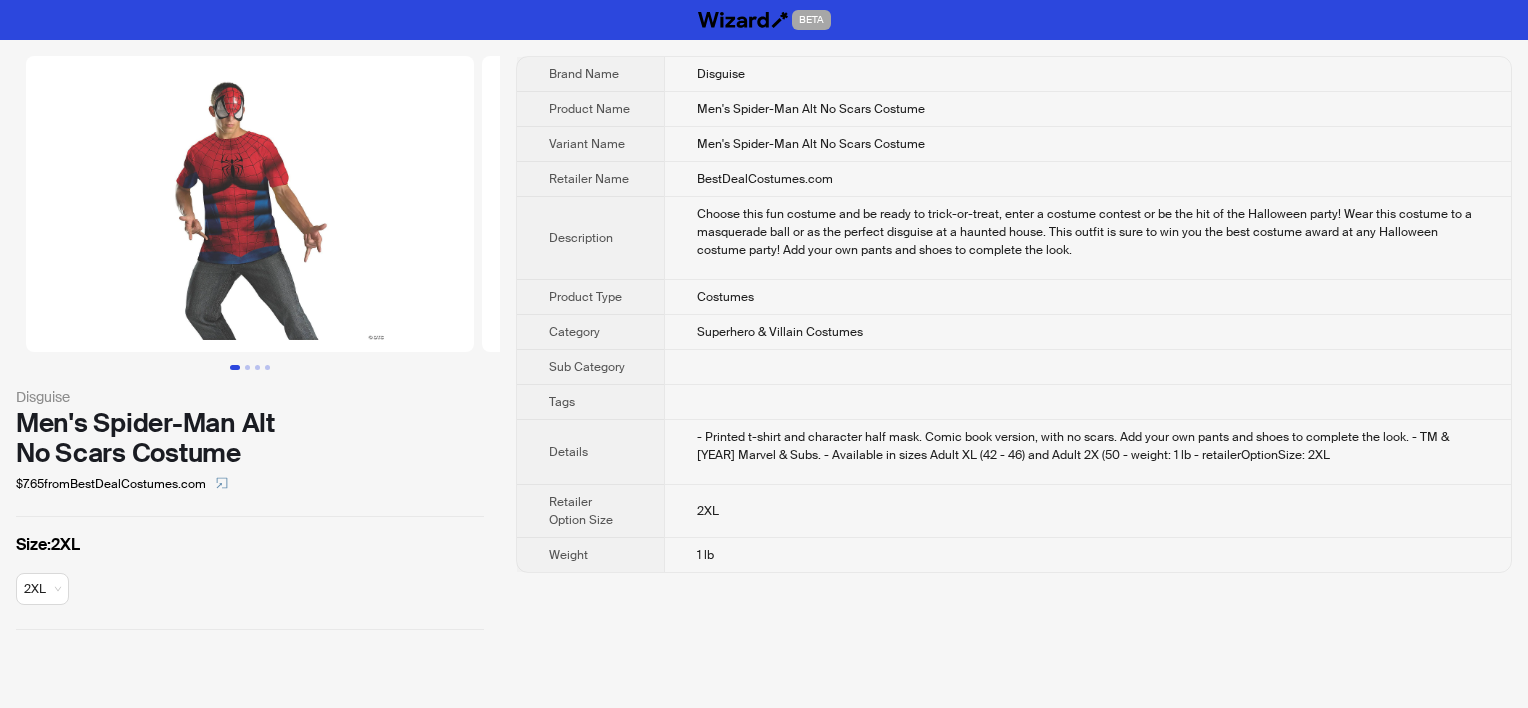 scroll, scrollTop: 0, scrollLeft: 0, axis: both 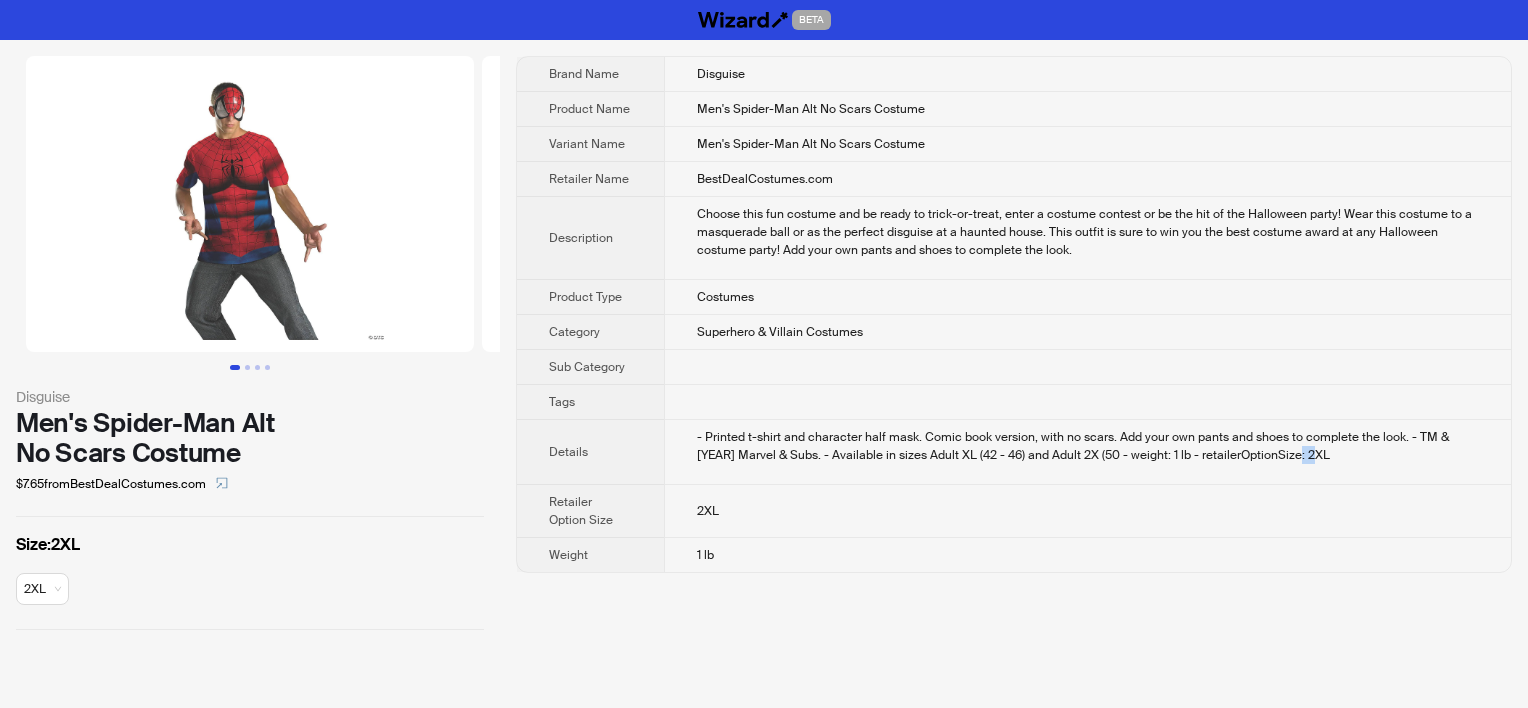 drag, startPoint x: 1262, startPoint y: 452, endPoint x: 1280, endPoint y: 452, distance: 18 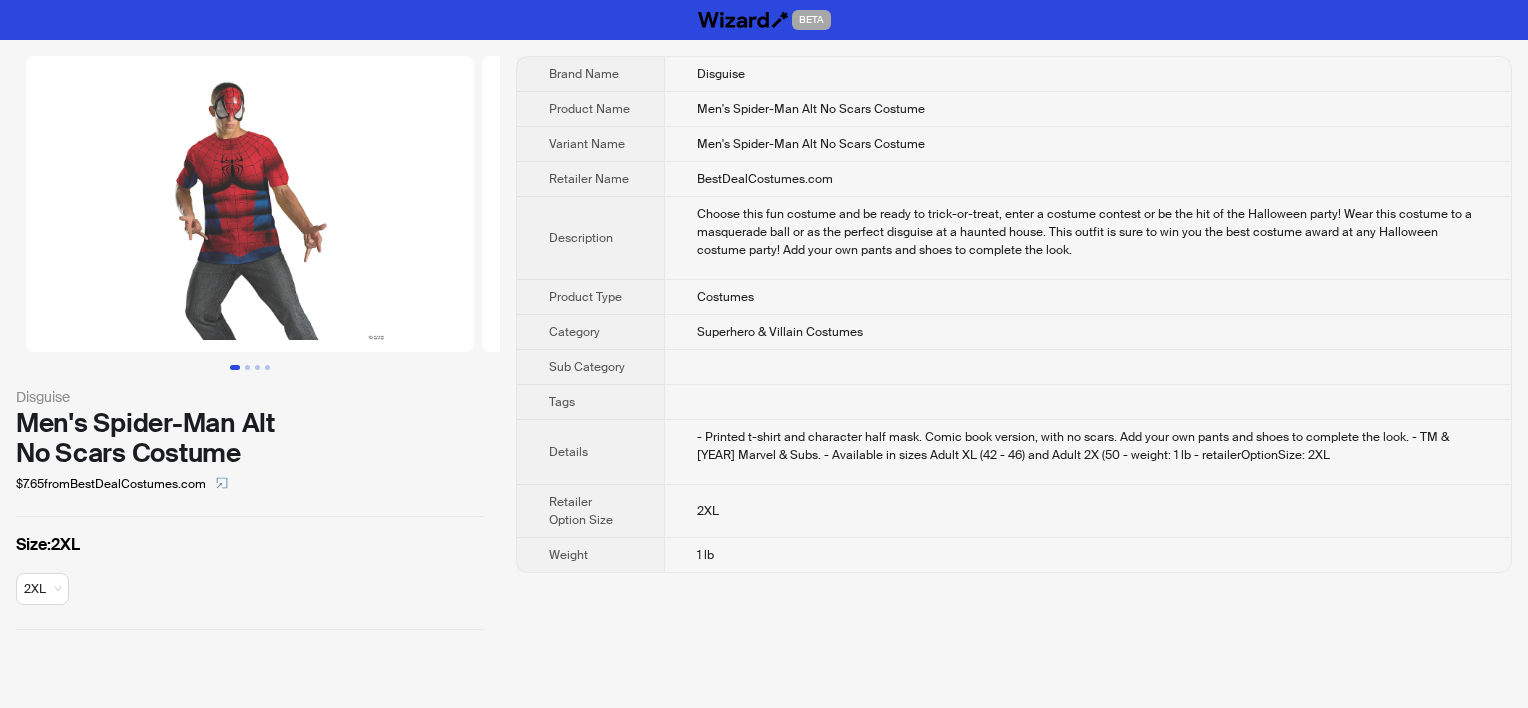 click on "- Printed t-shirt and character half mask. Comic book version, with no scars. Add your own pants and shoes to complete the look.
- TM & 2012 Marvel & Subs.
- Available in sizes Adult XL (42 - 46) and Adult 2X (50
- weight: 1 lb
- retailerOptionSize: 2XL" at bounding box center (1087, 452) 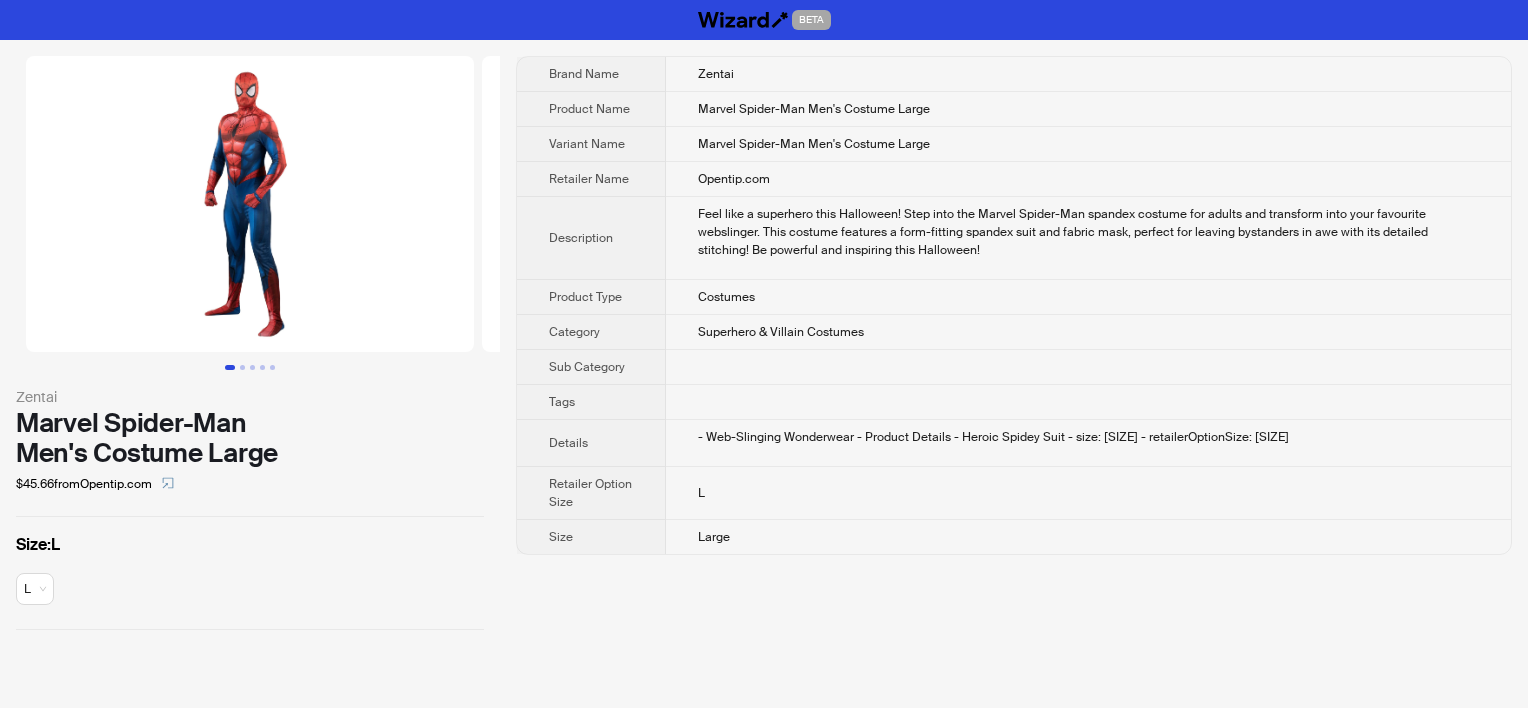 scroll, scrollTop: 0, scrollLeft: 0, axis: both 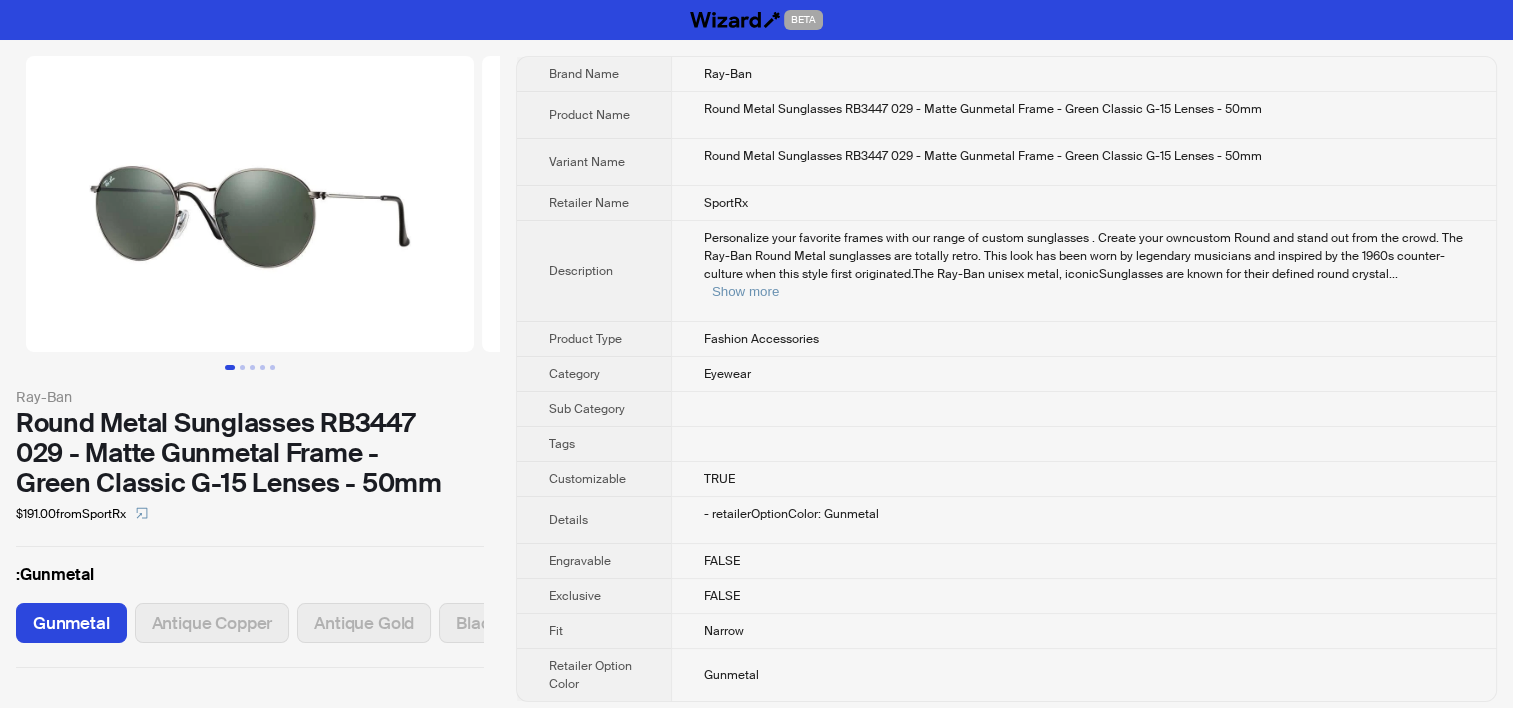 click on "Round Metal Sunglasses RB3447 029 - Matte Gunmetal Frame - Green Classic G-15 Lenses - 50mm" at bounding box center (1084, 109) 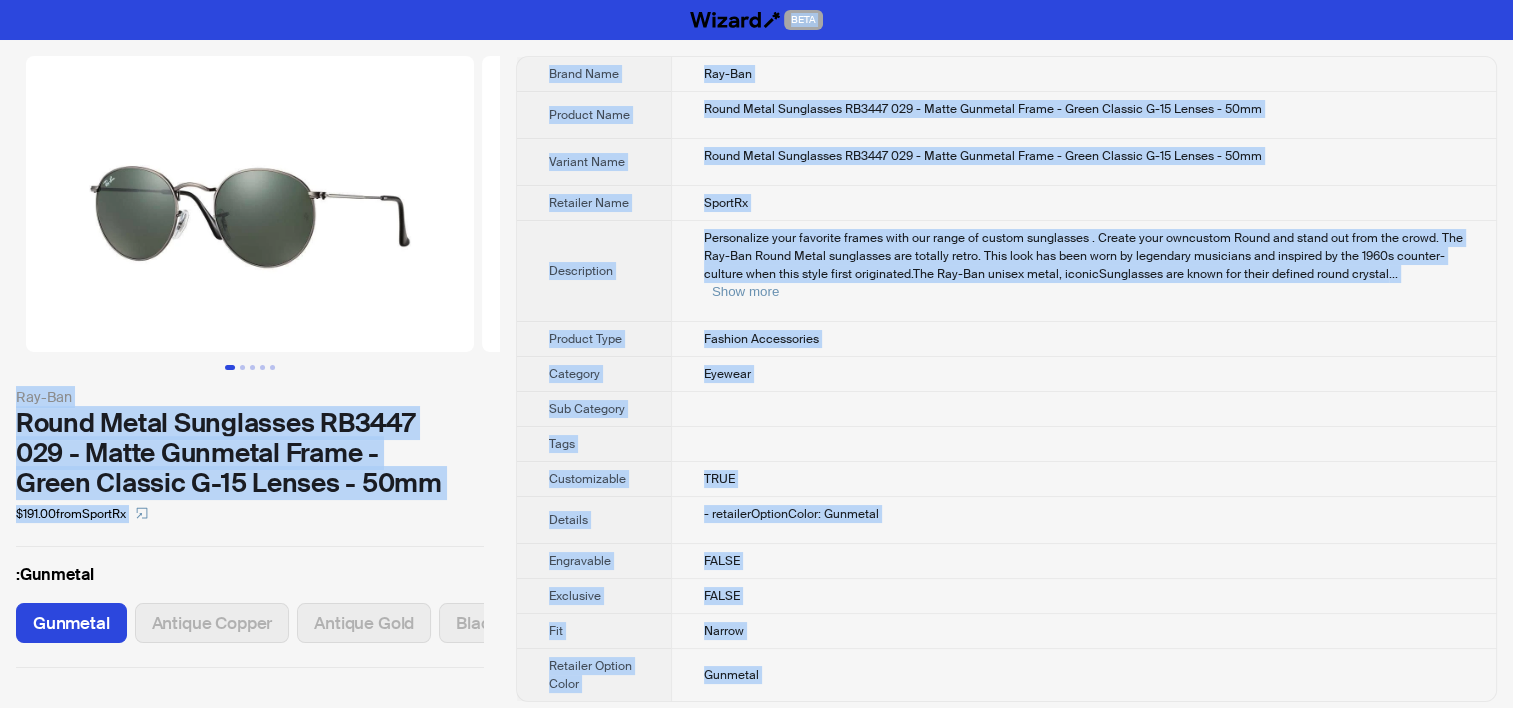 copy on "BETA Ray-Ban Round Metal Sunglasses RB3447 029 - Matte Gunmetal Frame - Green Classic G-15 Lenses - 50mm $191.00  from  SportRx :  Gunmetal Gunmetal Antique Copper Antique Gold Black Black On Legend ... Blue / Silver Bronze Bronze-Copper Gold Gold Green Legend Gold/Blac... Matte Gold/Blue ... Matte Gold/Blue ... Matte Gunmetal F... Metallic Rose Gold Silver Brand Name Ray-Ban Product Name Round Metal Sunglasses RB3447 029 - Matte Gunmetal Frame - Green Classic G-15 Lenses - 50mm Variant Name Round Metal Sunglasses RB3447 029 - Matte Gunmetal Frame - Green Classic G-15 Lenses - 50mm Retailer Name SportRx Description Personalize your favorite frames with our range of custom sunglasses . Create your owncustom Round and stand out from the crowd. The Ray-Ban Round Metal sunglasses are totally retro. This look has been worn by legendary musicians and inspired by the 1960s counter-culture when this style first originated.The Ray-Ban unisex metal, iconicSunglasses are known for their defined round crystal ... Show..." 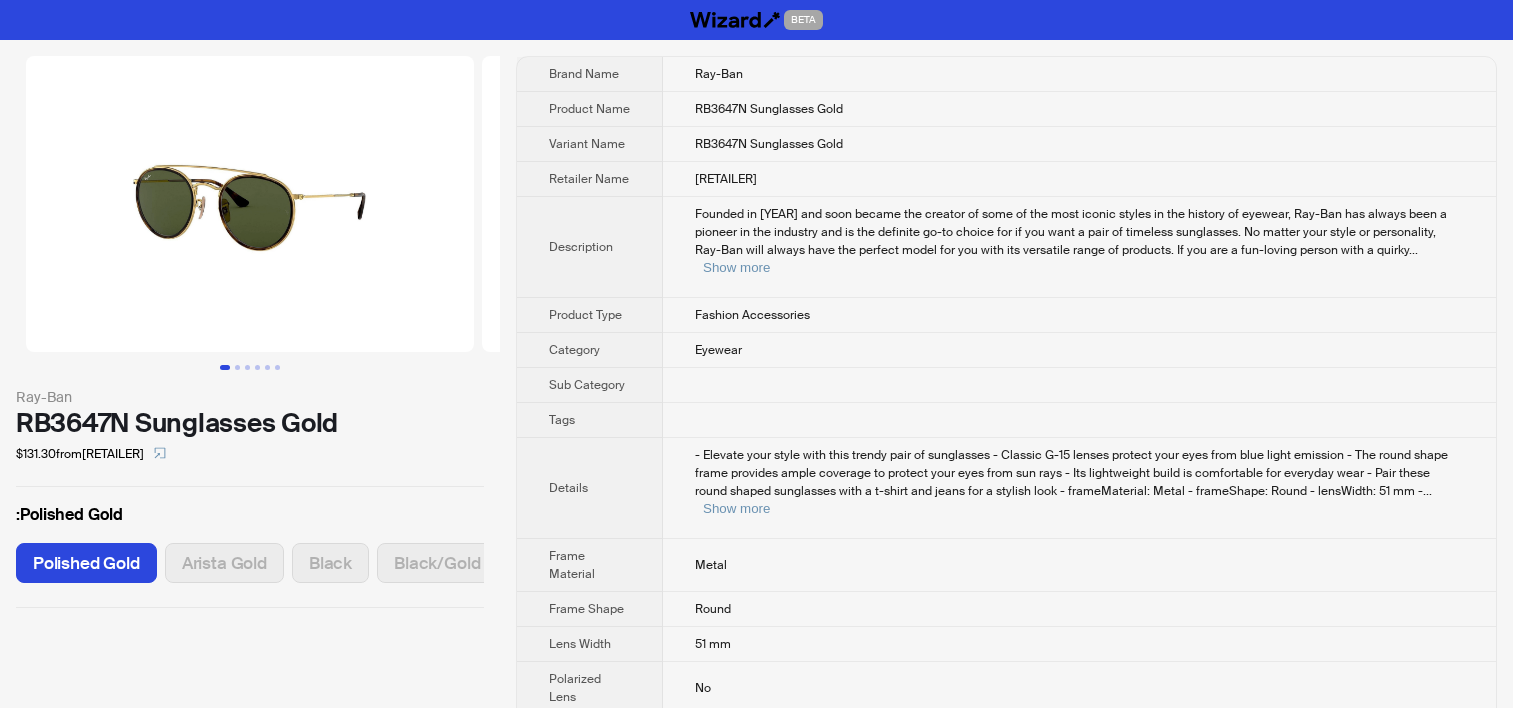 scroll, scrollTop: 0, scrollLeft: 0, axis: both 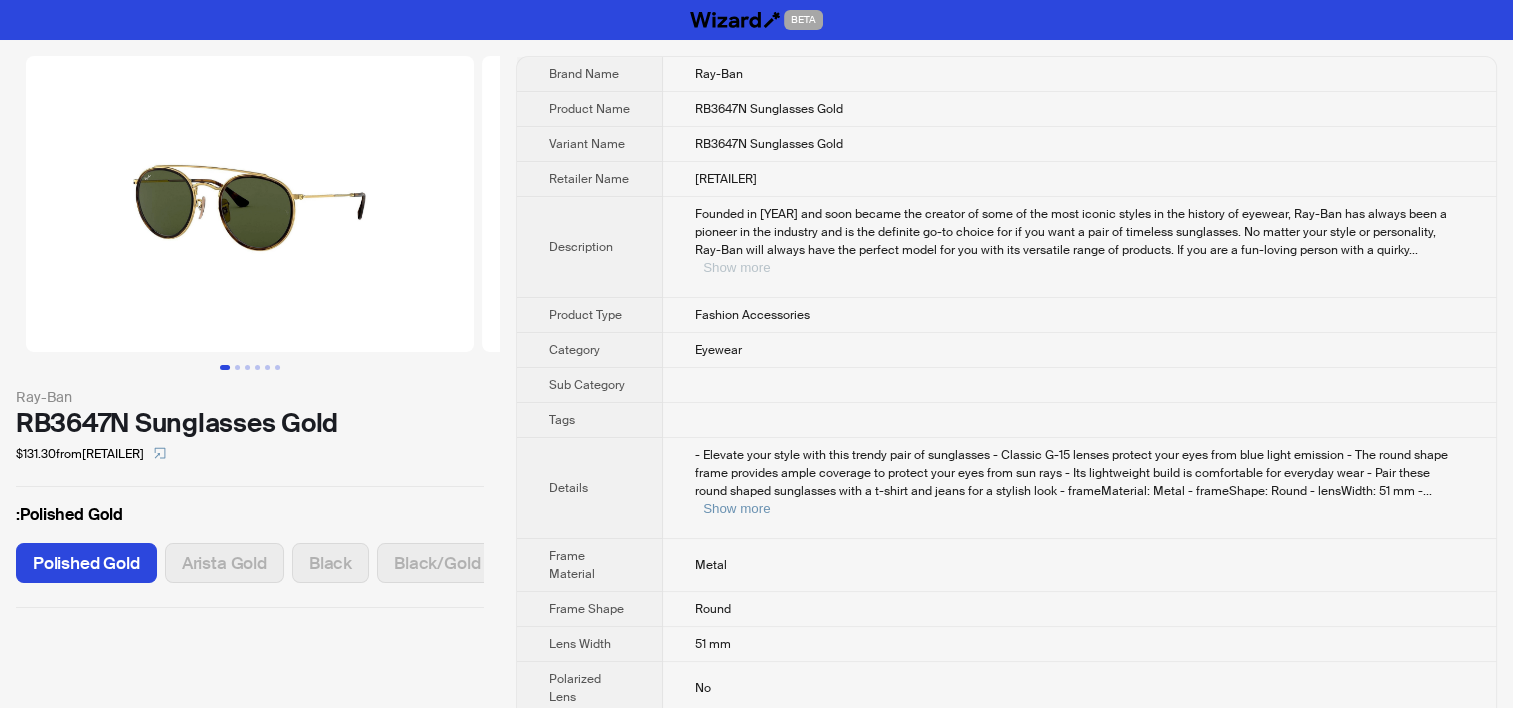 click on "Show more" at bounding box center (736, 267) 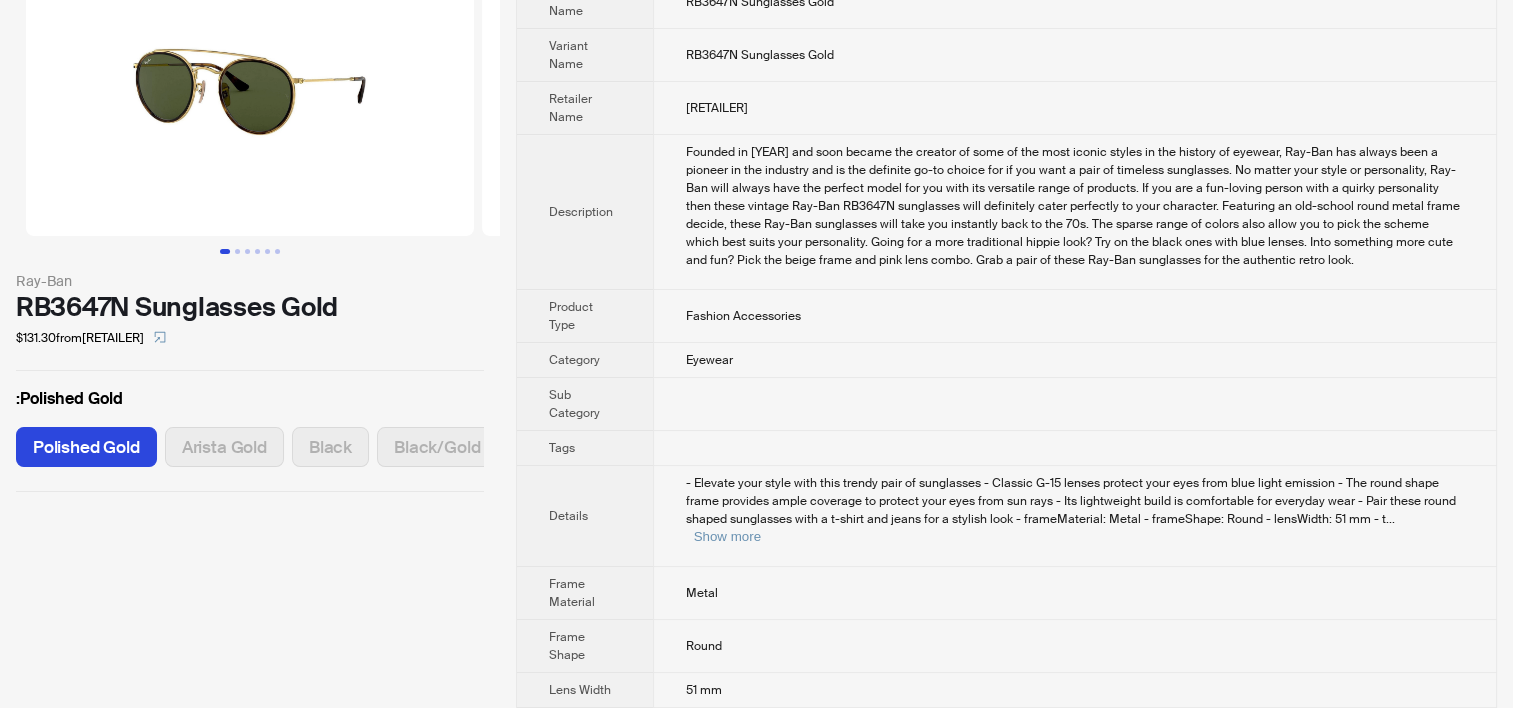 scroll, scrollTop: 200, scrollLeft: 0, axis: vertical 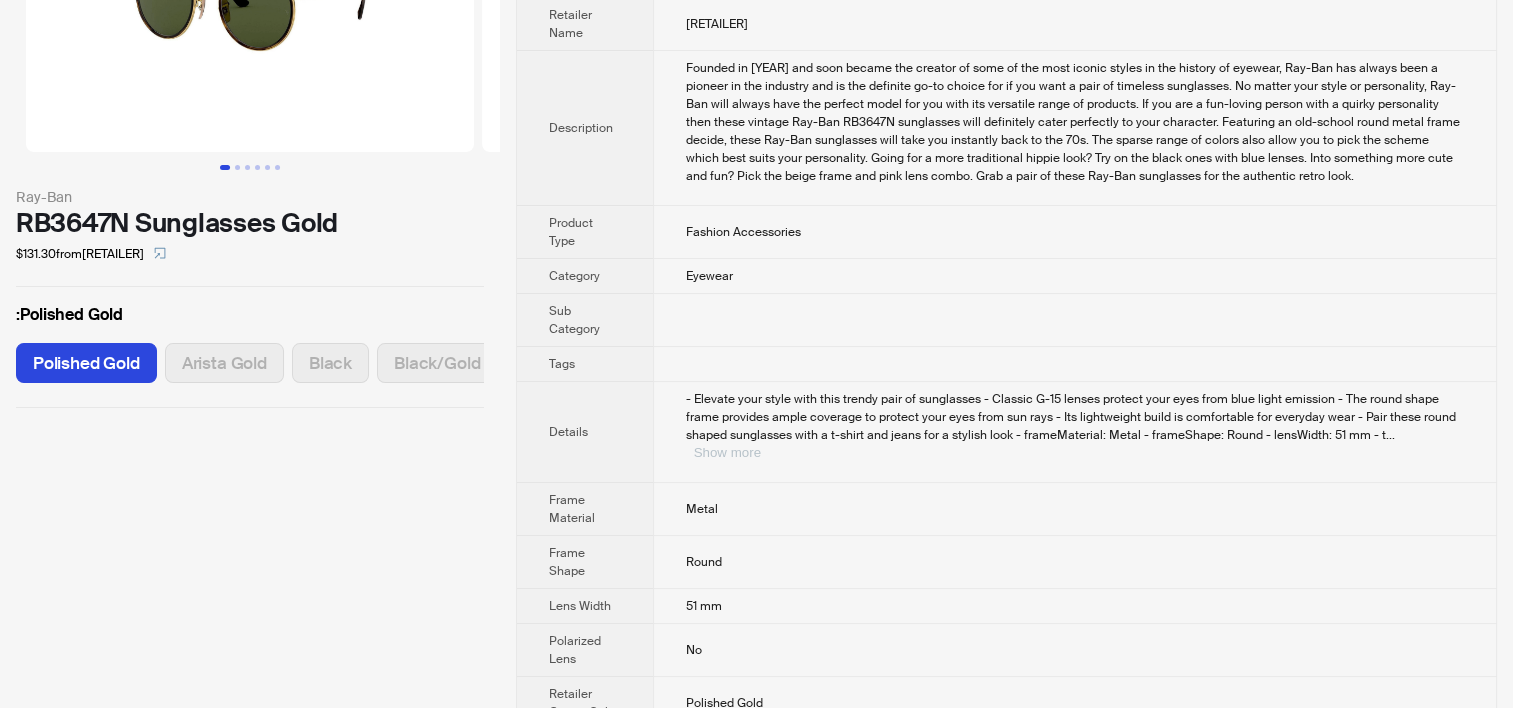 click on "Show more" at bounding box center (727, 452) 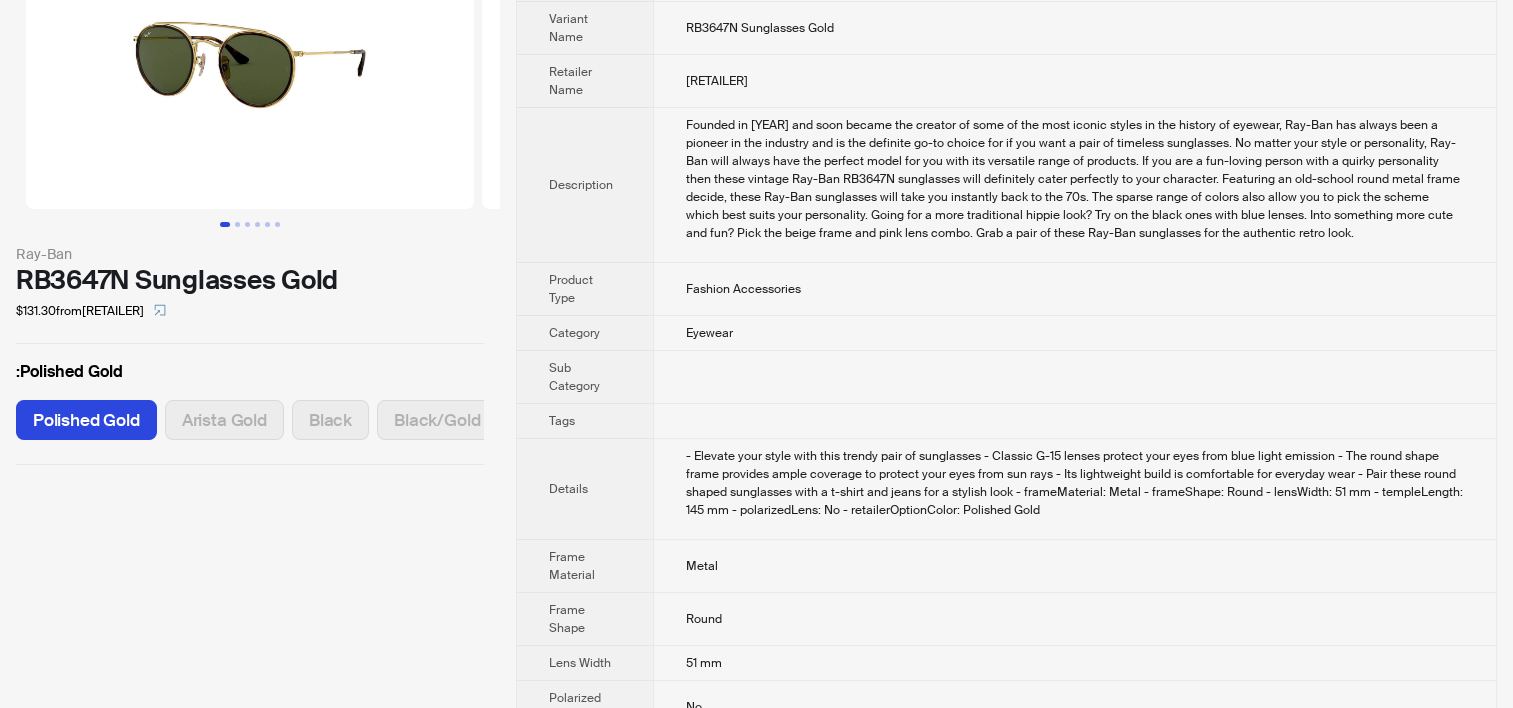 scroll, scrollTop: 0, scrollLeft: 0, axis: both 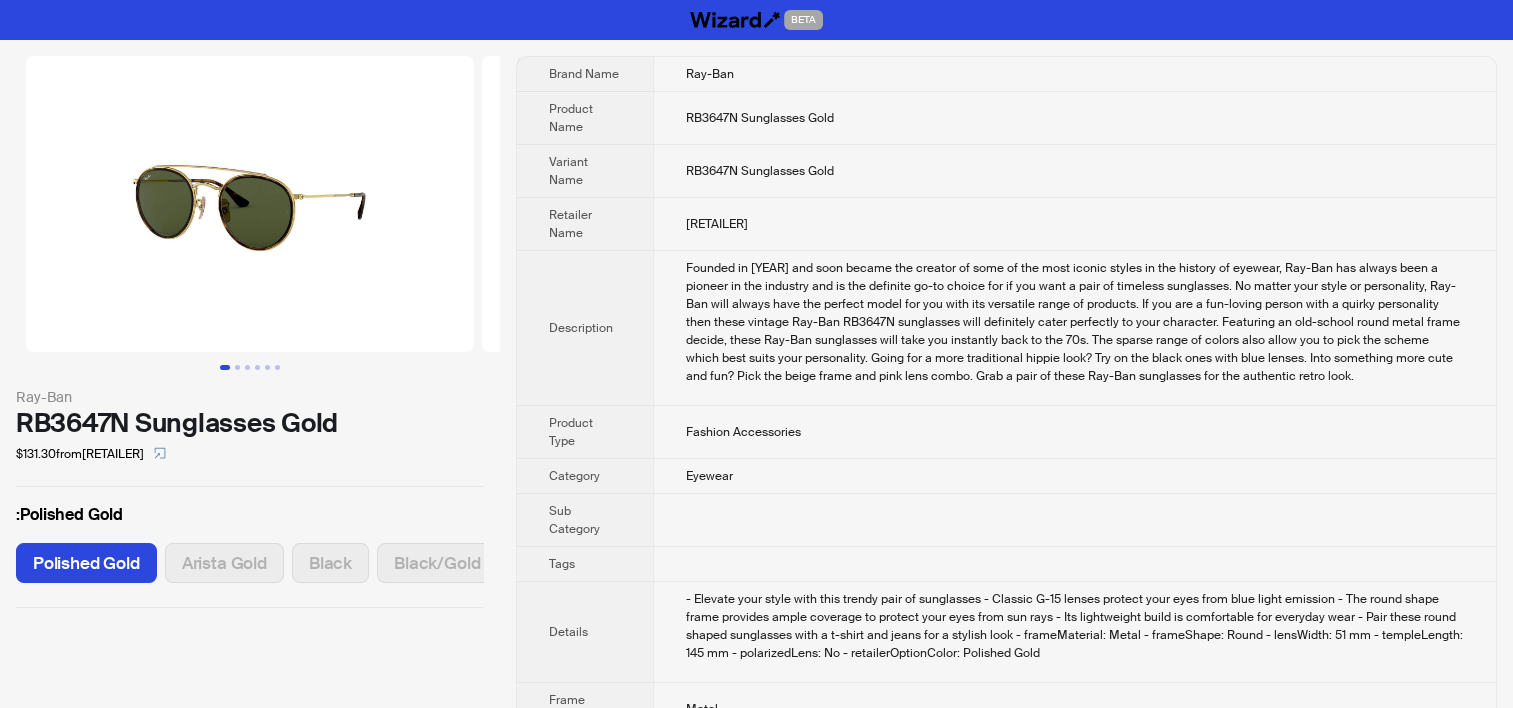 click on "Founded in 1937 and soon became the creator of some of the most iconic styles in the history of eyewear, Ray-Ban has always been a pioneer in the industry and is the definite go-to choice for if you want a pair of timeless sunglasses. No matter your style or personality, Ray-Ban will always have the perfect model for you with its versatile range of products. If you are a fun-loving person with a quirky personality then these vintage Ray-Ban RB3647N sunglasses will definitely cater perfectly to your character. Featuring an old-school round metal frame decide, these Ray-Ban sunglasses will take you instantly back to the 70s. The sparse range of colors also allow you to pick the scheme which best suits your personality. Going for a more traditional hippie look? Try on the black ones with blue lenses. Into something more cute and fun? Pick the beige frame and pink lens combo. Grab a pair of these Ray-Ban sunglasses for the authentic retro look." at bounding box center (1075, 322) 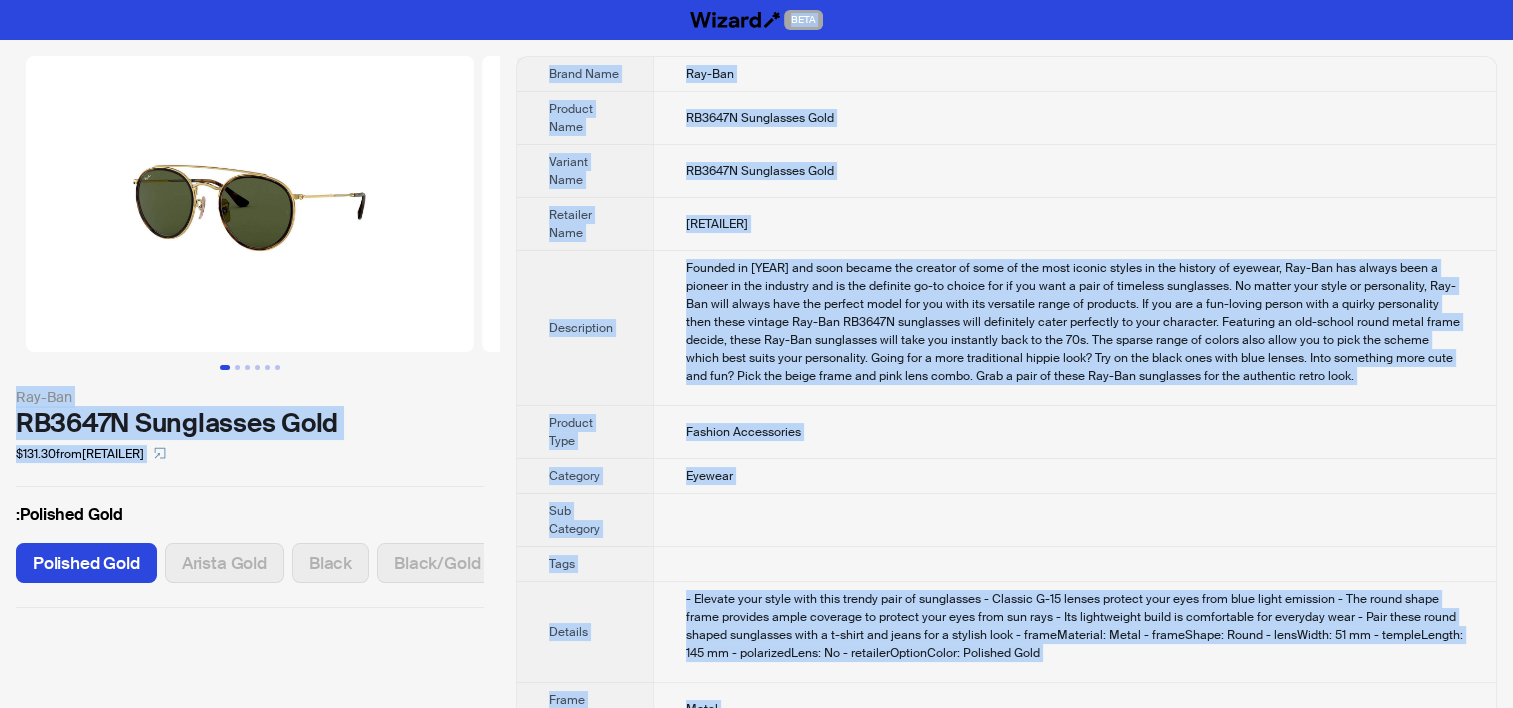 copy on "BETA Ray-Ban RB3647N Sunglasses Gold $131.30  from  Amevista :  Polished Gold Polished Gold Arista Gold Black Black/Gold Copper Gold Shiny Black Shiny Gold Shiny Silver Silver Brand Name Ray-Ban Product Name RB3647N Sunglasses Gold Variant Name RB3647N Sunglasses Gold Retailer Name Amevista Description Founded in 1937 and soon became the creator of some of the most iconic styles in the history of eyewear, Ray-Ban has always been a pioneer in the industry and is the definite go-to choice for if you want a pair of timeless sunglasses. No matter your style or personality, Ray-Ban will always have the perfect model for you with its versatile range of products. If you are a fun-loving person with a quirky personality then these vintage Ray-Ban RB3647N sunglasses will definitely cater perfectly to your character. Featuring an old-school round metal frame decide, these Ray-Ban sunglasses will take you instantly back to the 70s. The sparse range of colors also allow you to pick the scheme which best suits your per..." 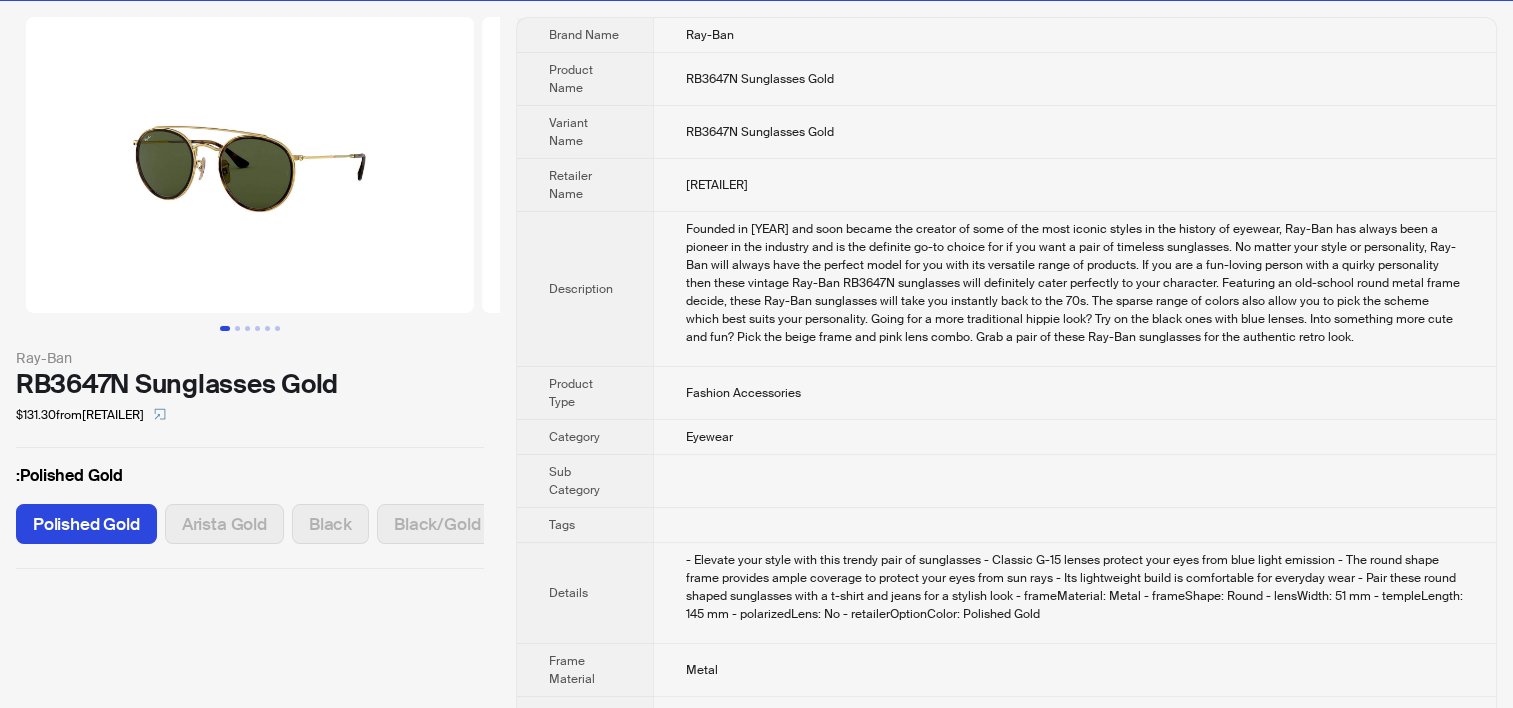 scroll, scrollTop: 288, scrollLeft: 0, axis: vertical 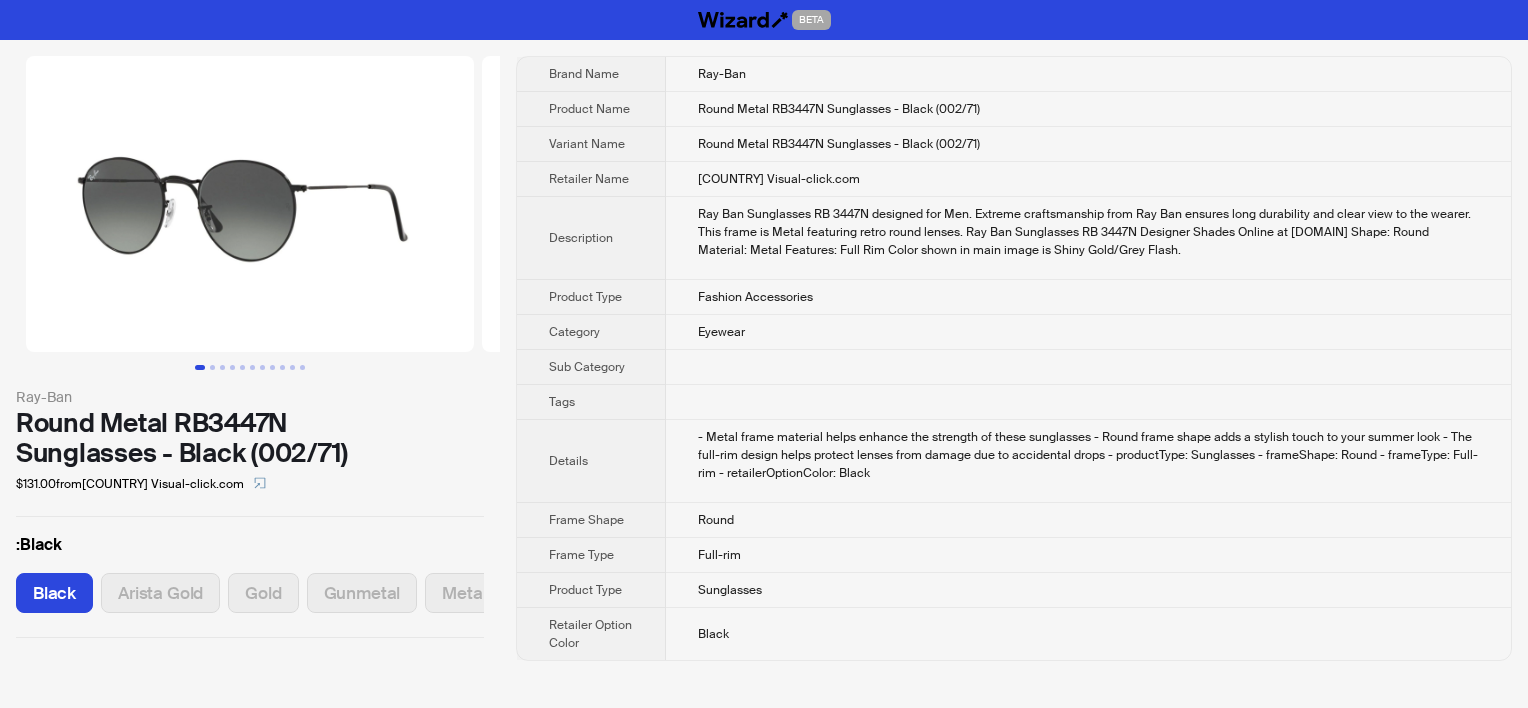 click on "Sub Category" at bounding box center [591, 367] 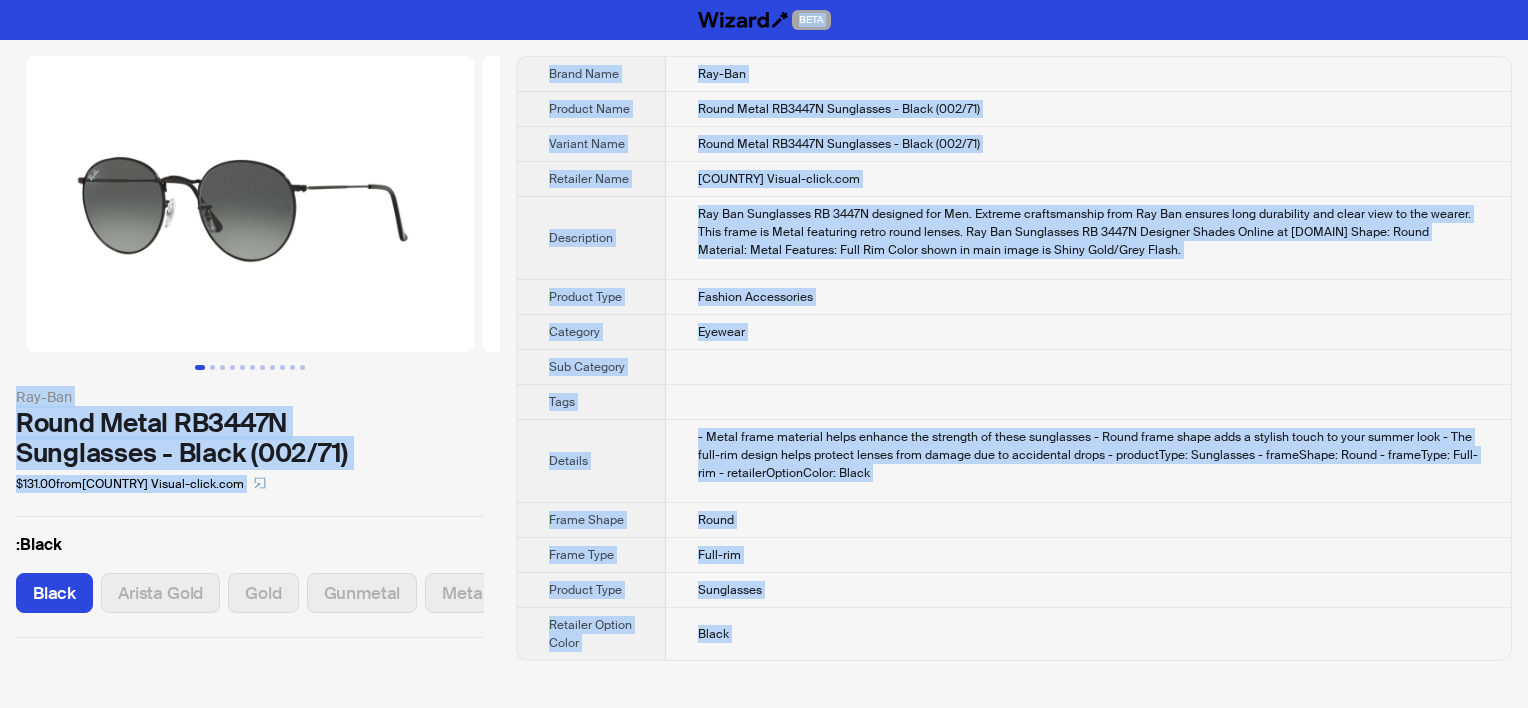 copy on "BETA Ray-Ban Round Metal RB3447N Sunglasses - Black (002/71) $131.00  from  [DOMAIN] :  Black Black Arista Gold Gold Gunmetal Metallic Brand Name Ray-Ban Product Name Round Metal RB3447N Sunglasses - Black (002/71) Variant Name Round Metal RB3447N Sunglasses - Black (002/71) Retailer Name [DOMAIN] Description Ray Ban Sunglasses RB 3447N designed for Men. Extreme craftsmanship from Ray Ban ensures long durability and clear view to the wearer. This frame is Metal featuring retro round lenses. Ray Ban Sunglasses RB 3447N Designer Shades Online at [DOMAIN] Shape: Round Material: Metal Features: Full Rim Color shown in main image is Shiny Gold/Grey Flash. Product Type Fashion Accessories Category Eyewear Sub Category Tags Details - Metal frame material helps enhance the strength of these sunglasses
- Round frame shape adds a stylish touch to your summer look
- The full-rim design helps protect lenses from damage due to accidental drops
- productType: Sunglasses
- frameShape: Round
..." 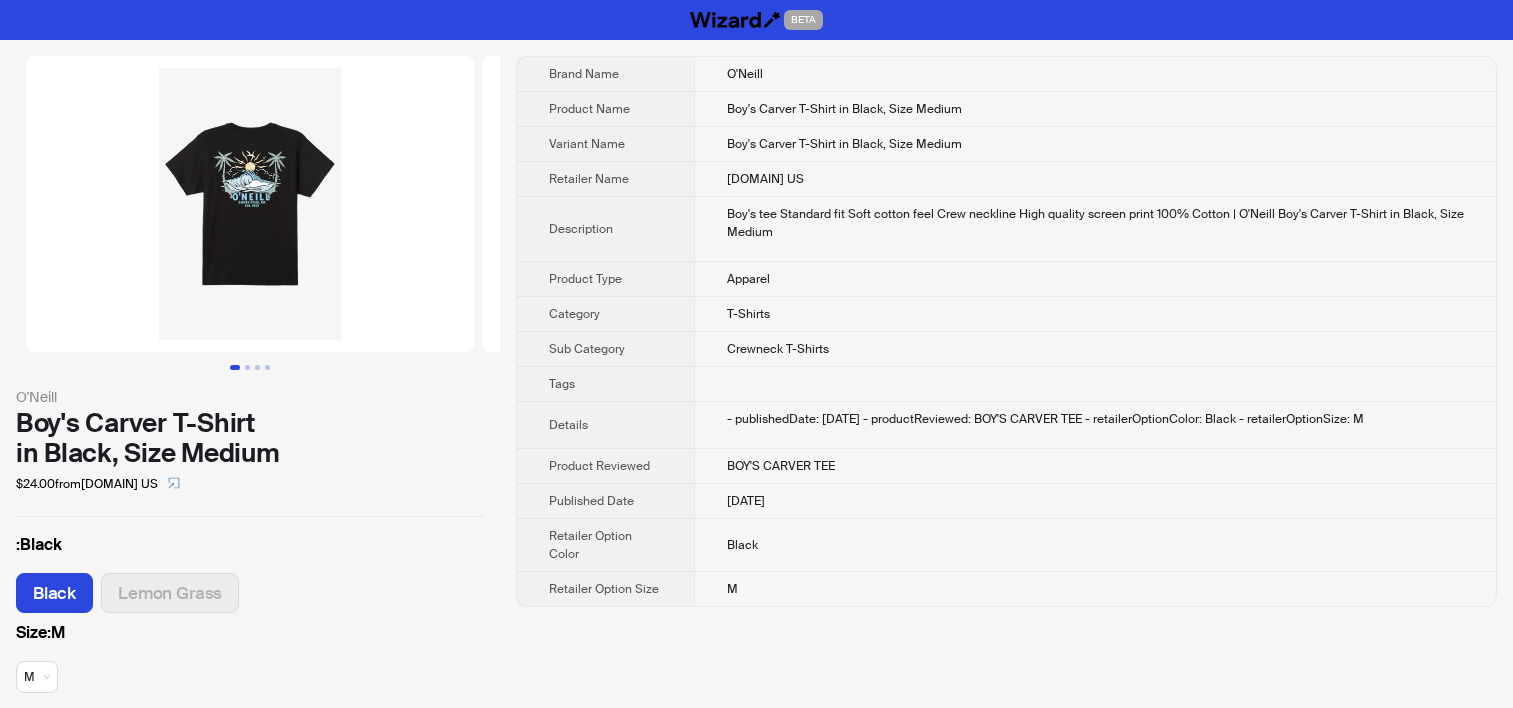 scroll, scrollTop: 0, scrollLeft: 0, axis: both 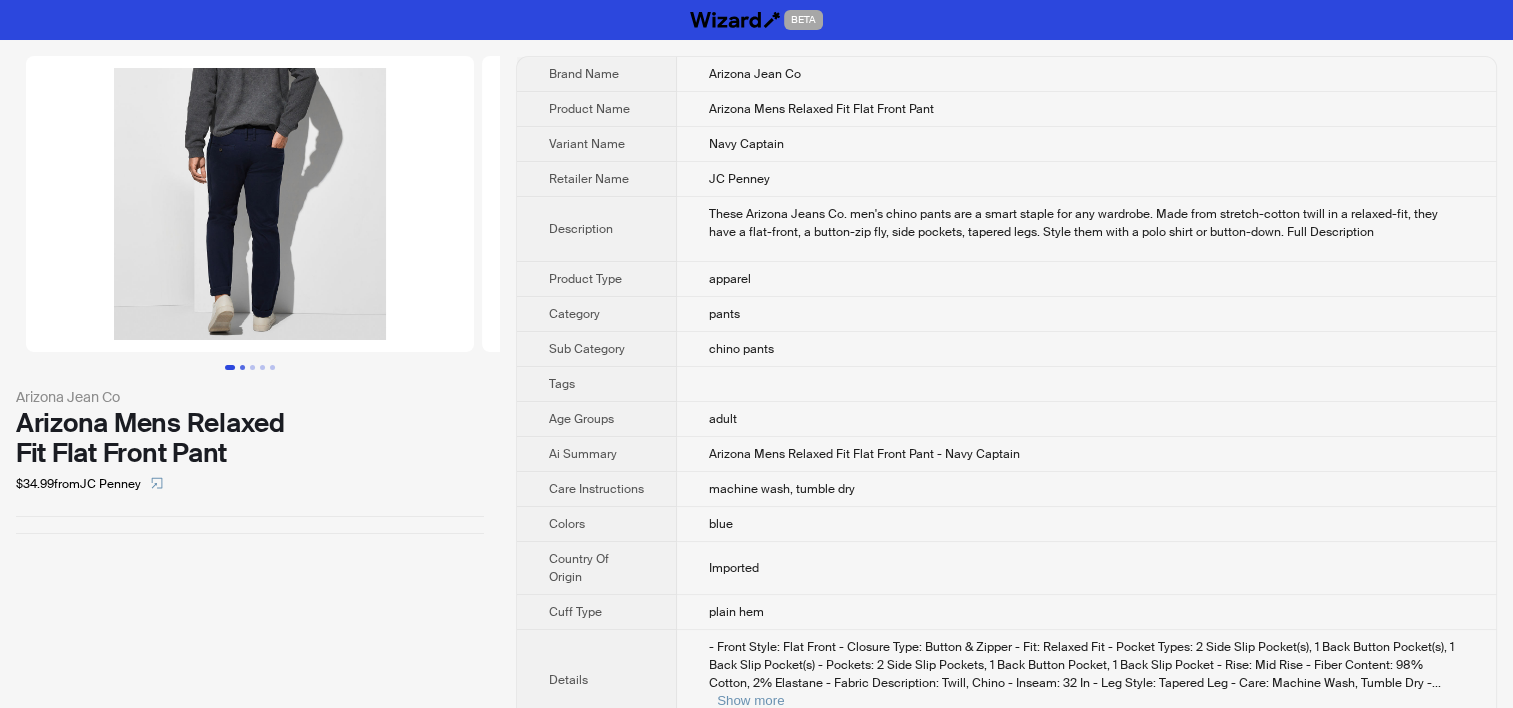 click at bounding box center [242, 367] 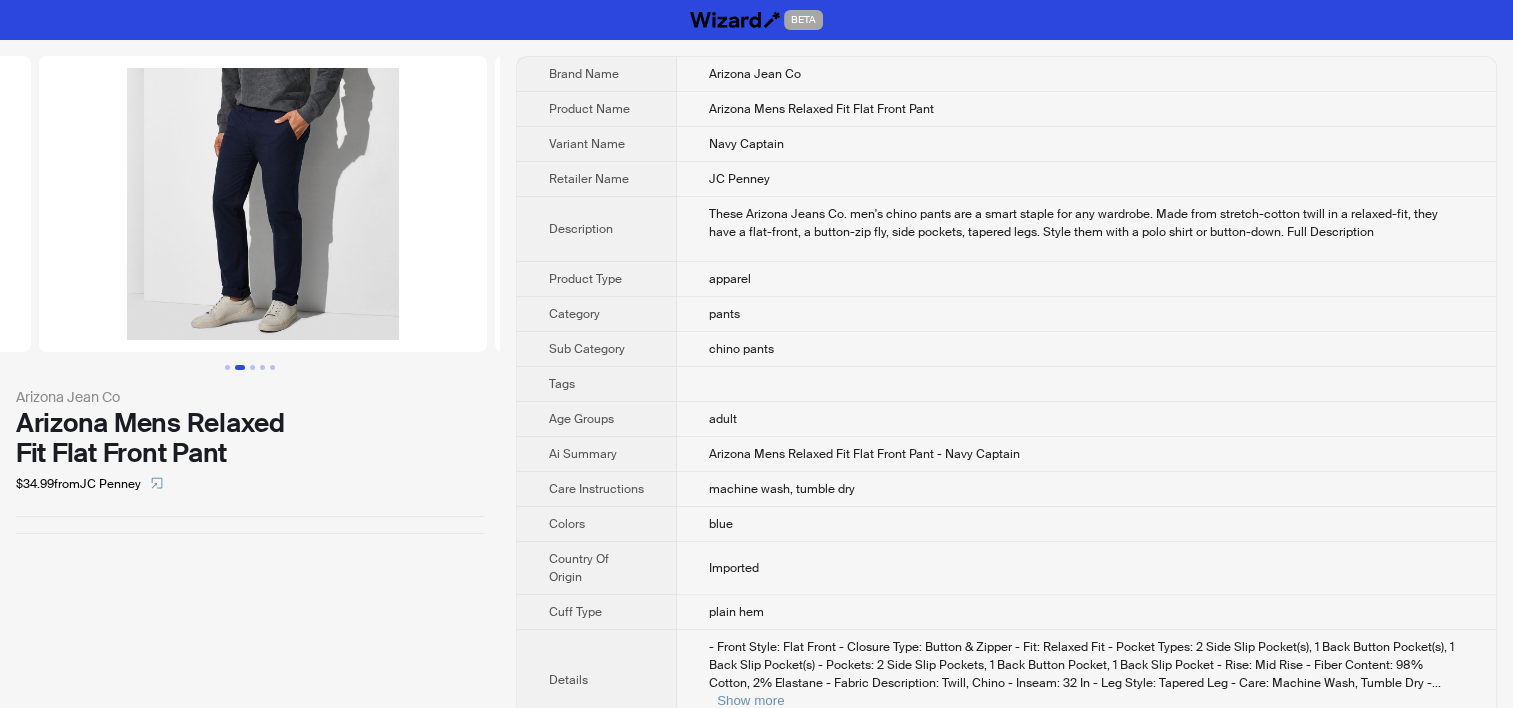 scroll, scrollTop: 0, scrollLeft: 456, axis: horizontal 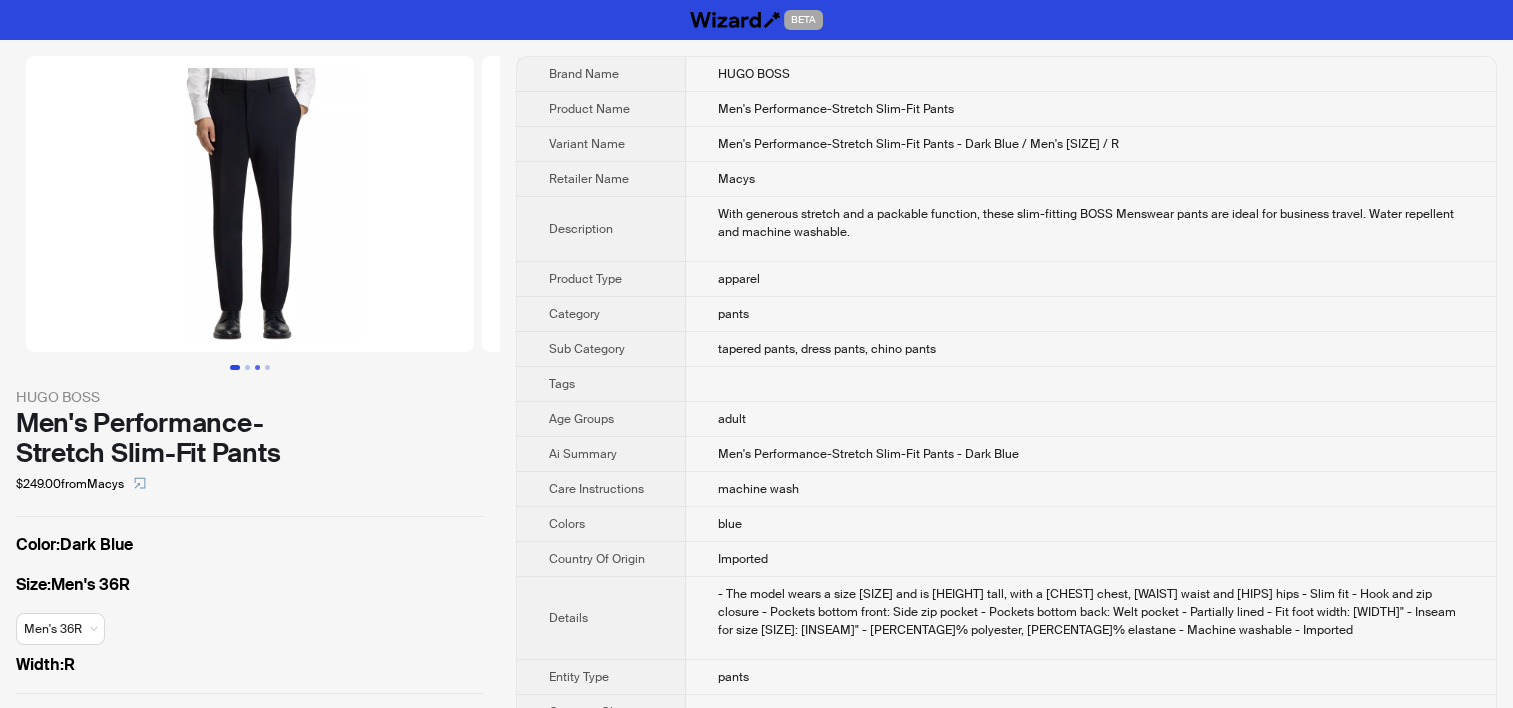 click at bounding box center (257, 367) 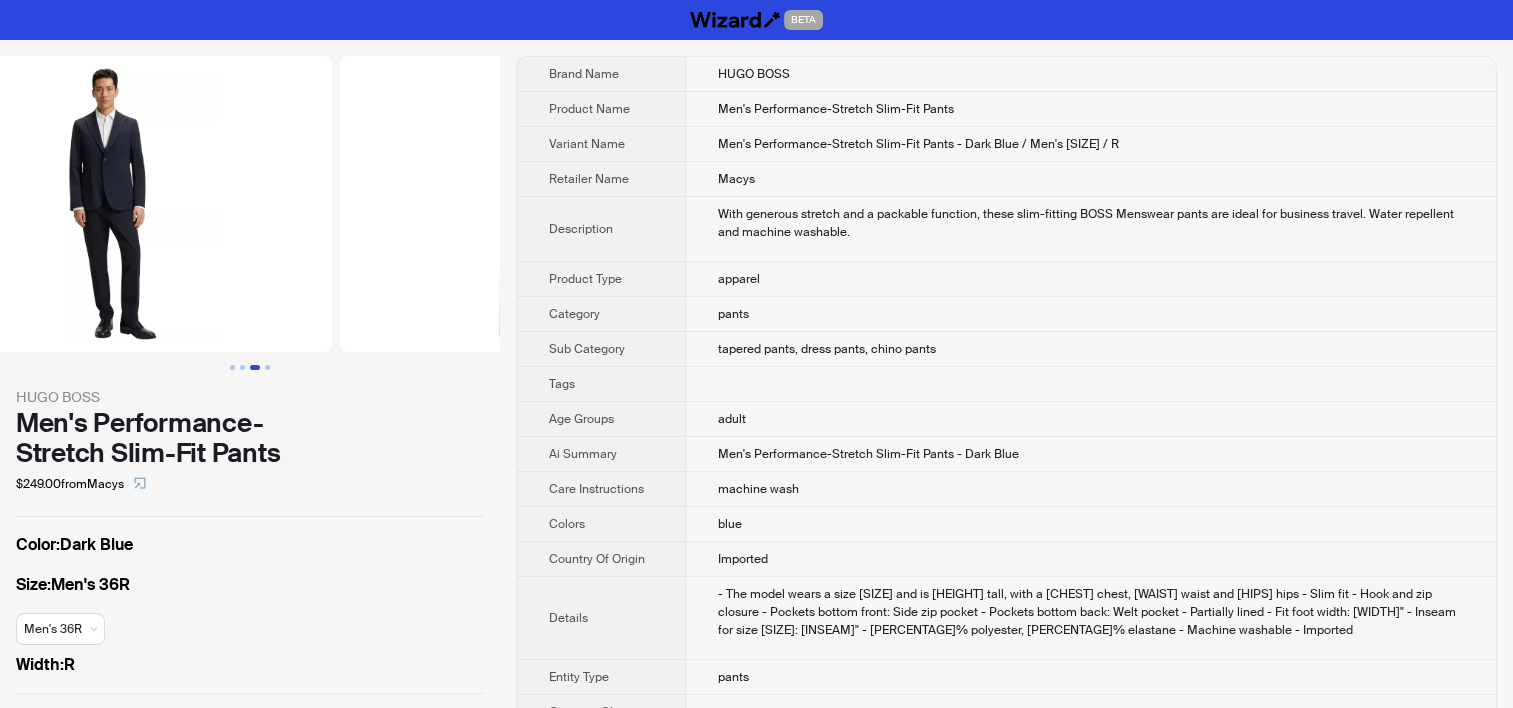 scroll, scrollTop: 0, scrollLeft: 912, axis: horizontal 